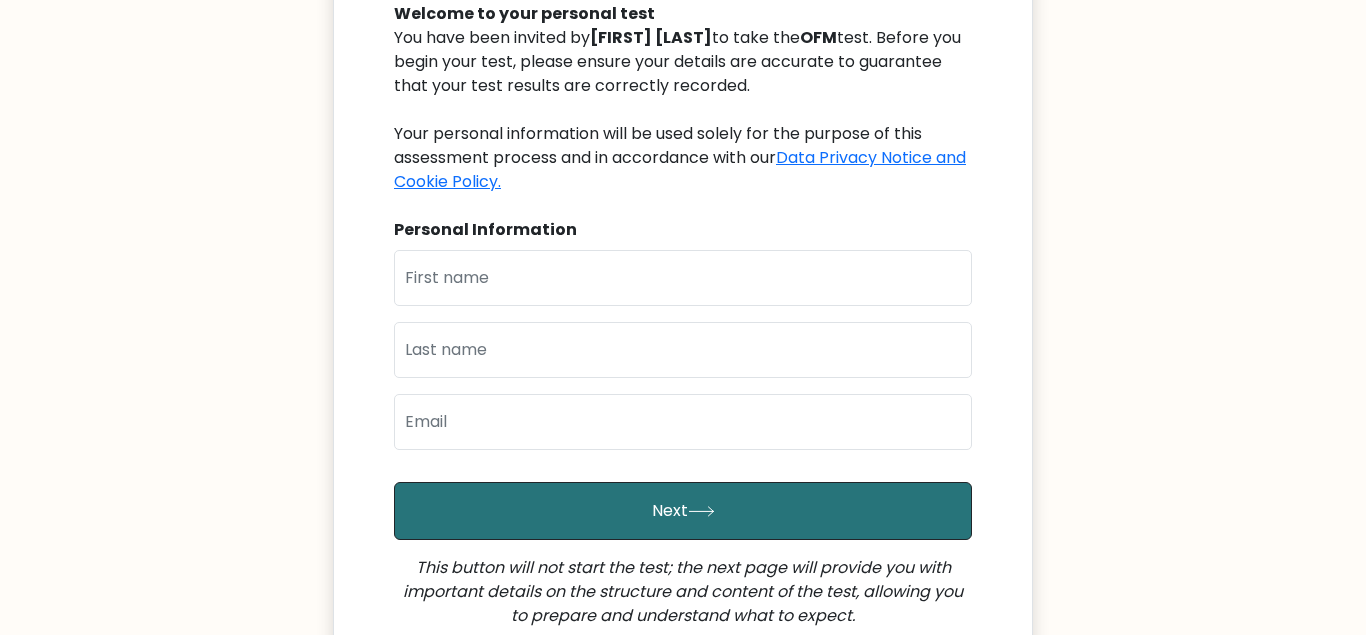 scroll, scrollTop: 238, scrollLeft: 0, axis: vertical 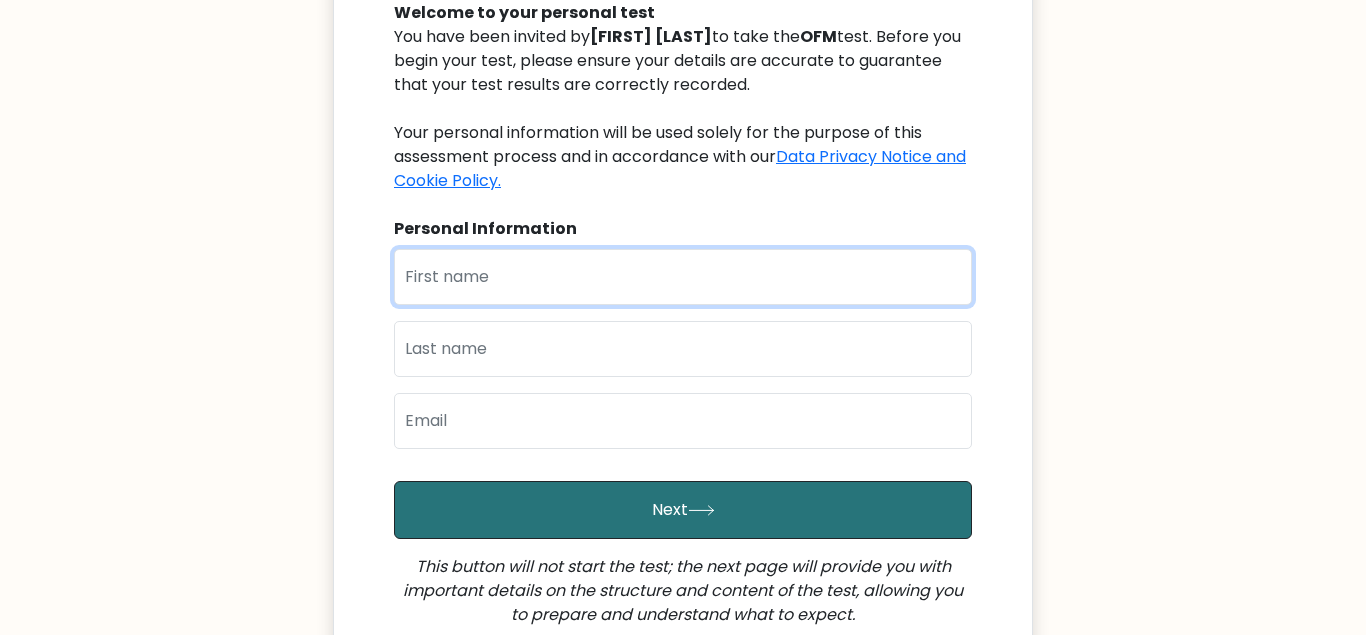 click at bounding box center [683, 277] 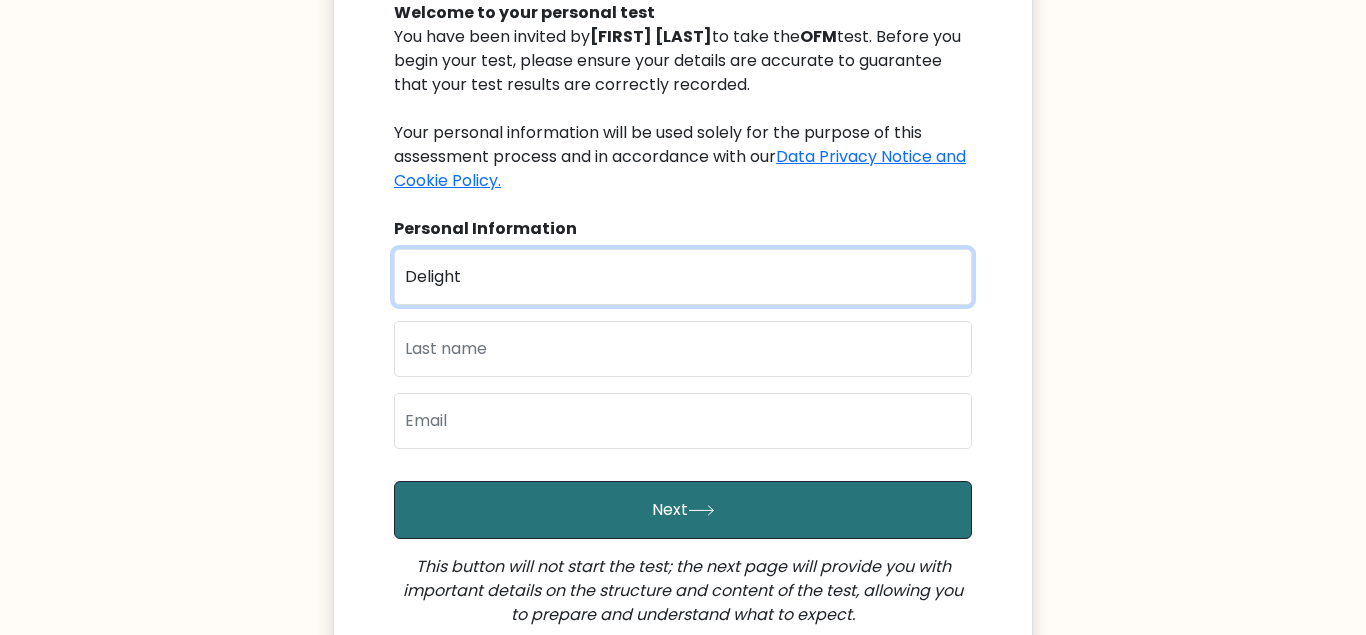 type on "Delight" 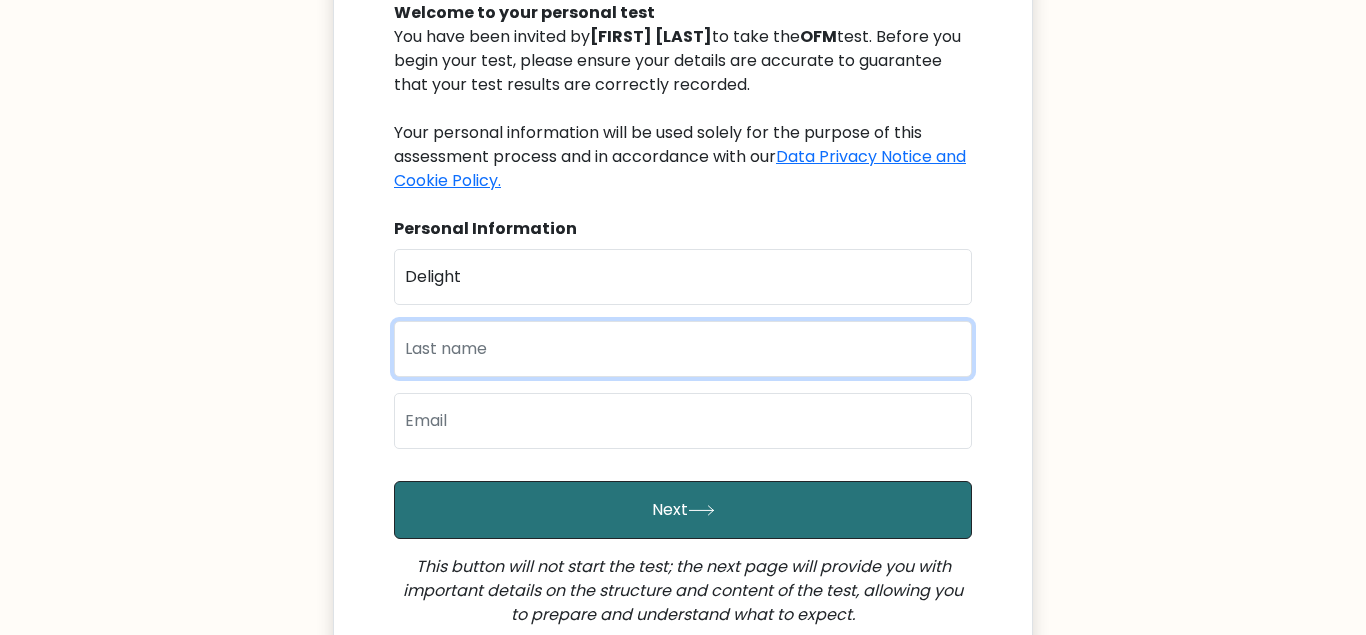 click at bounding box center (683, 349) 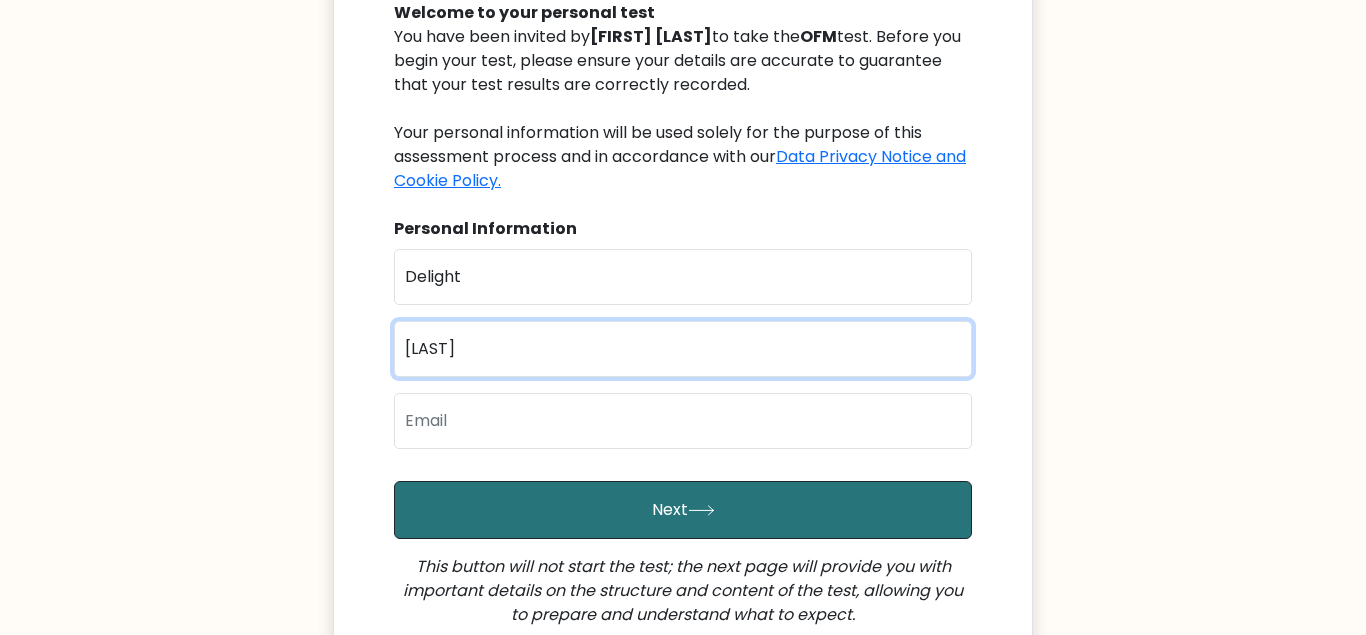 type on "[LAST]" 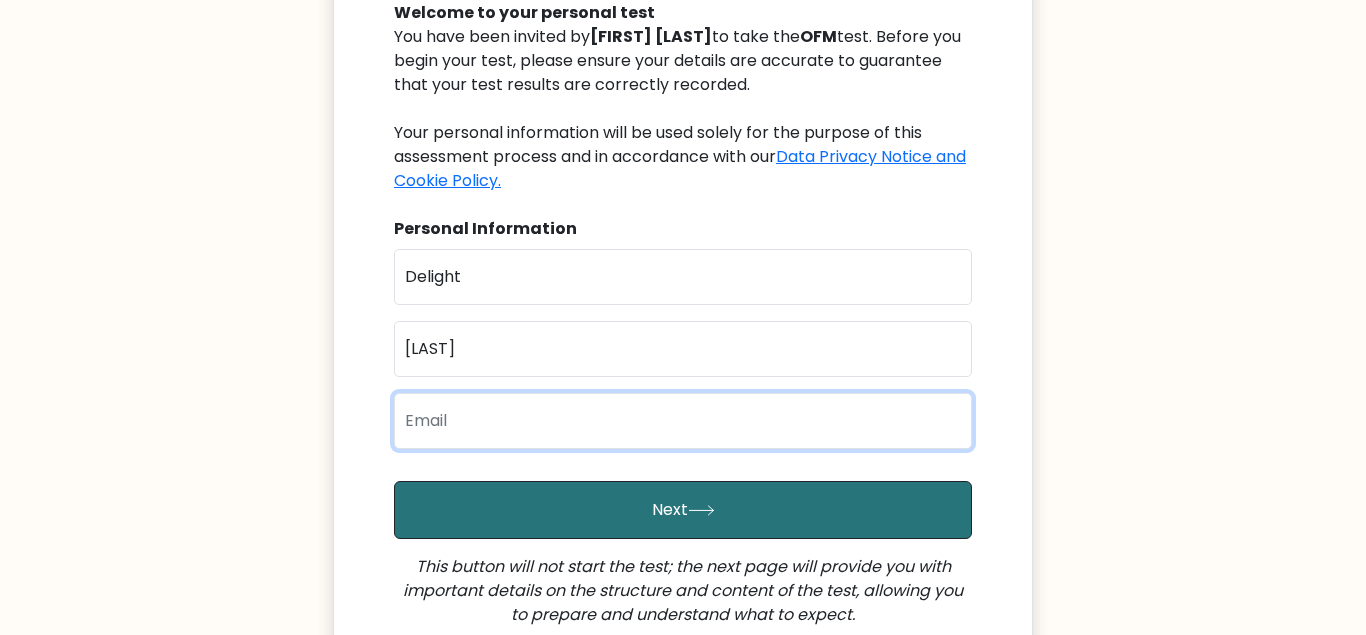 click at bounding box center [683, 421] 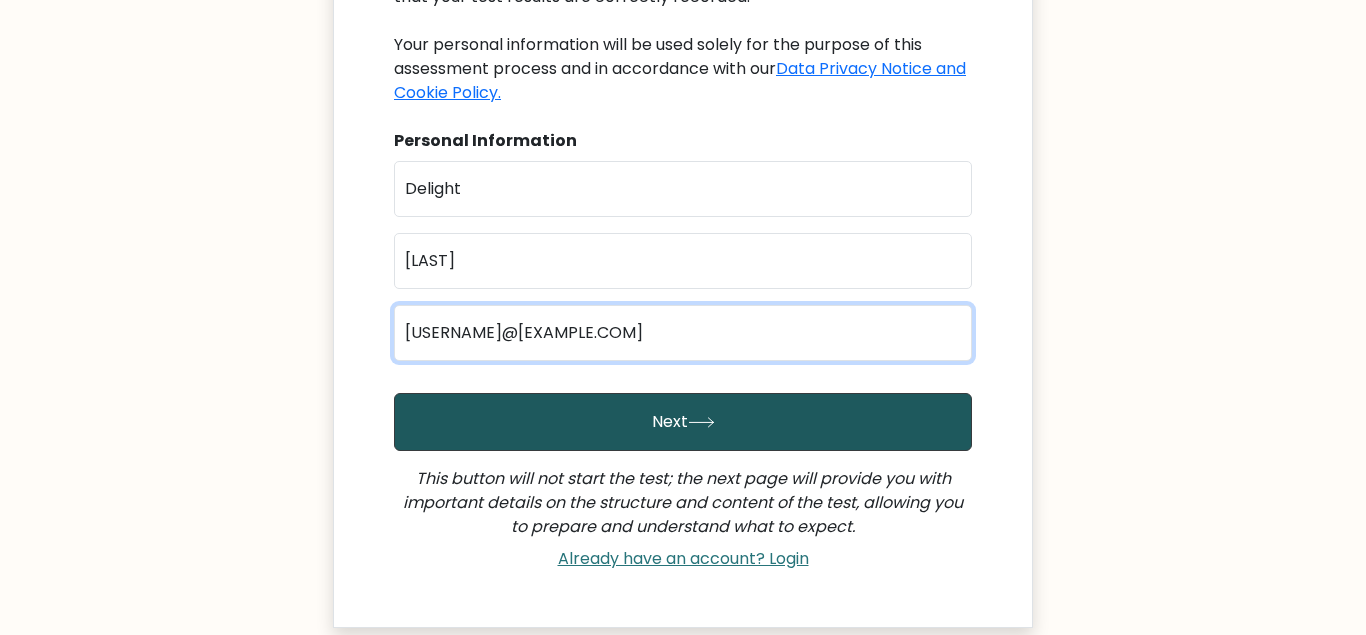 scroll, scrollTop: 325, scrollLeft: 0, axis: vertical 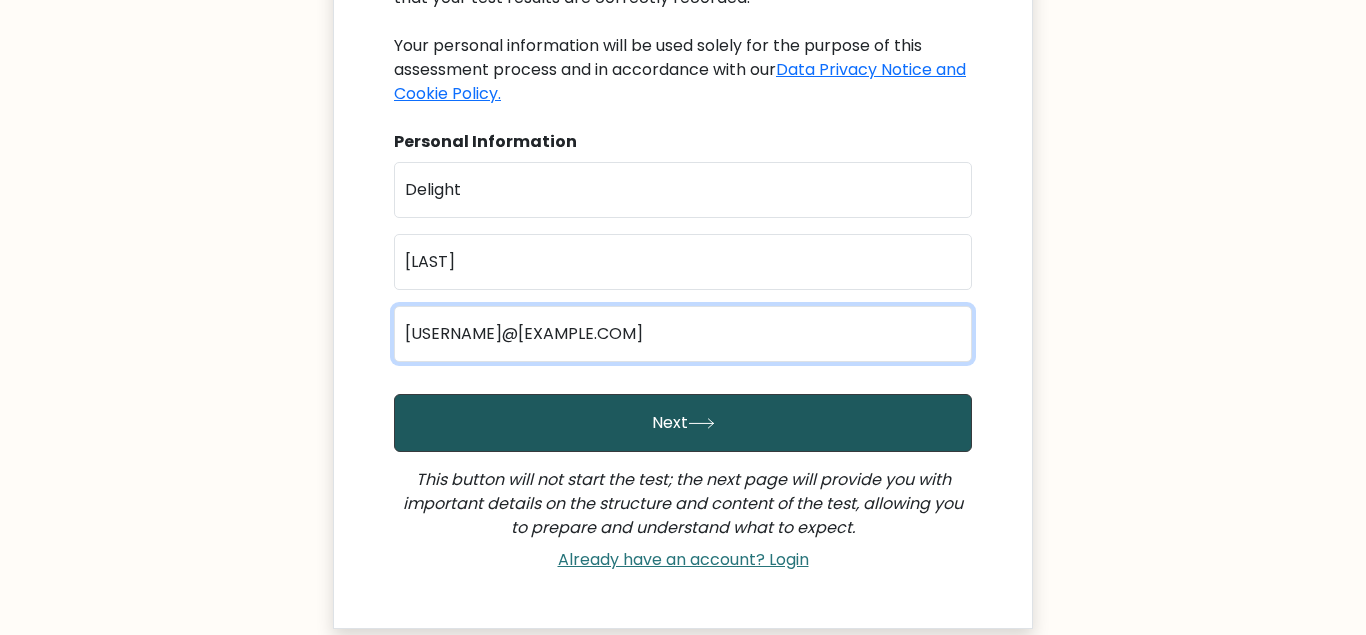 type on "[USERNAME]@[EXAMPLE.COM]" 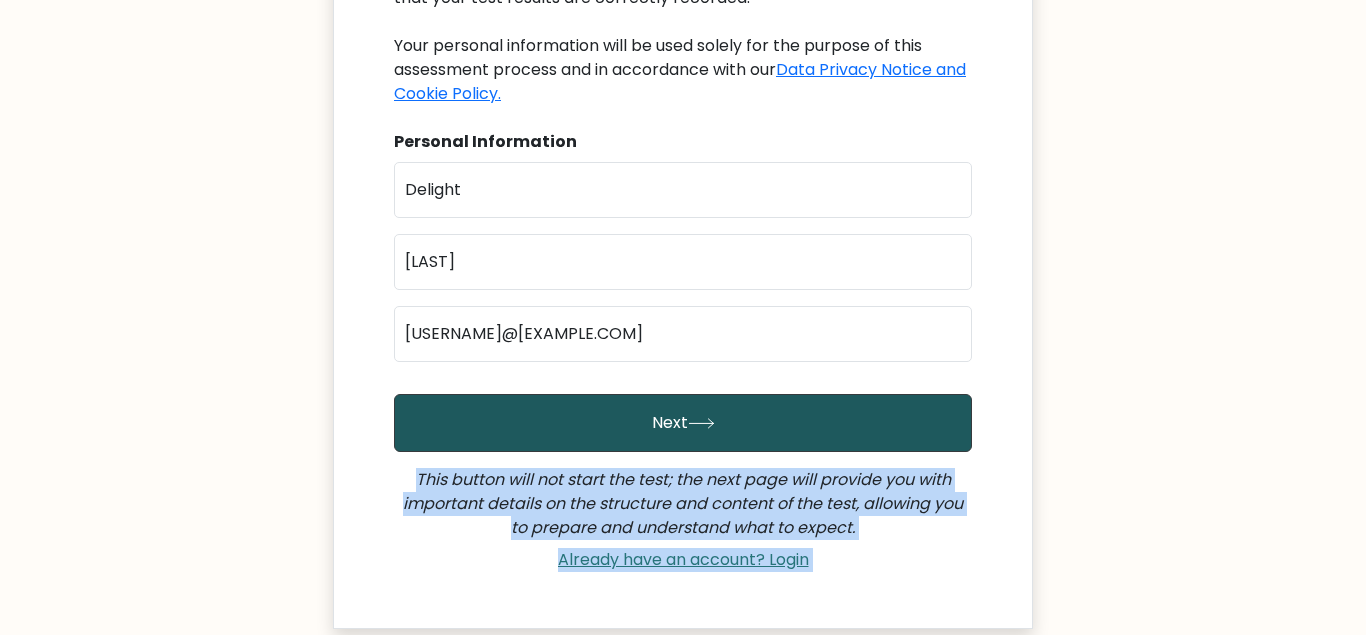 drag, startPoint x: 661, startPoint y: 513, endPoint x: 869, endPoint y: 434, distance: 222.4972 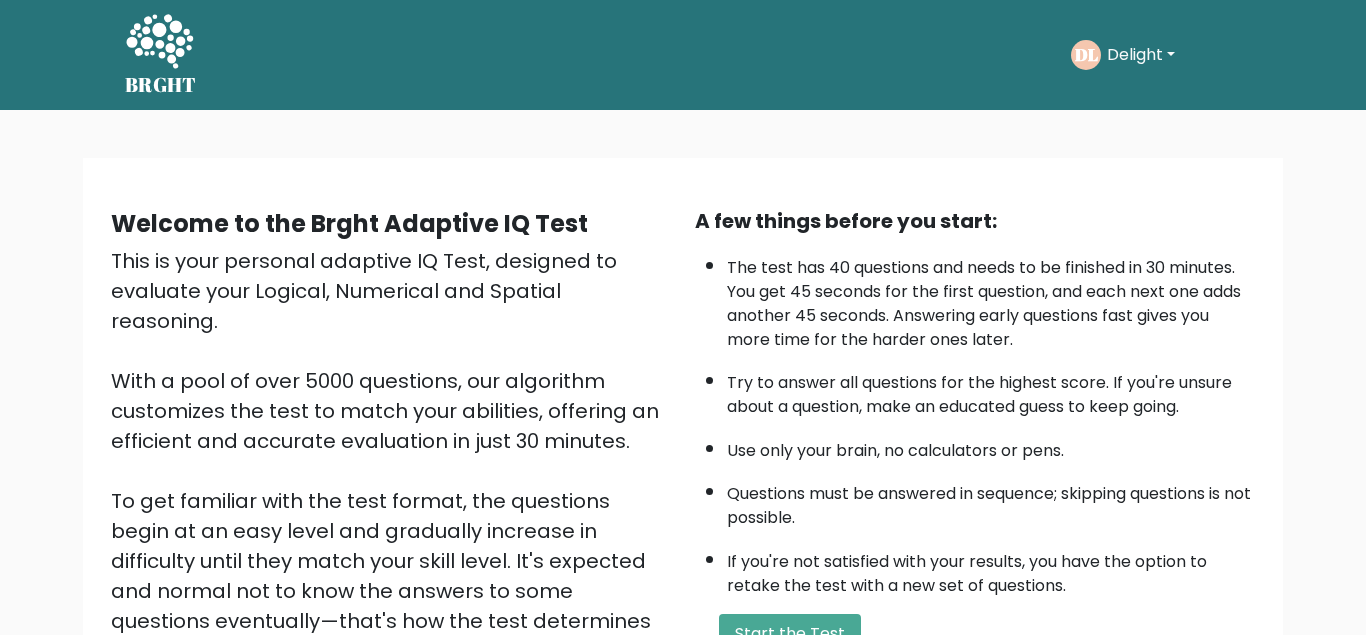 scroll, scrollTop: 0, scrollLeft: 0, axis: both 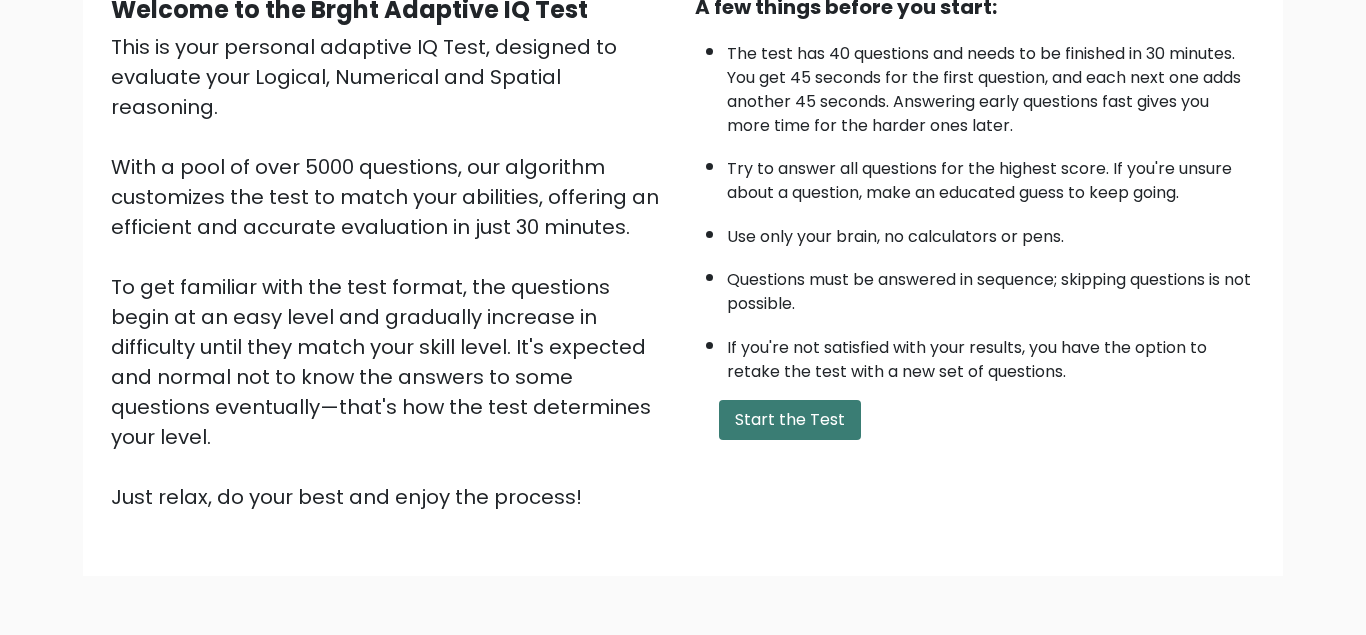 click on "Start the Test" at bounding box center [790, 420] 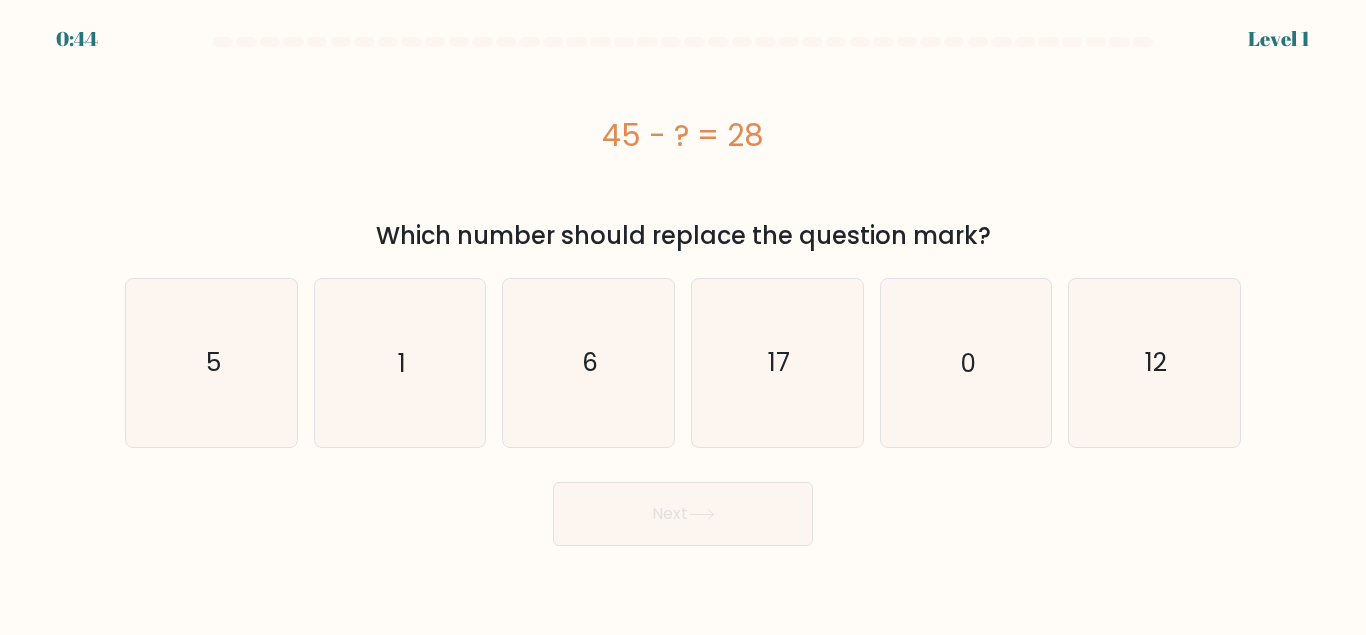 scroll, scrollTop: 0, scrollLeft: 0, axis: both 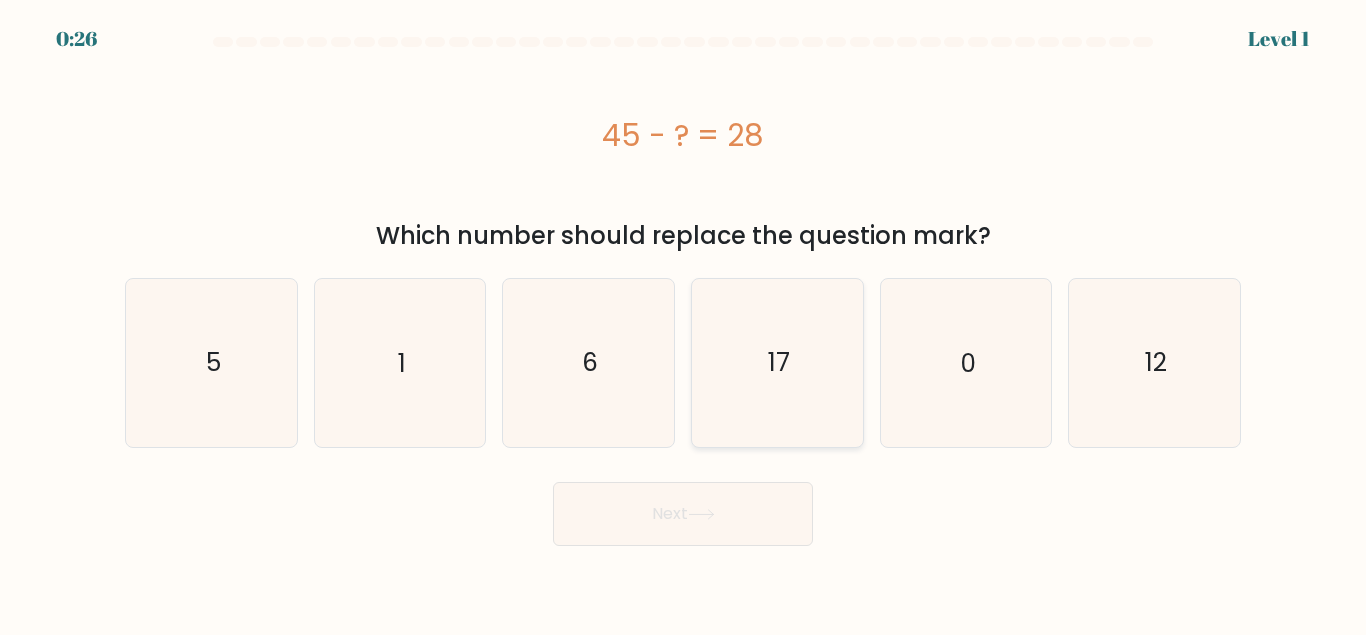 click on "17" 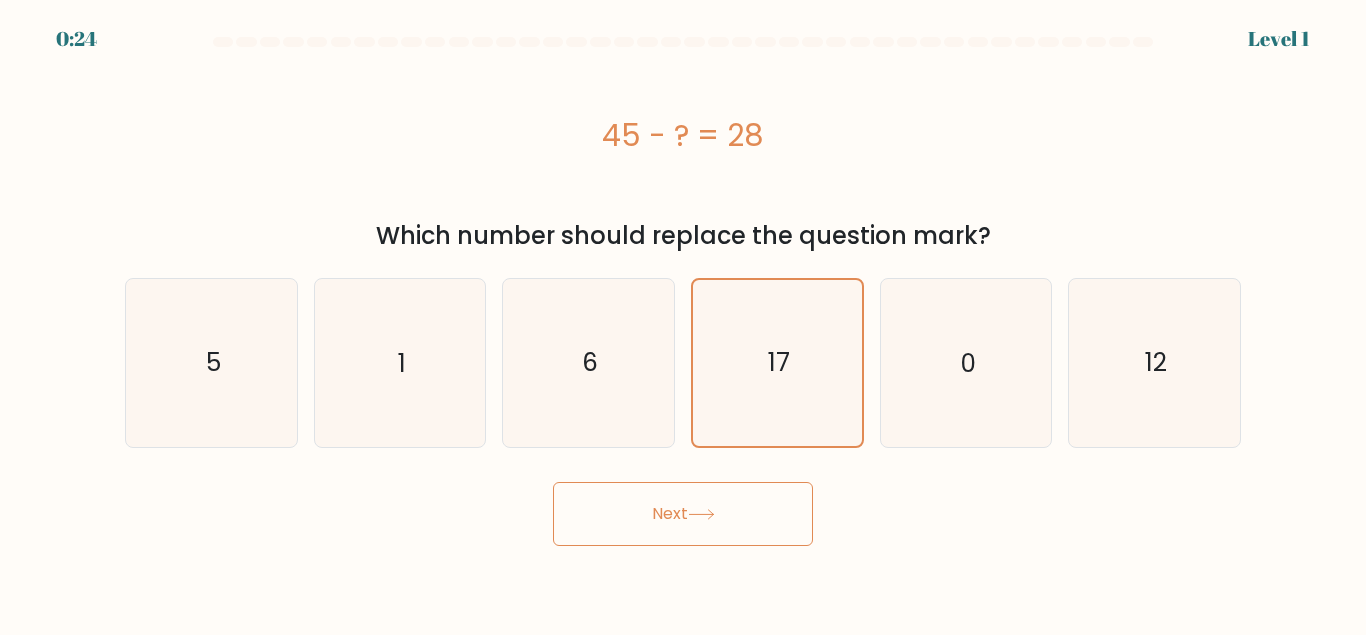 click on "Next" at bounding box center (683, 514) 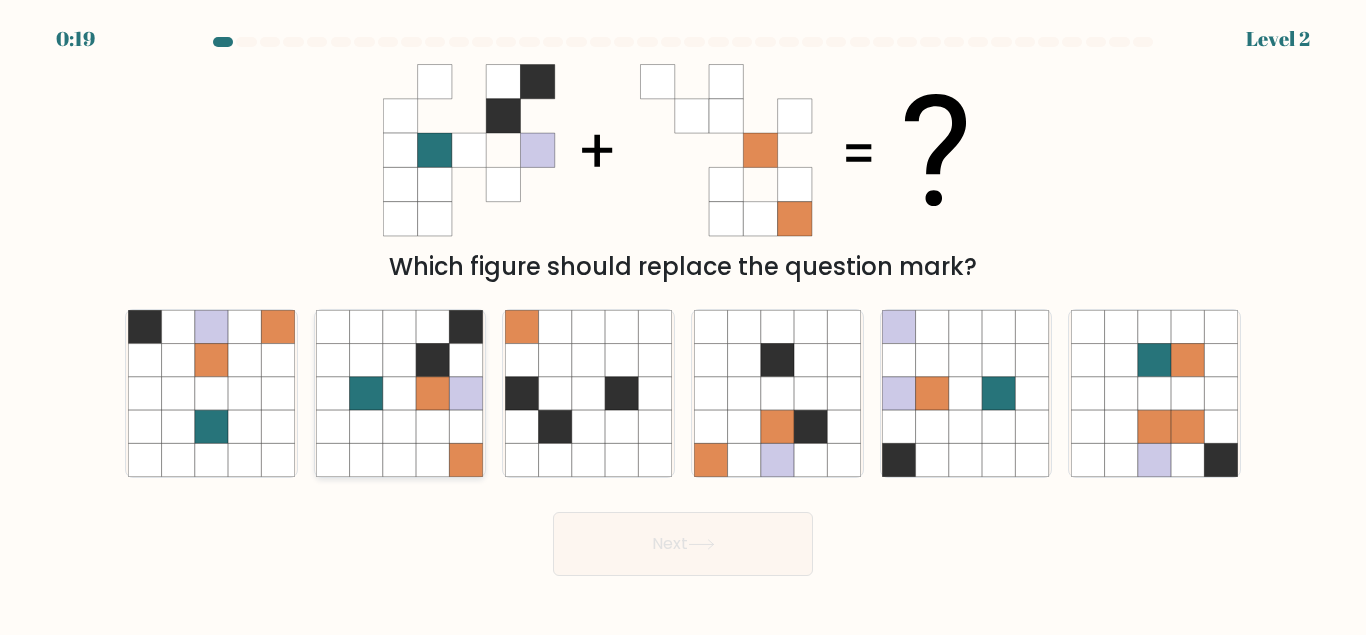 click 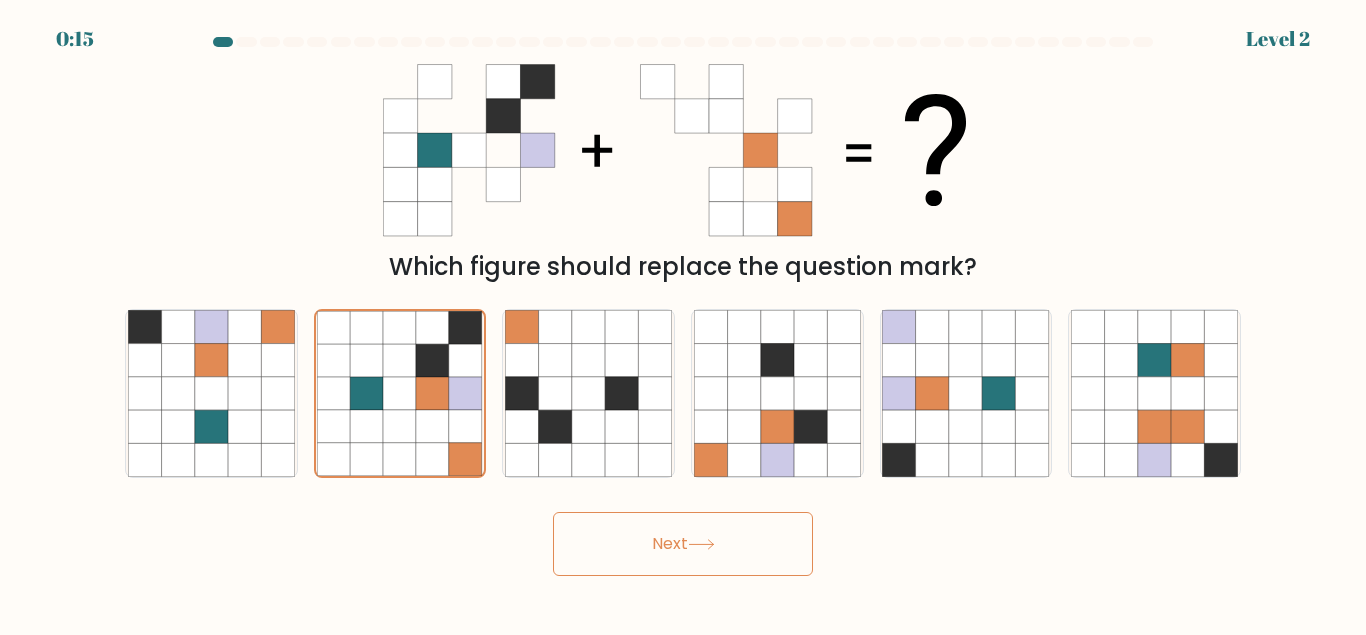 click on "Next" at bounding box center [683, 544] 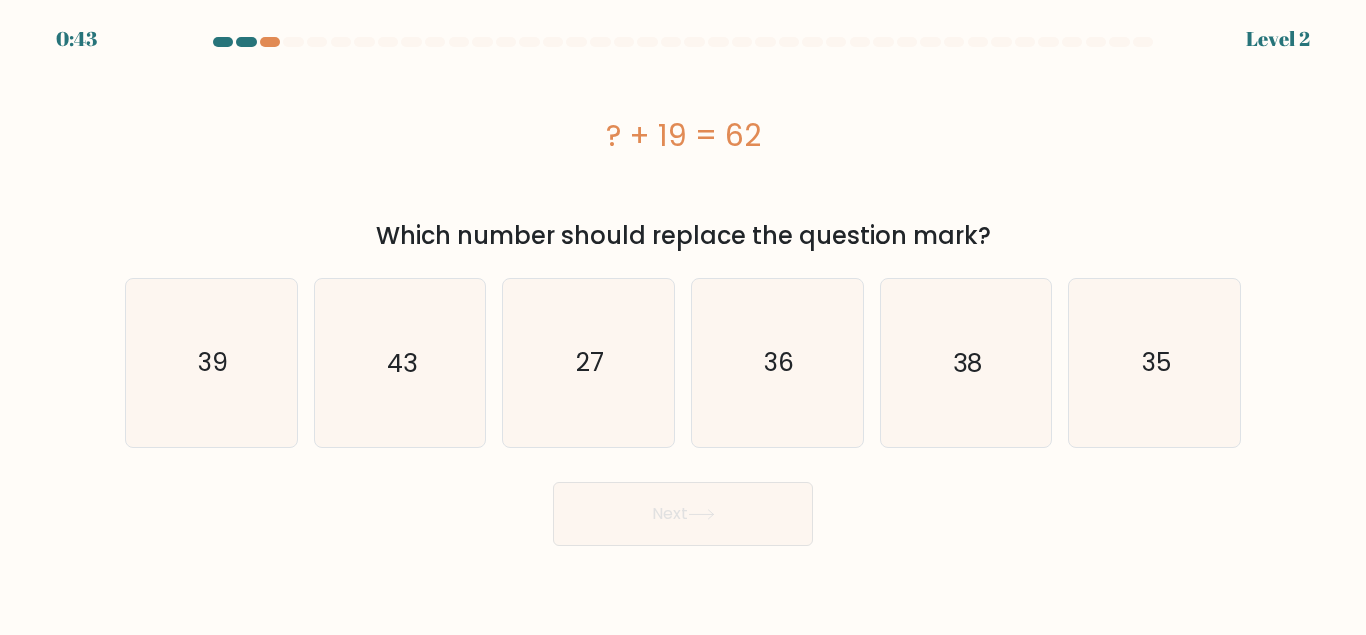 scroll, scrollTop: 0, scrollLeft: 0, axis: both 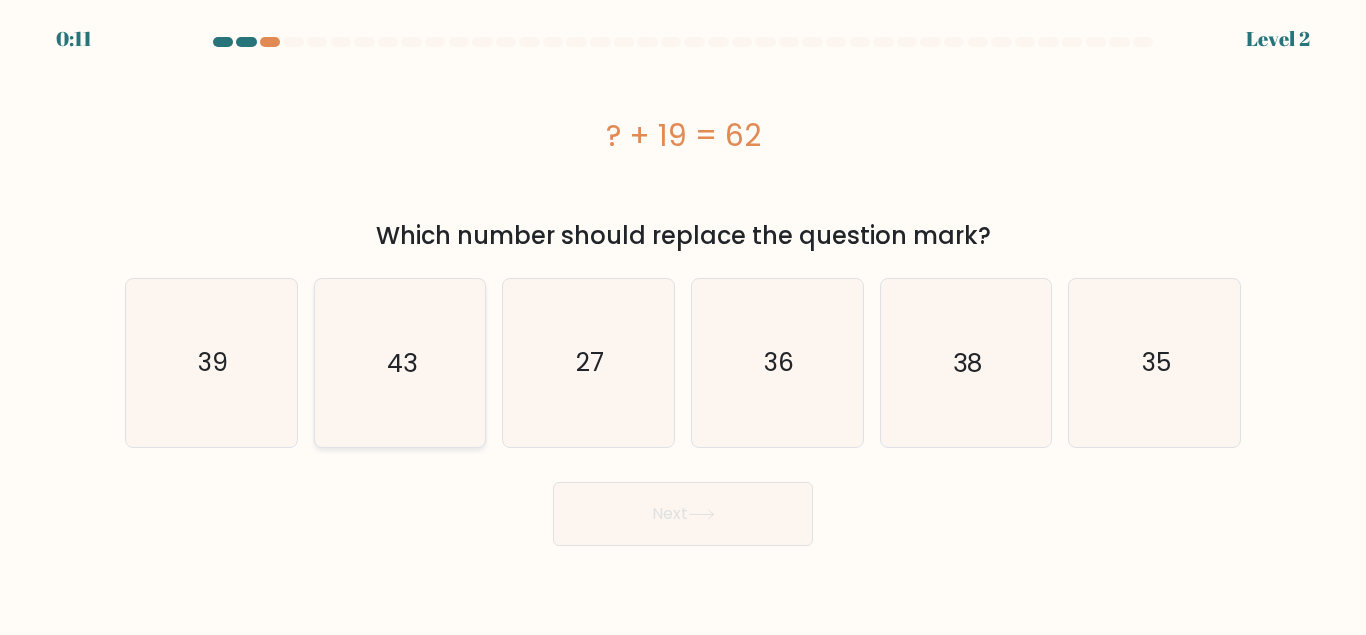 click on "43" 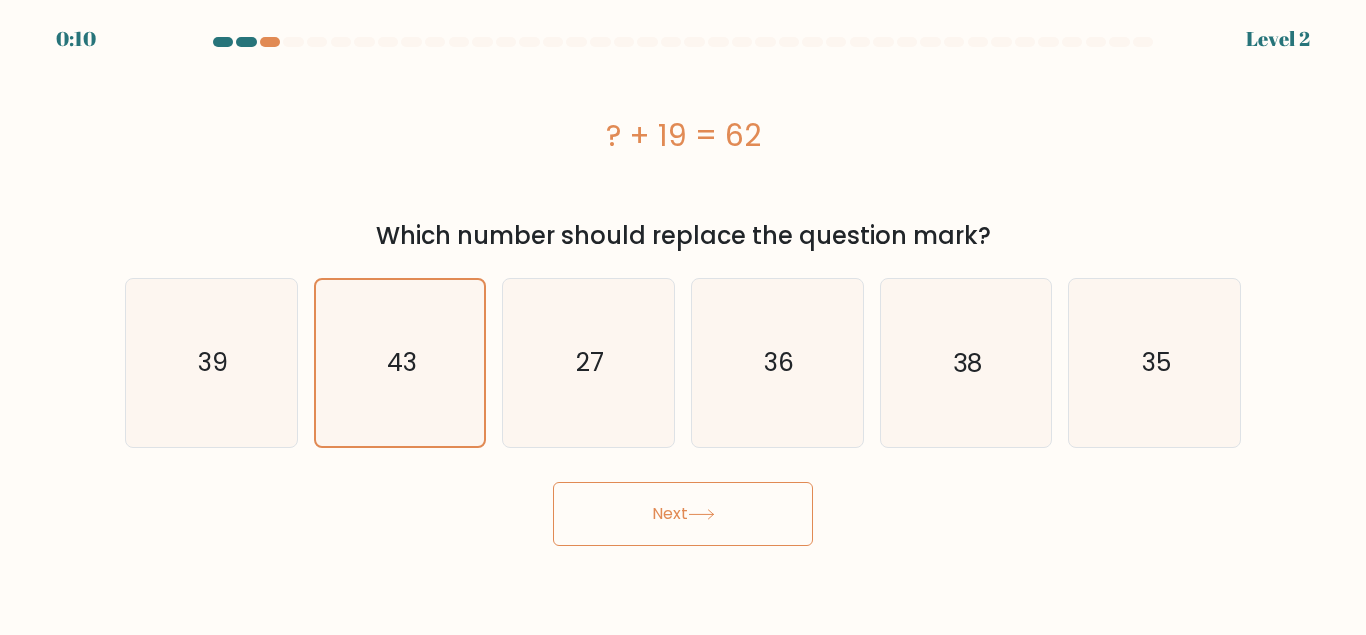 click 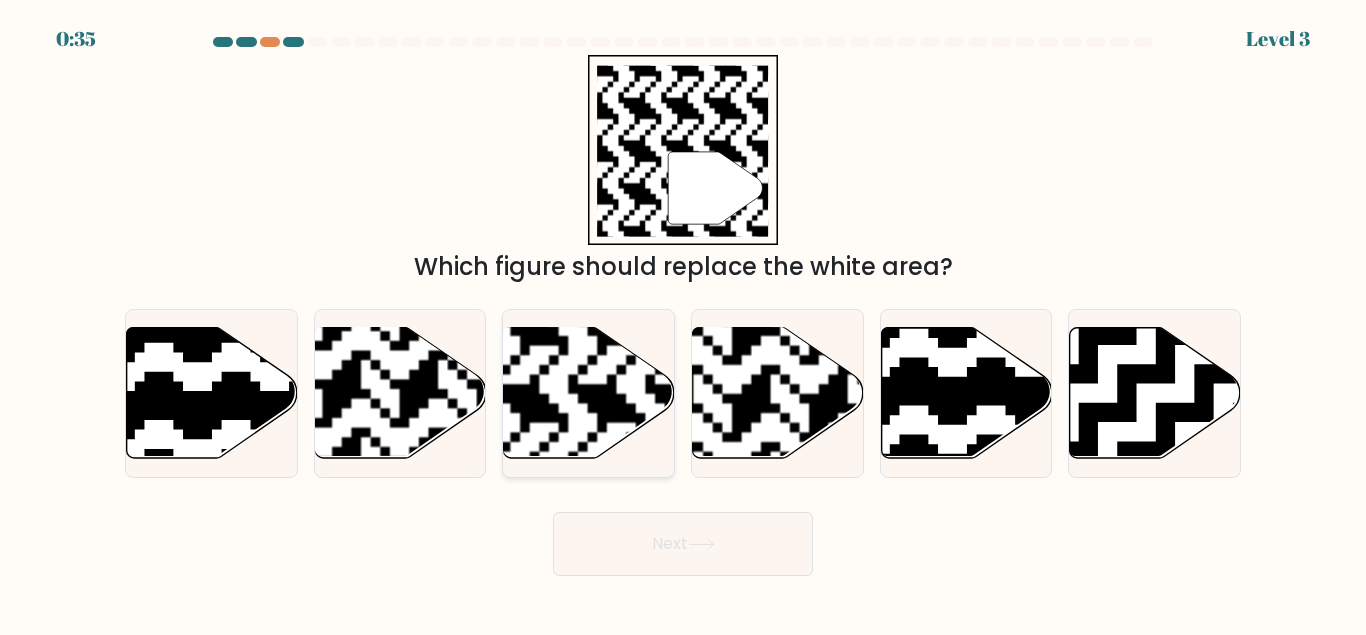 click 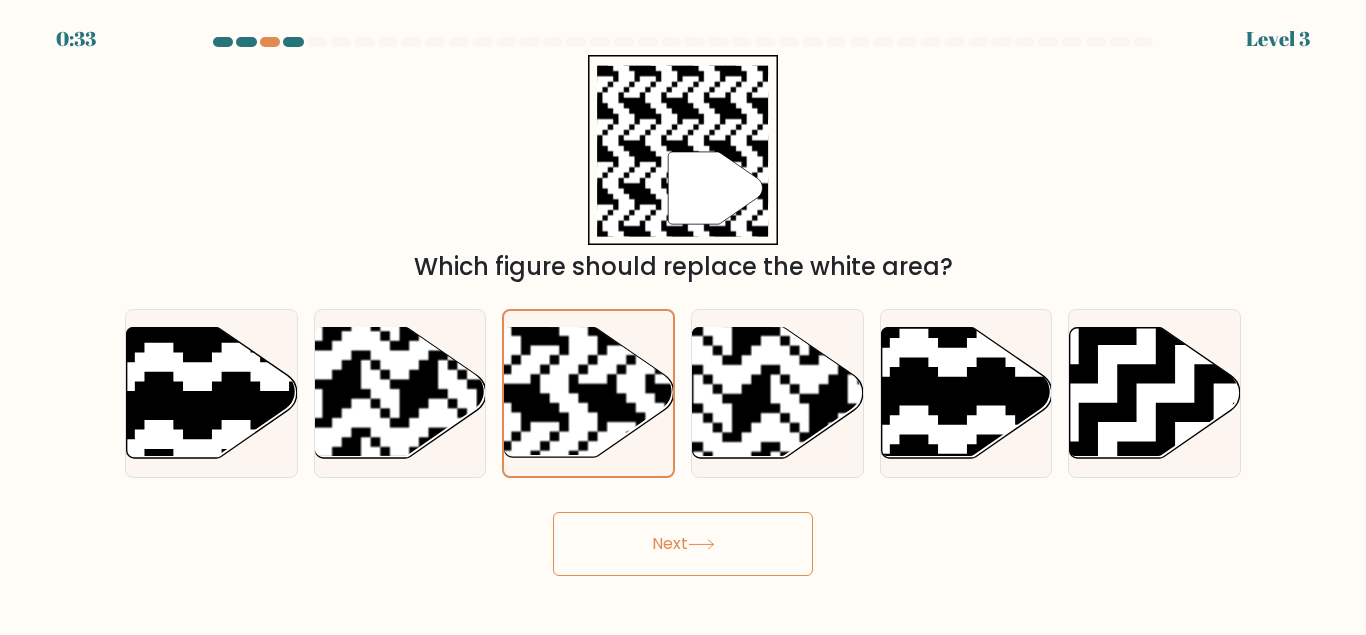 click on "Next" at bounding box center (683, 544) 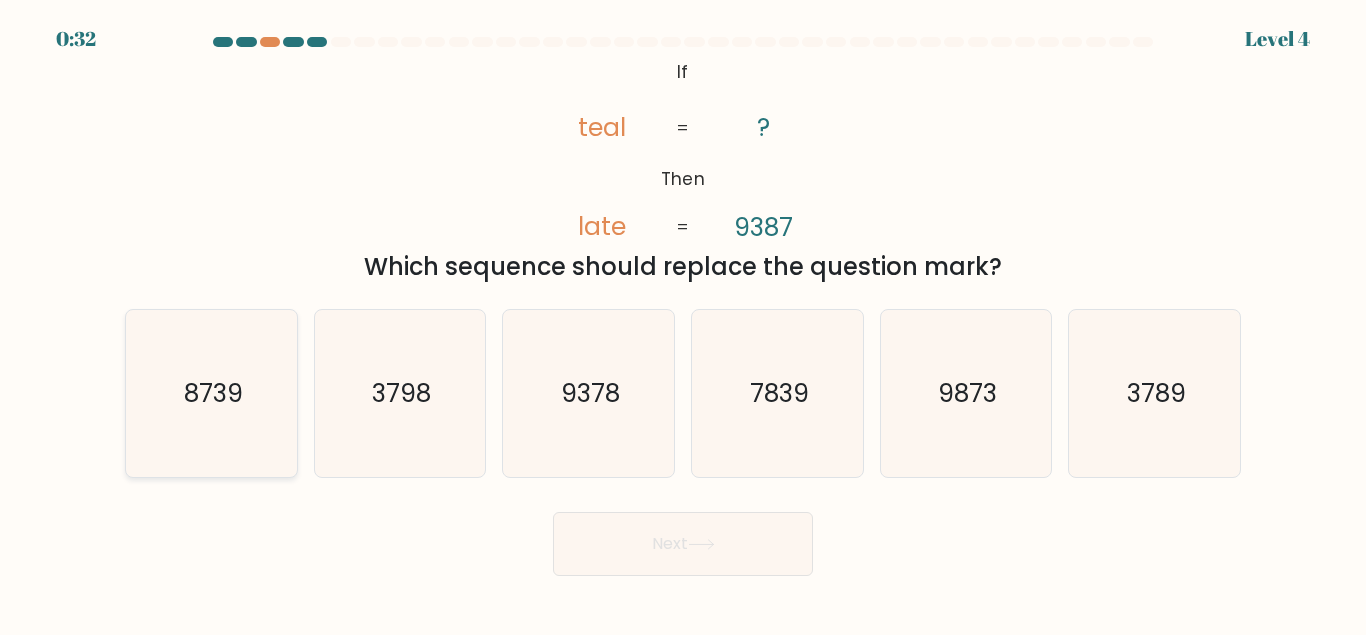 click on "8739" 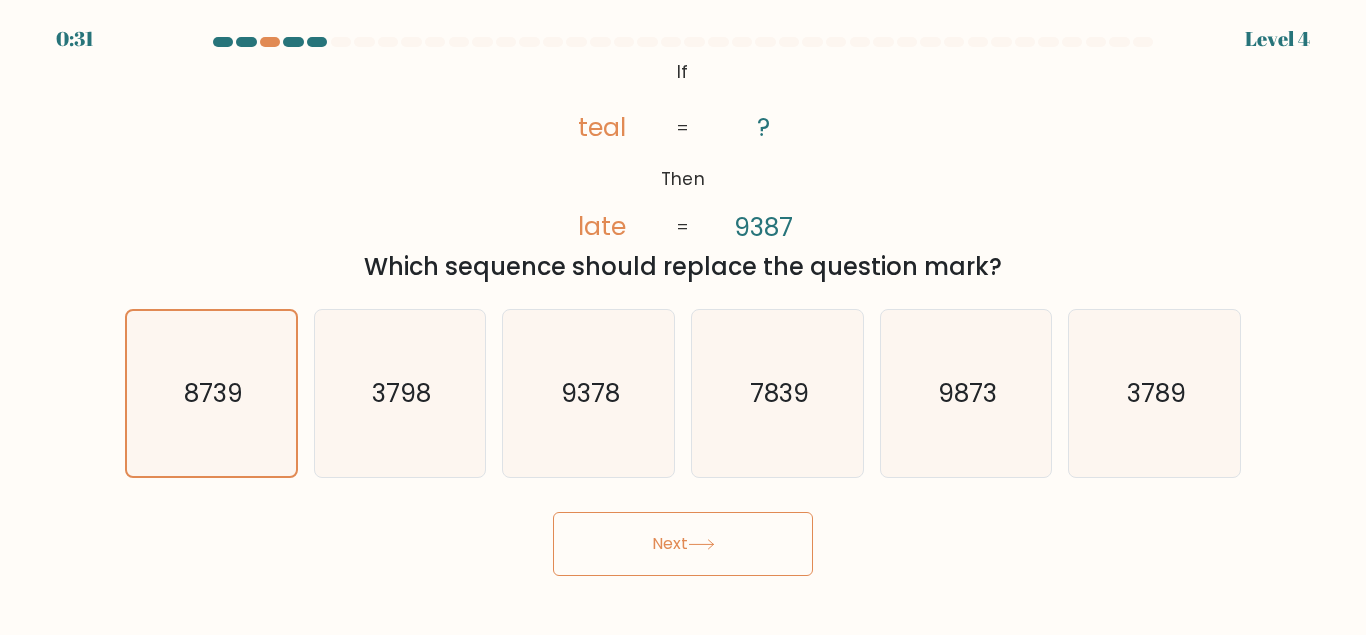 click on "Next" at bounding box center [683, 544] 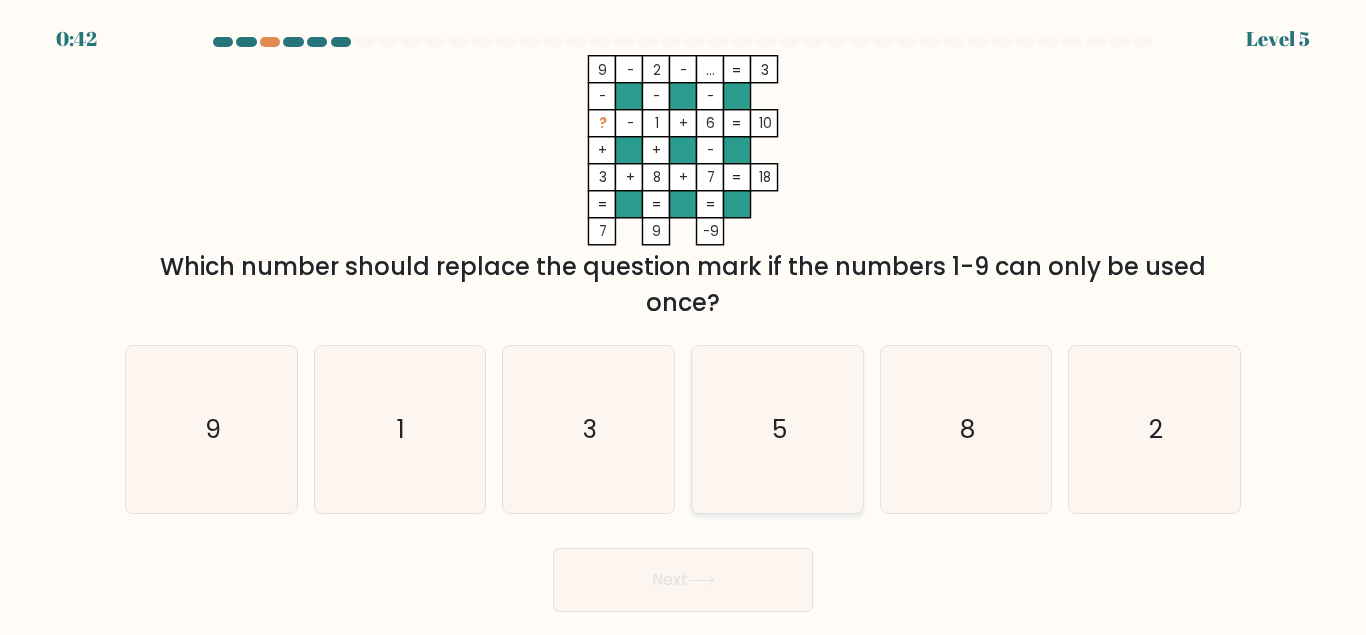 click on "5" 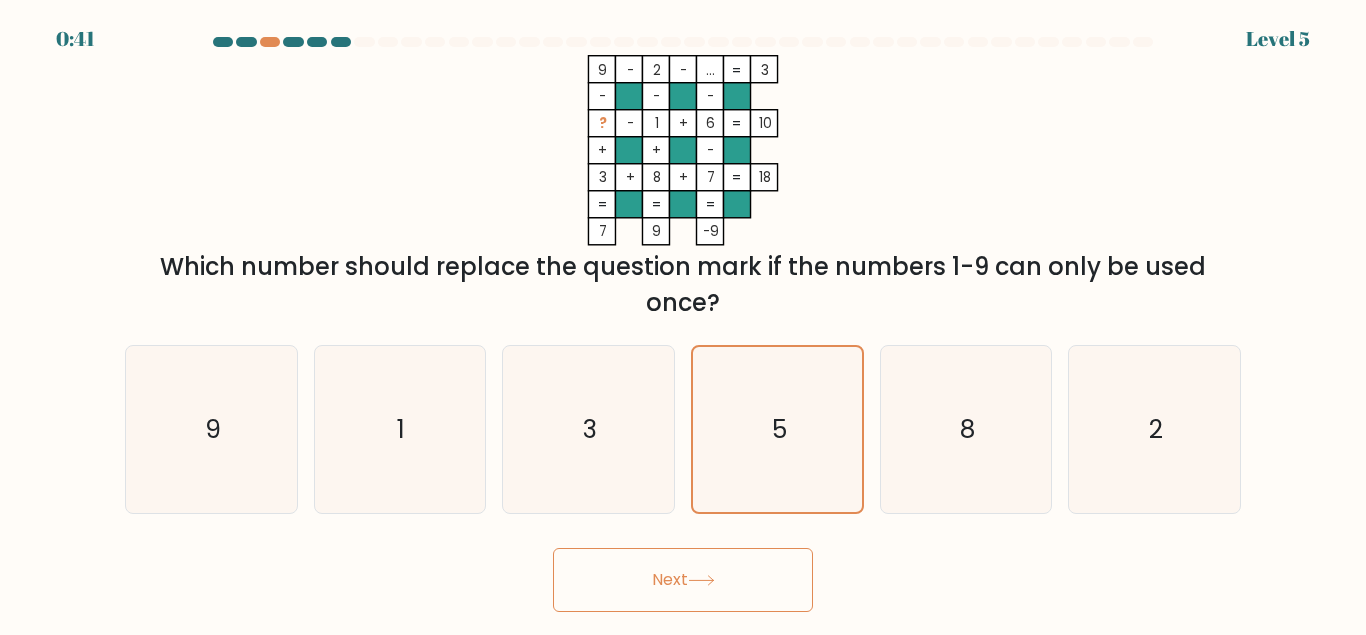 click on "Next" at bounding box center (683, 580) 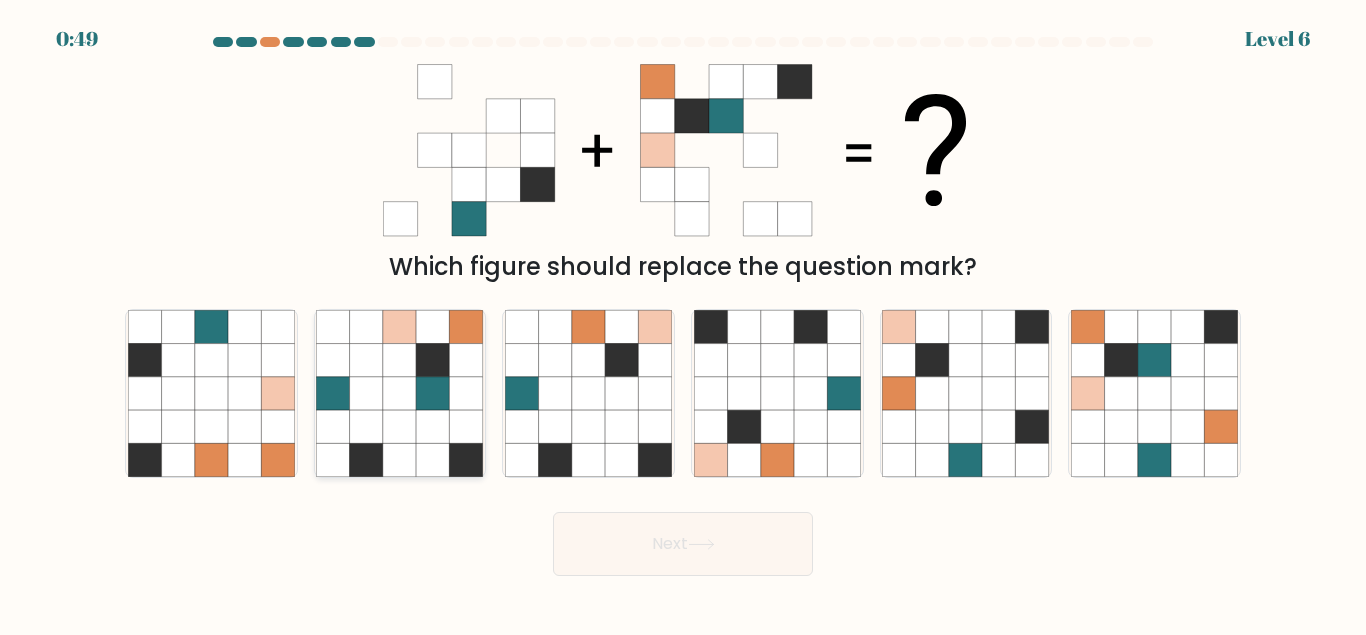 click 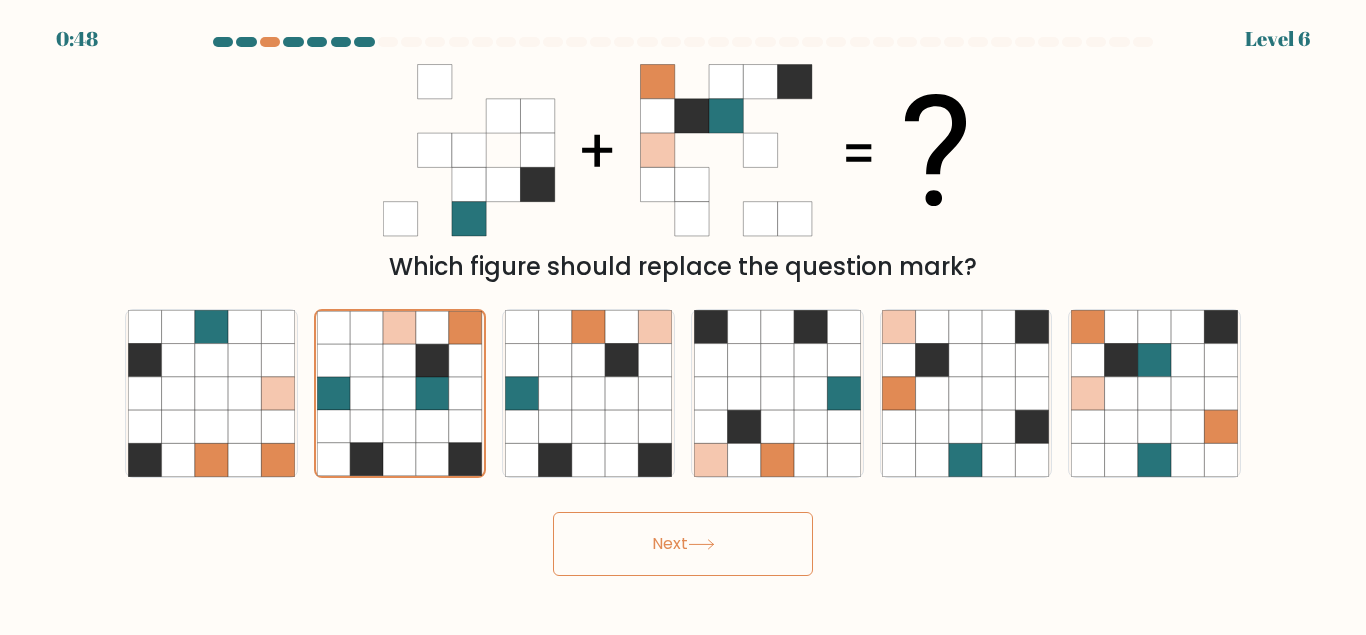 click on "Next" at bounding box center (683, 544) 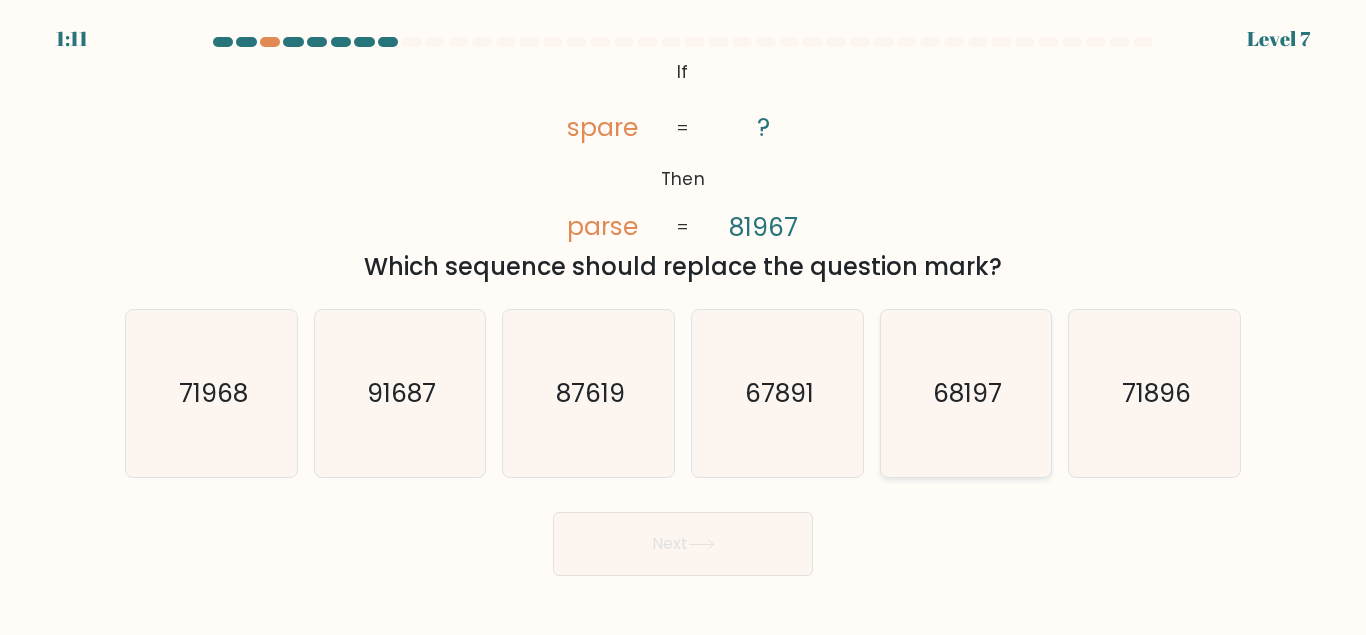 click on "68197" 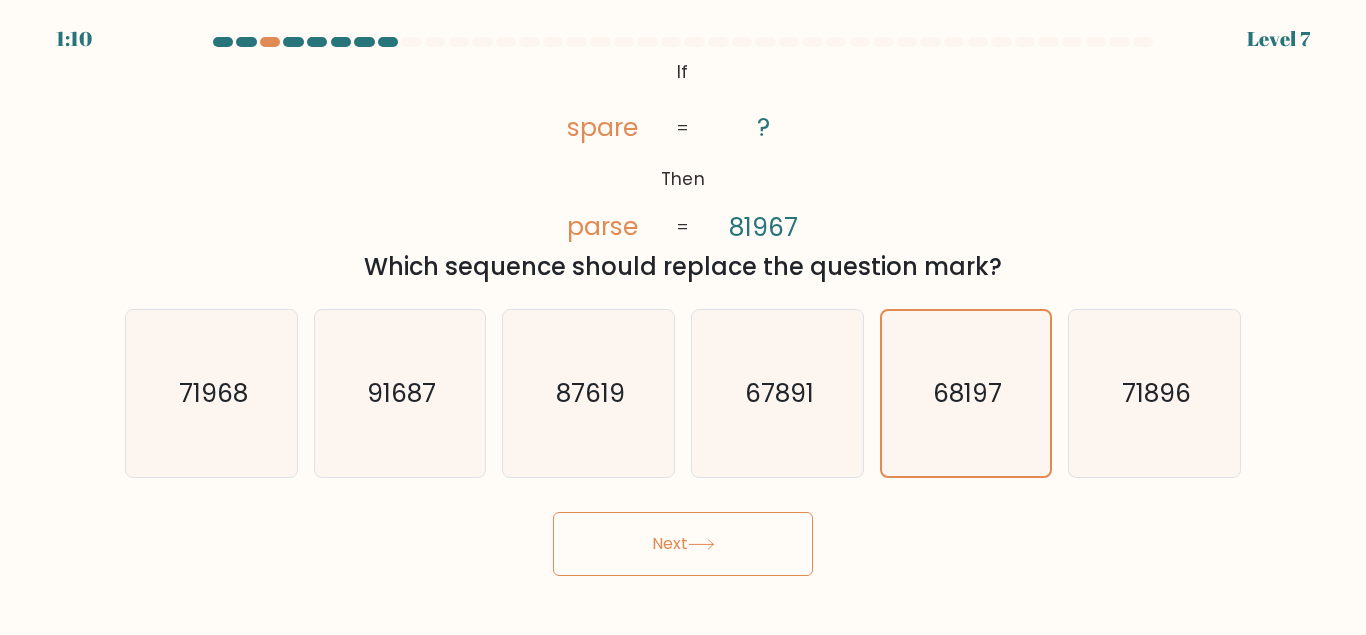 click 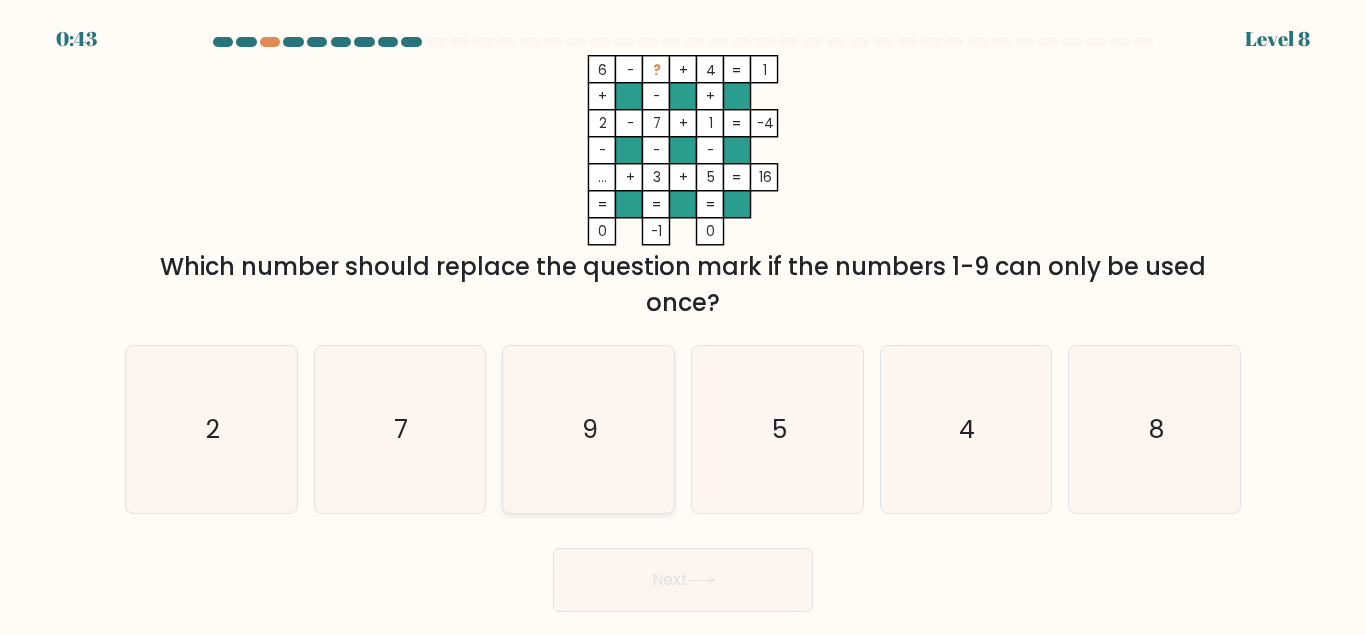 click on "9" 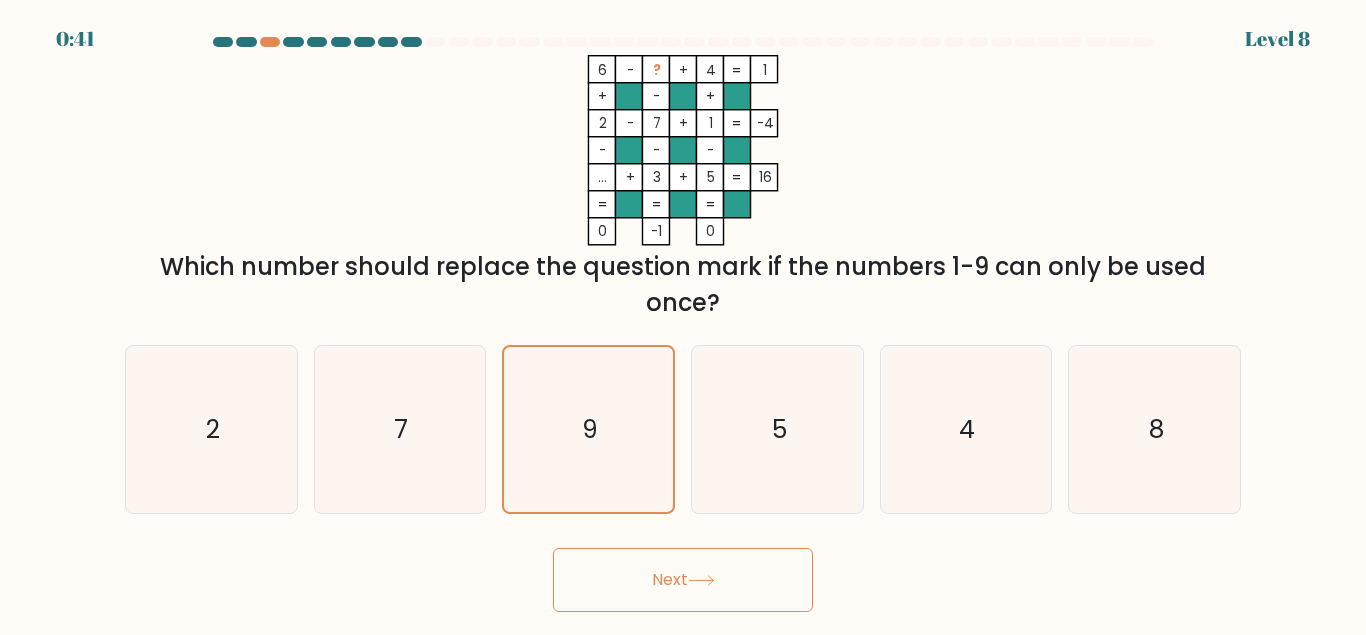 click 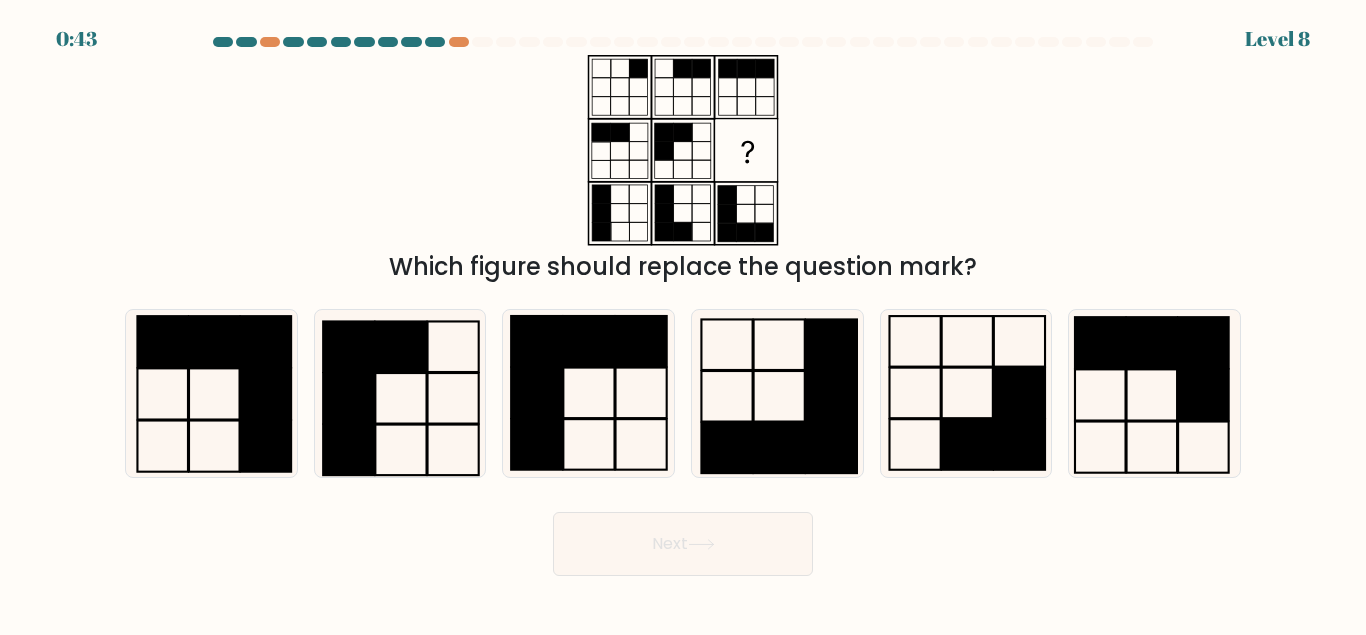 scroll, scrollTop: 0, scrollLeft: 0, axis: both 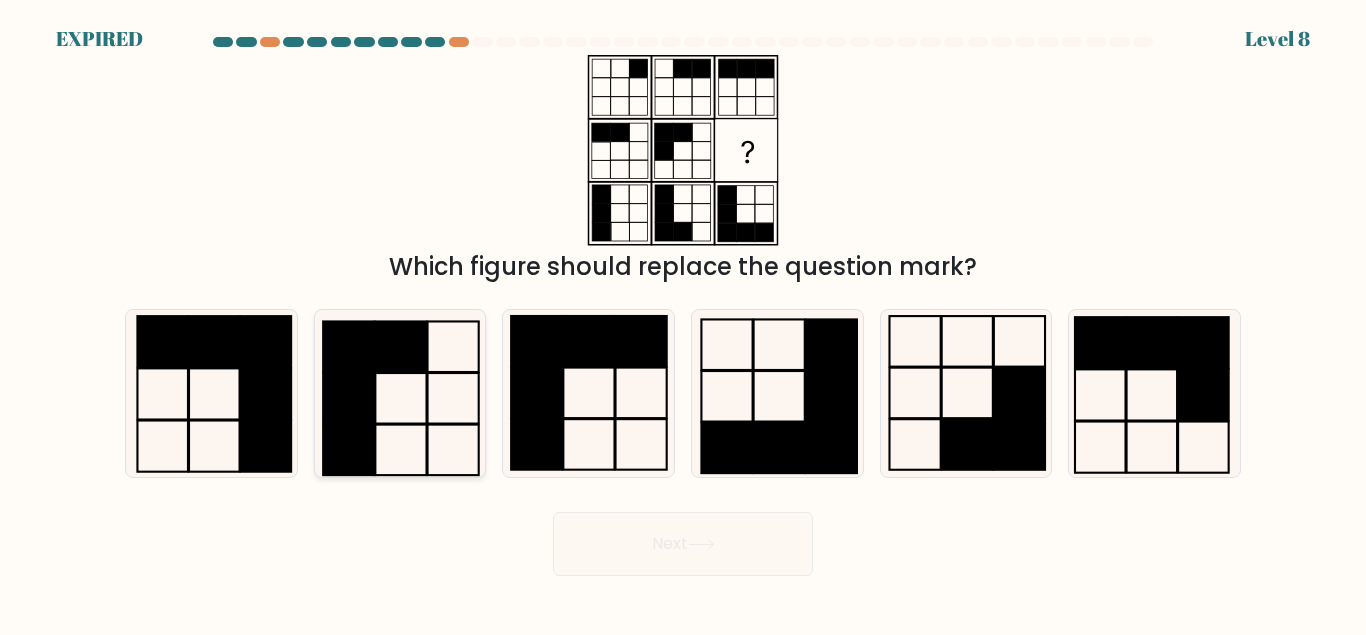 click 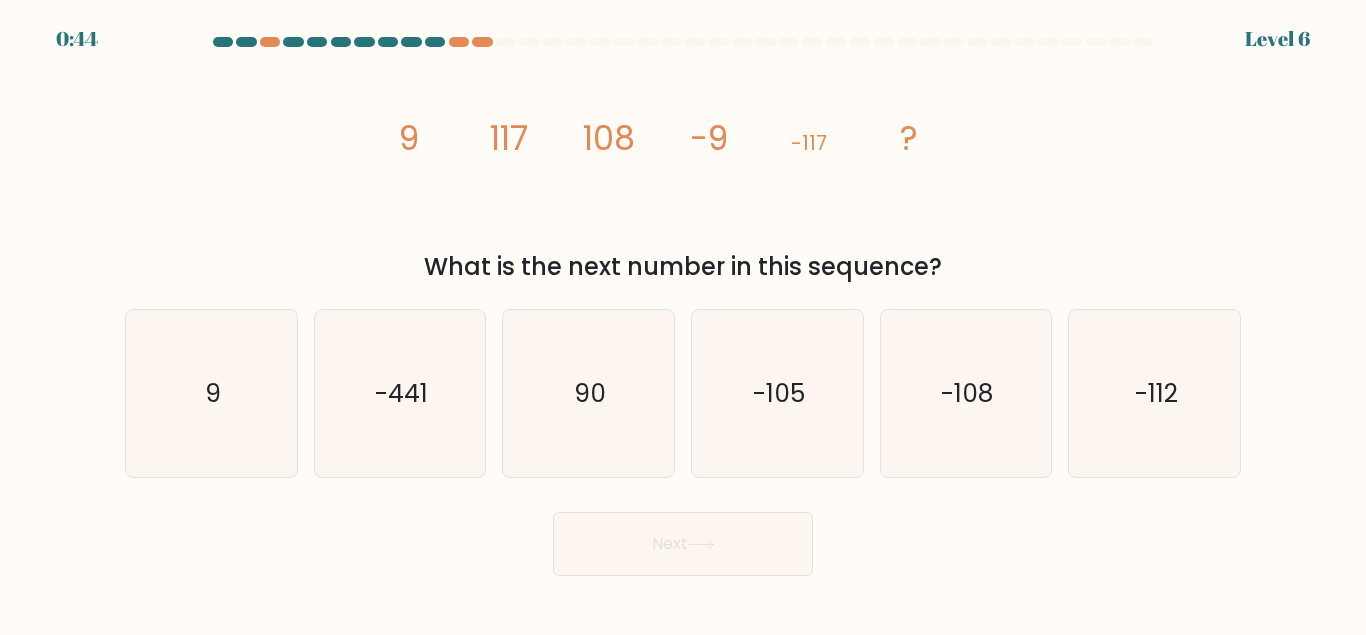 scroll, scrollTop: 0, scrollLeft: 0, axis: both 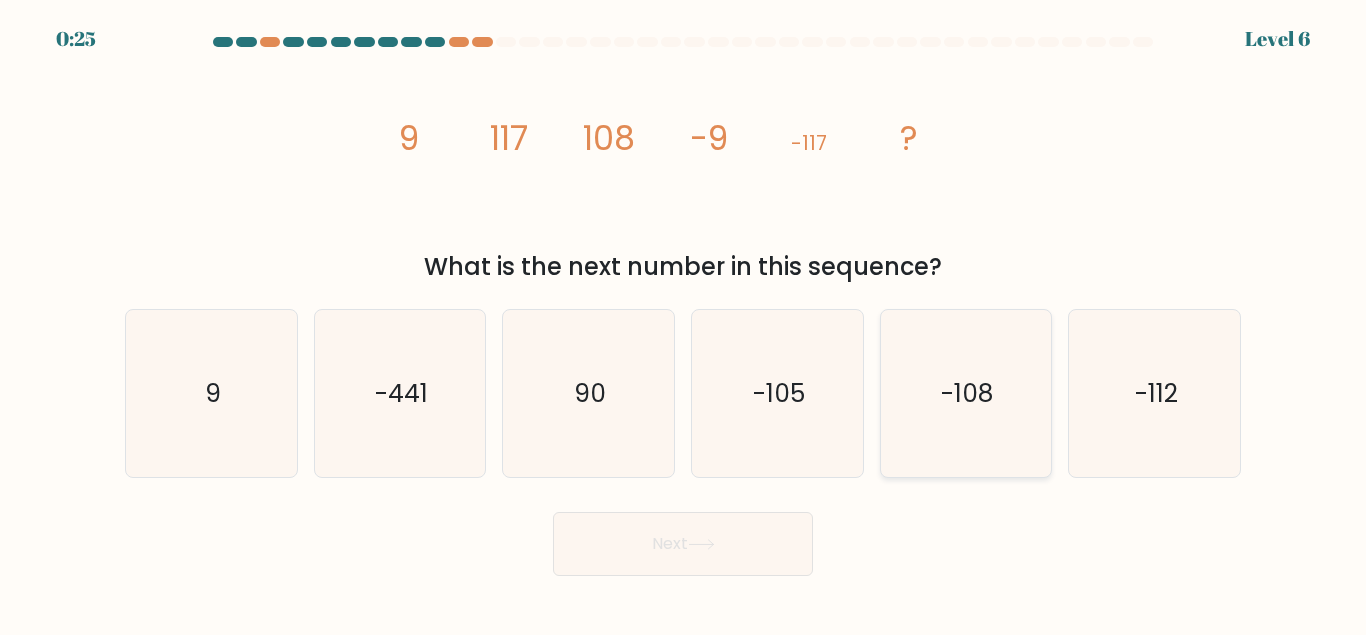 click on "-108" 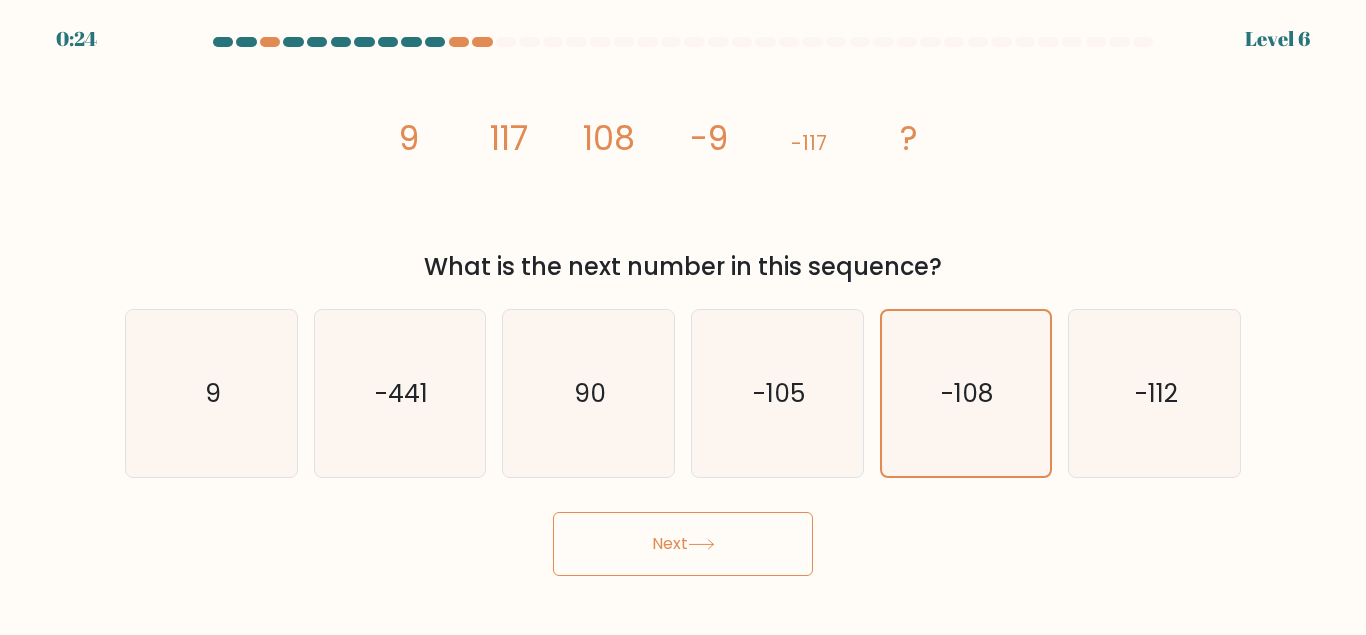 click 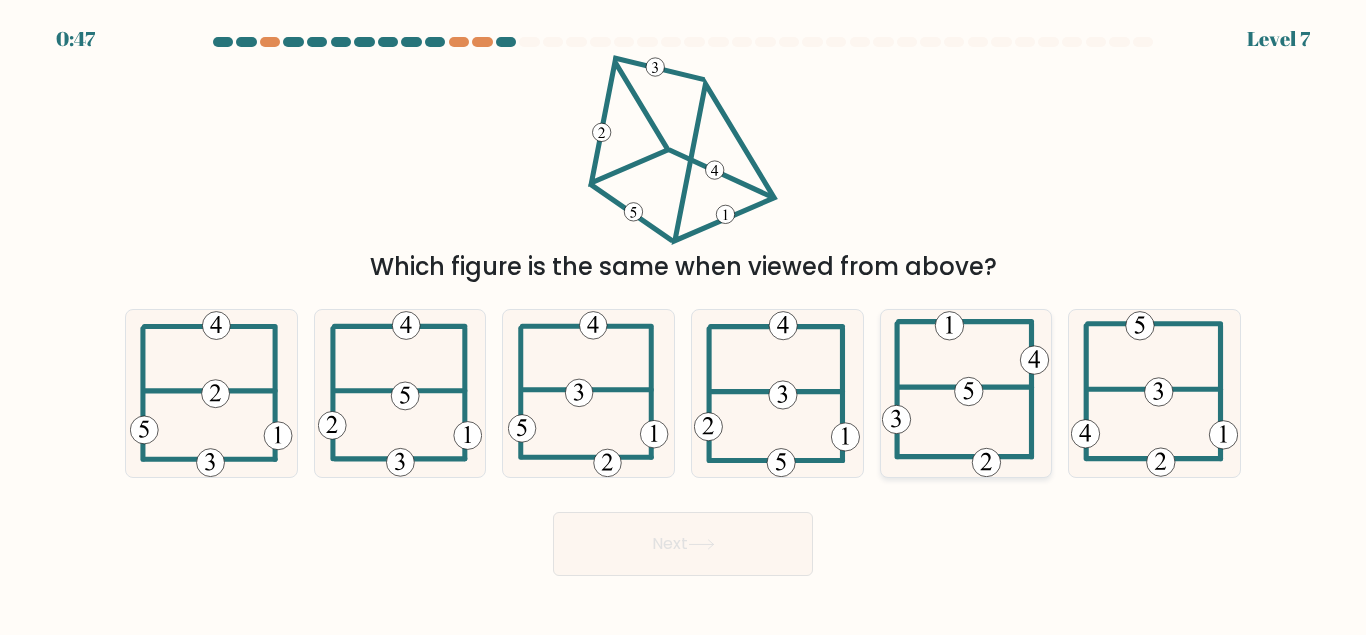 click 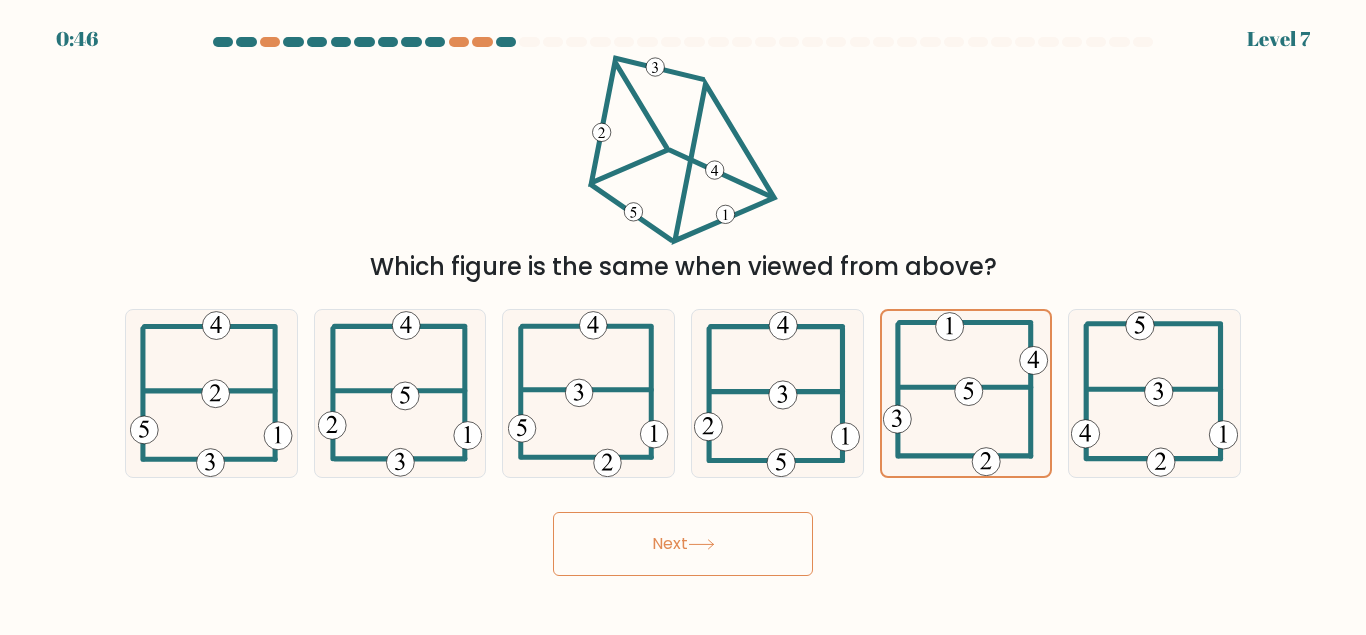click on "0:46
Level 7" at bounding box center (683, 317) 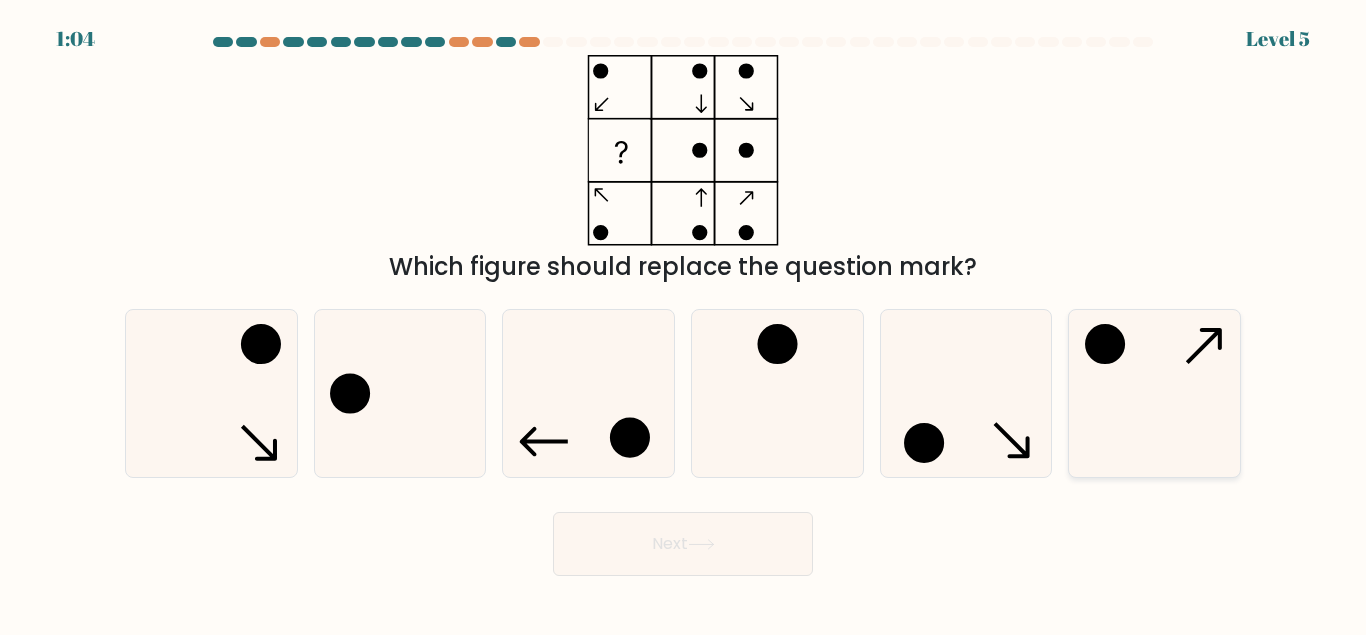 click 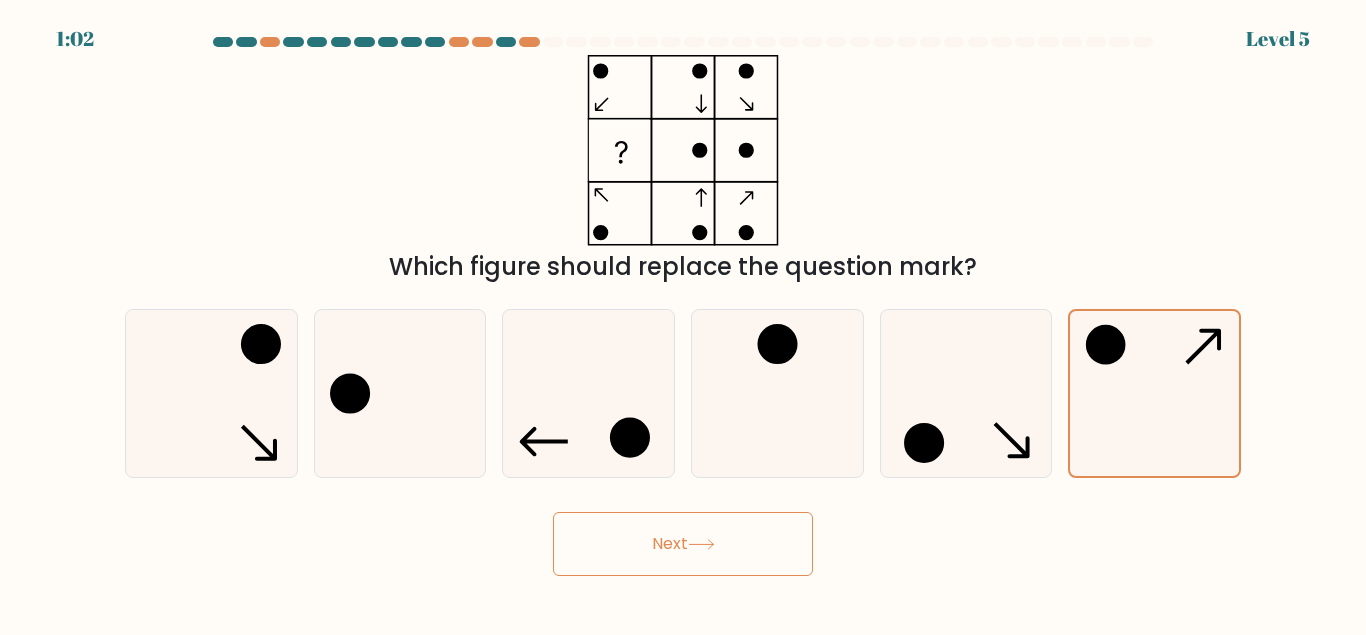 click on "Next" at bounding box center [683, 544] 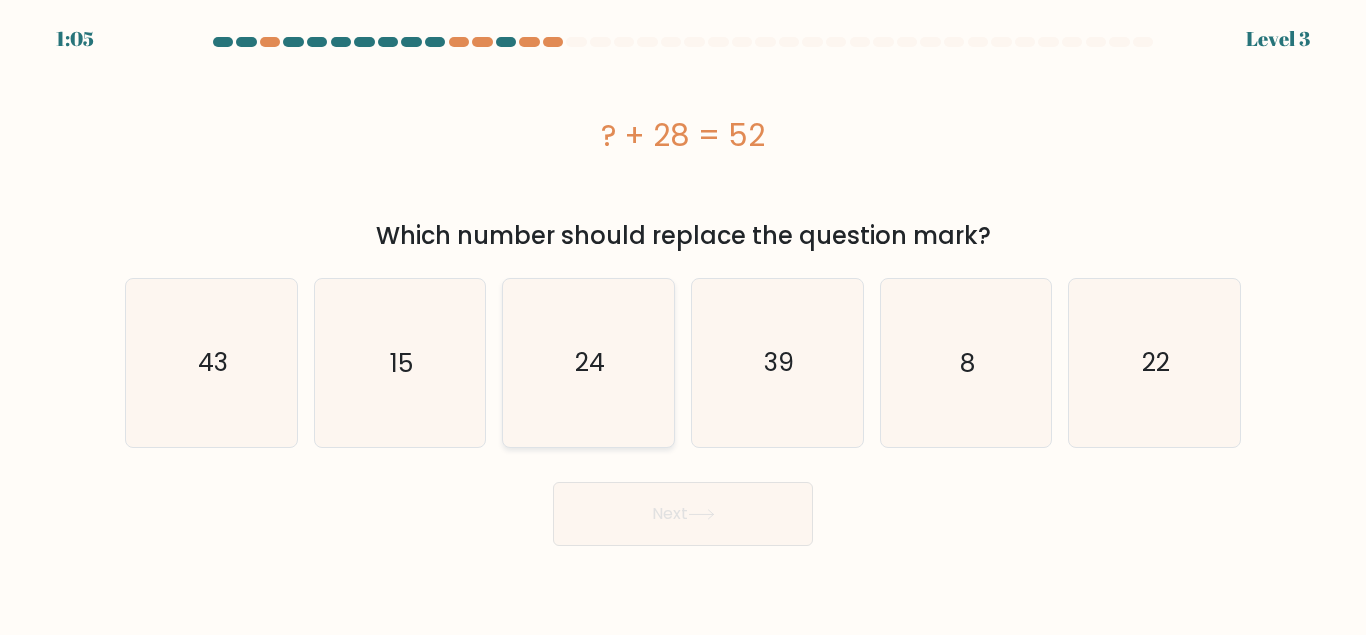 click on "24" 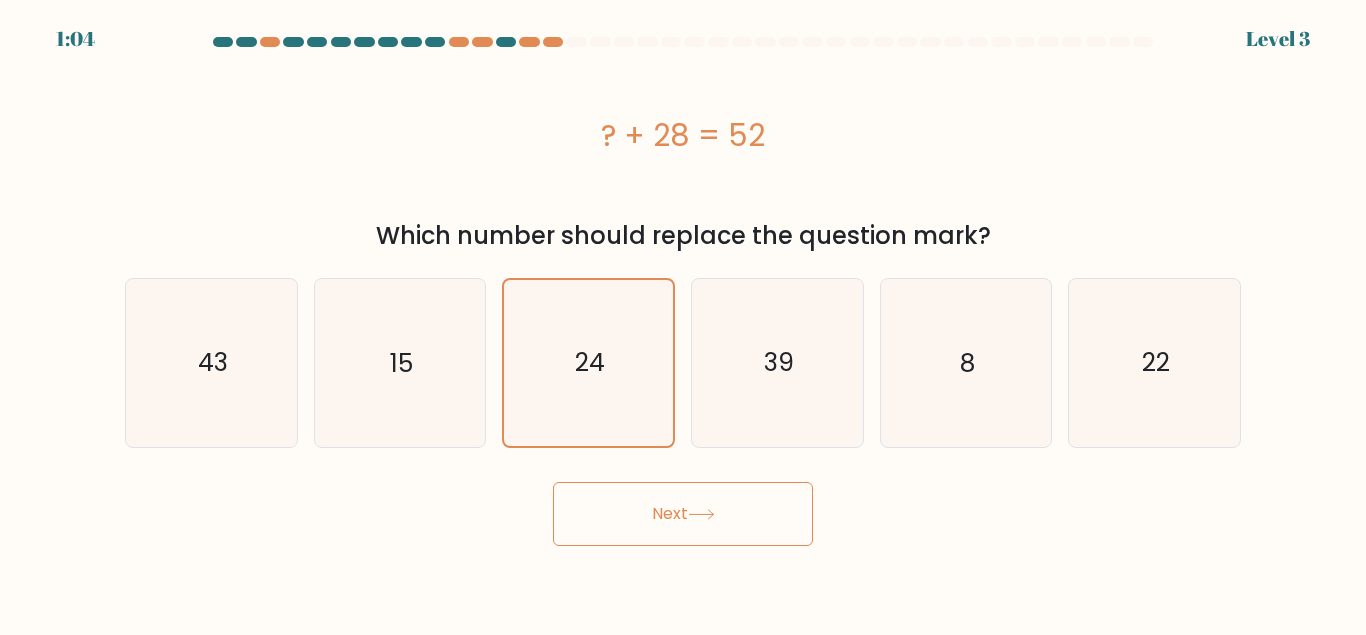 click on "Next" at bounding box center [683, 514] 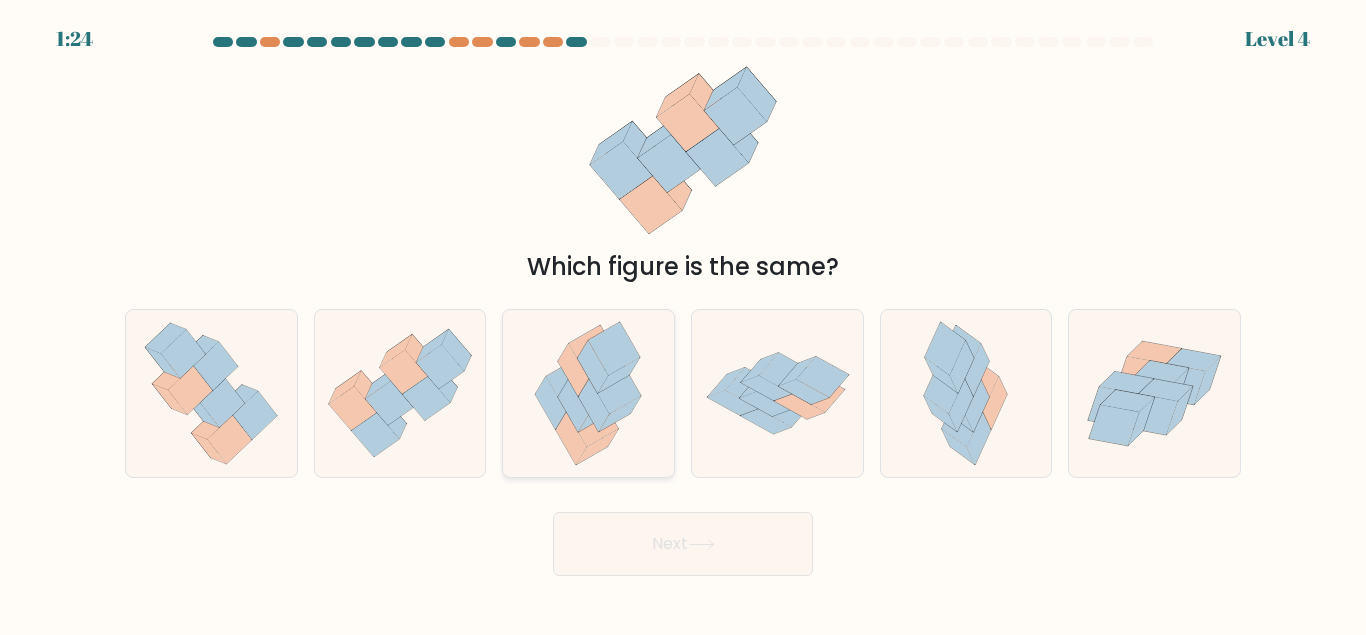 click 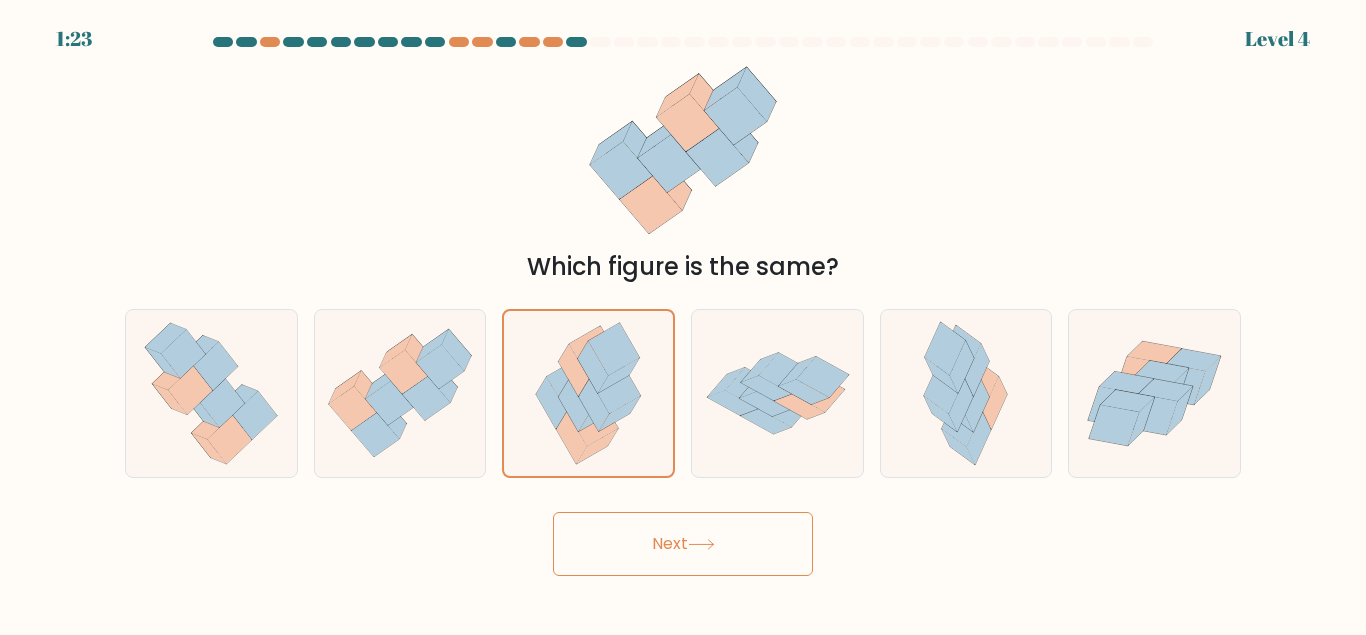 click on "Next" at bounding box center (683, 544) 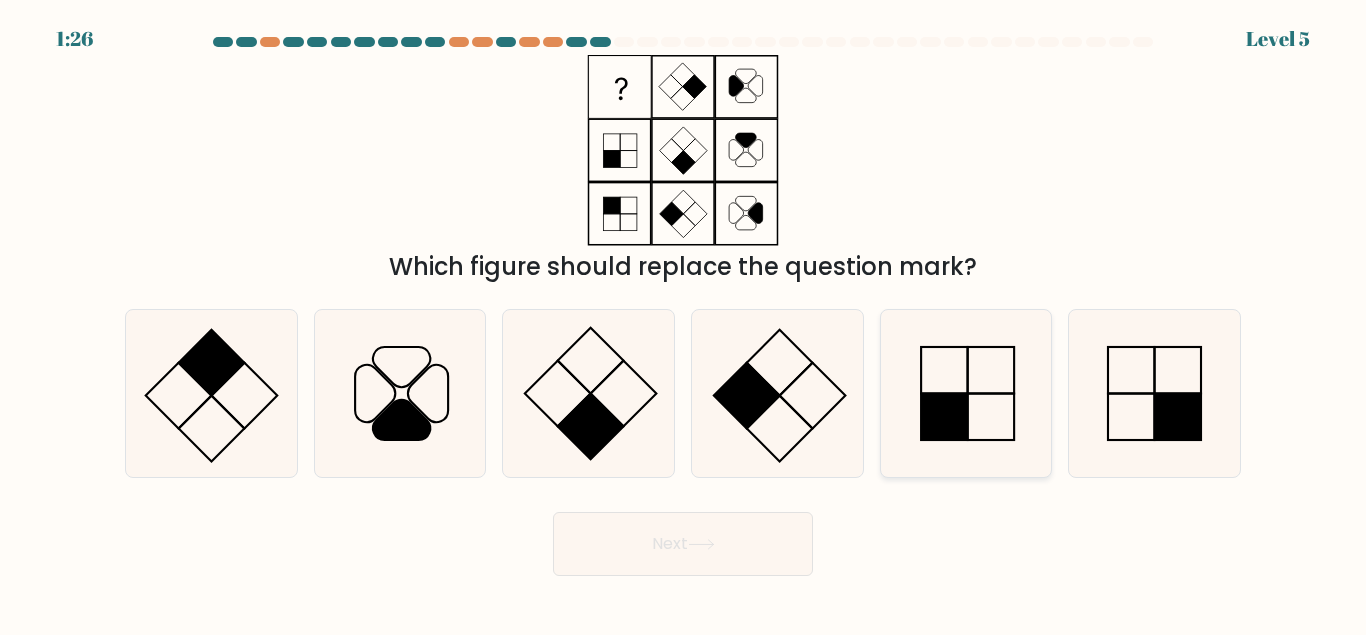 click 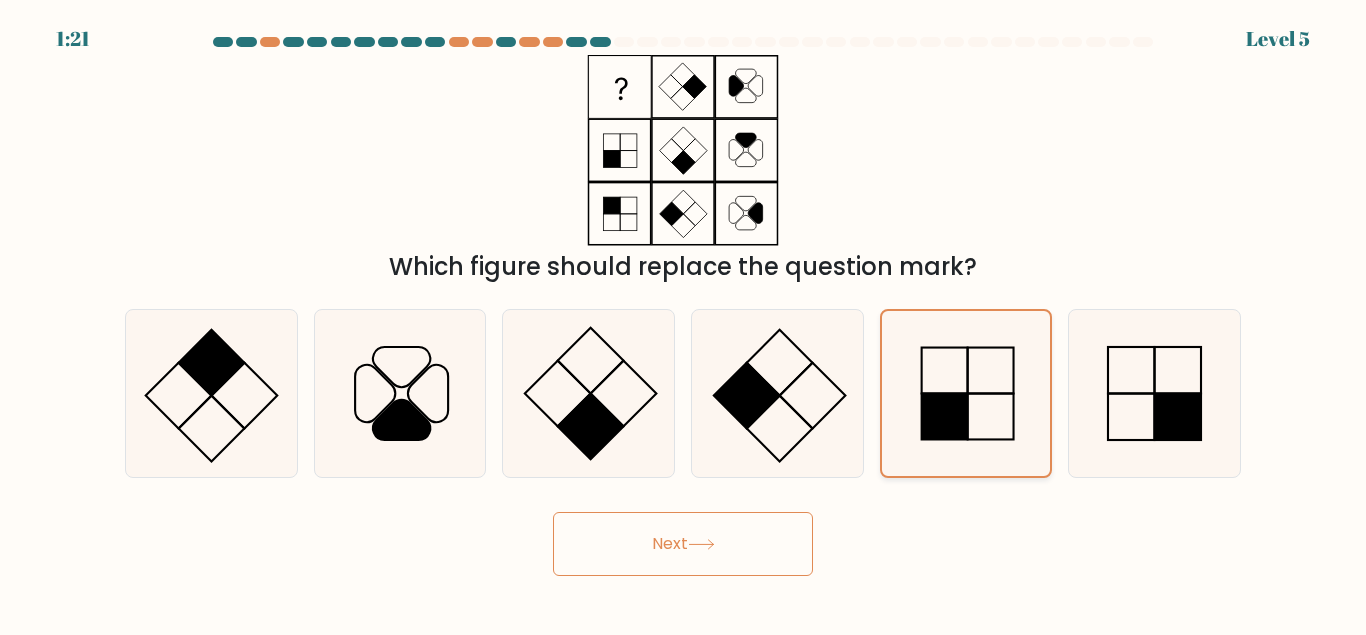 click 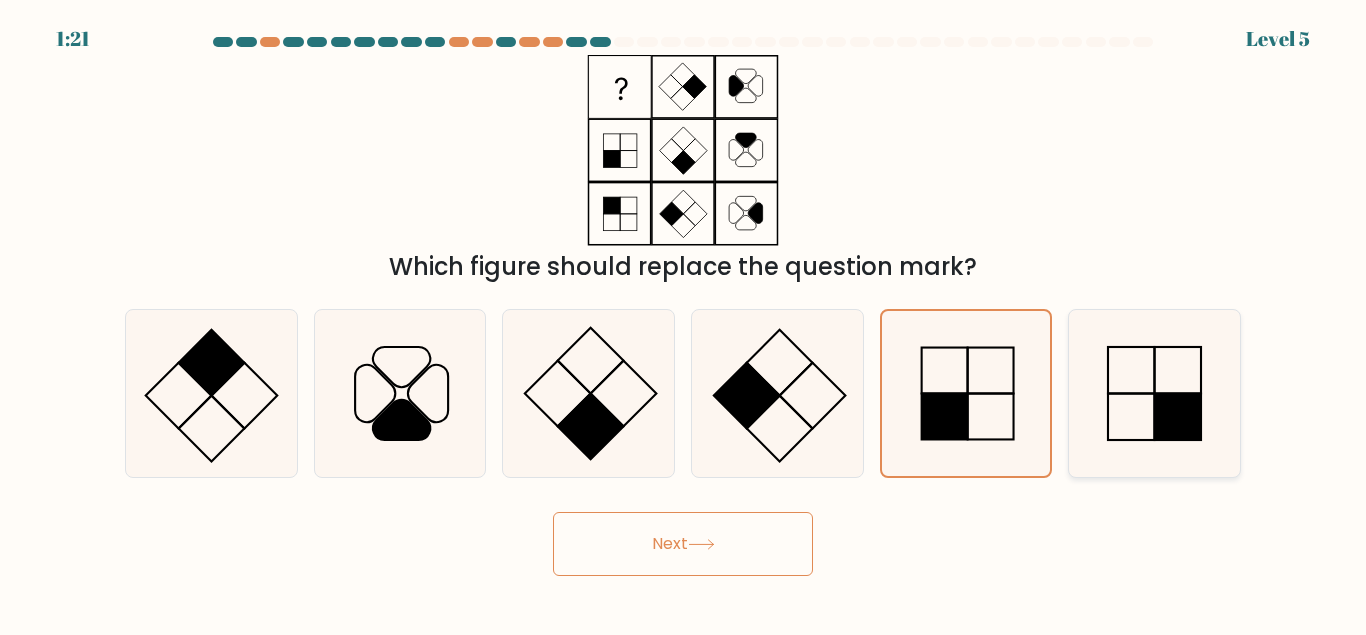 click 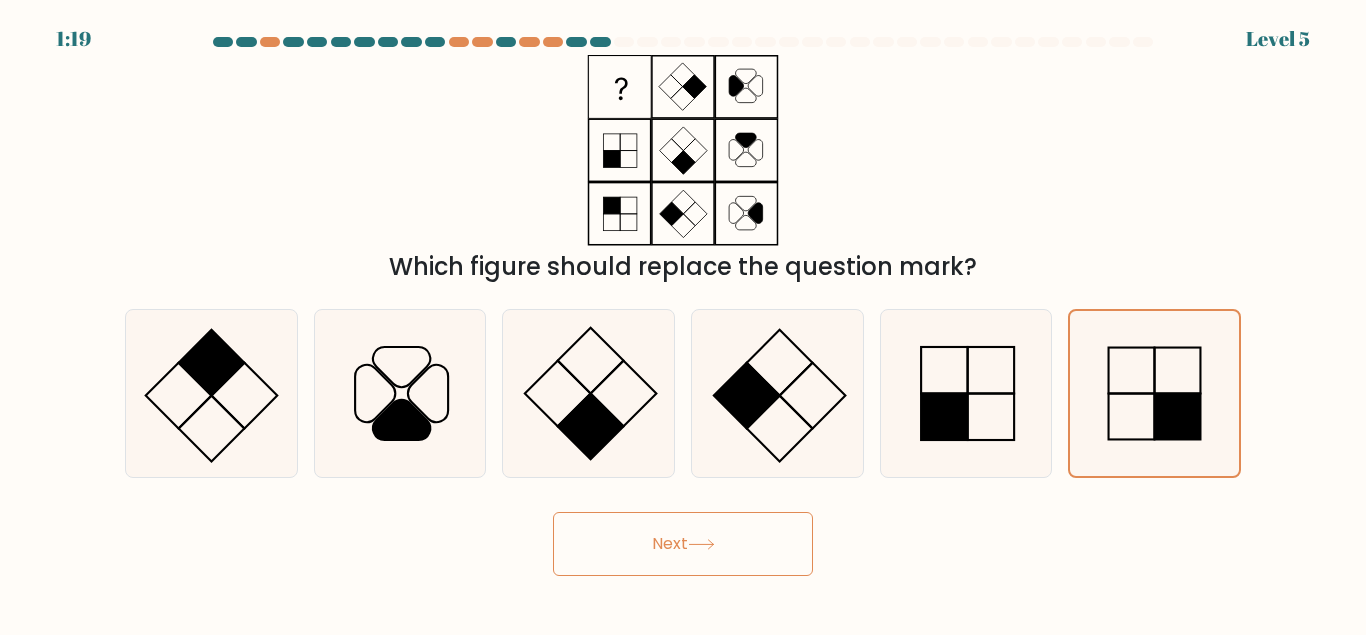 click on "Next" at bounding box center [683, 544] 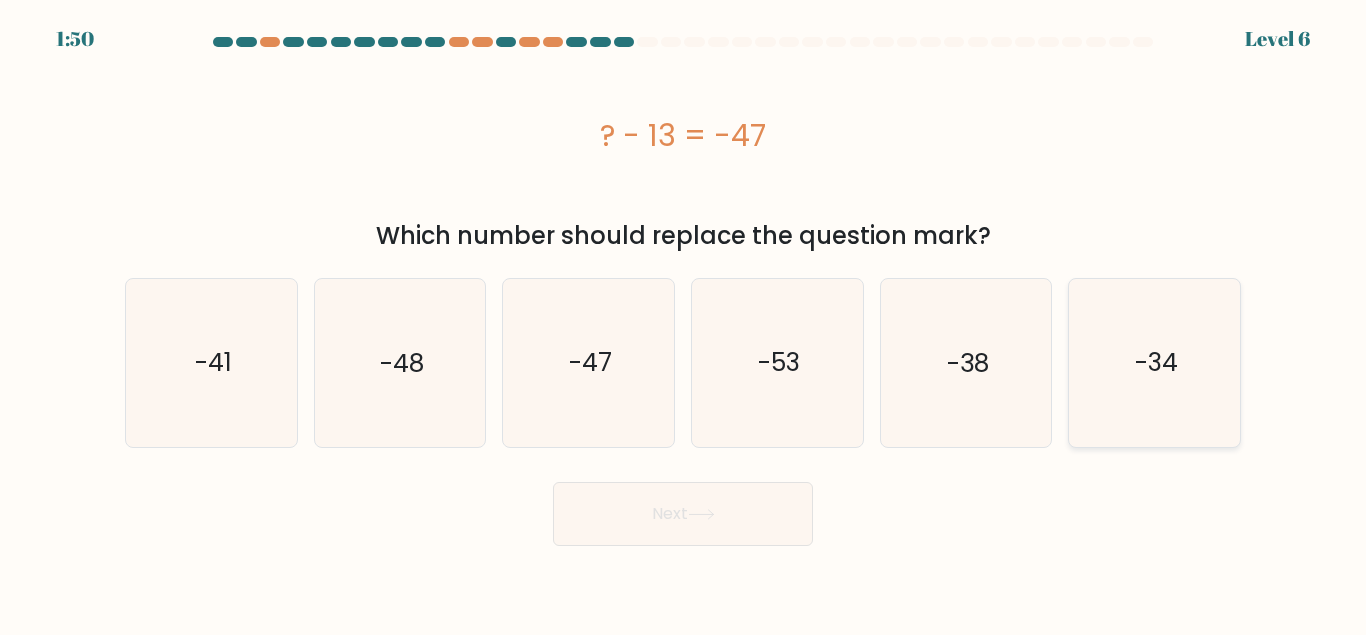 click on "-34" 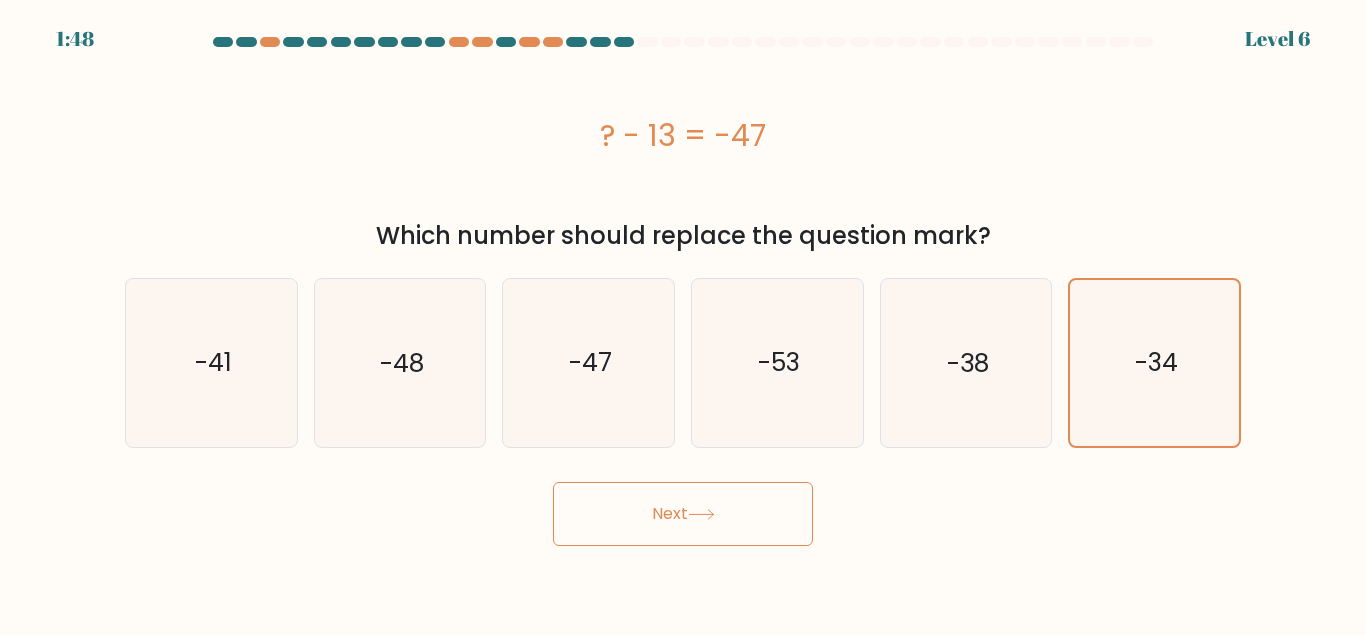 click on "Next" at bounding box center [683, 514] 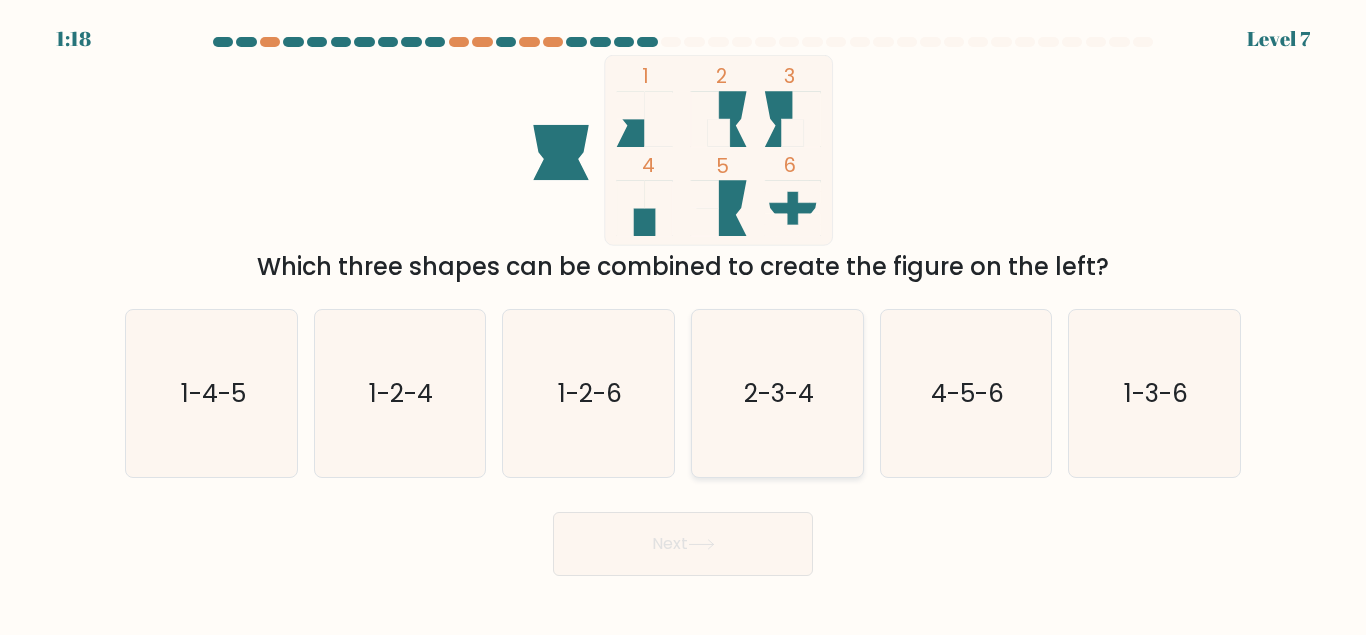 click on "2-3-4" 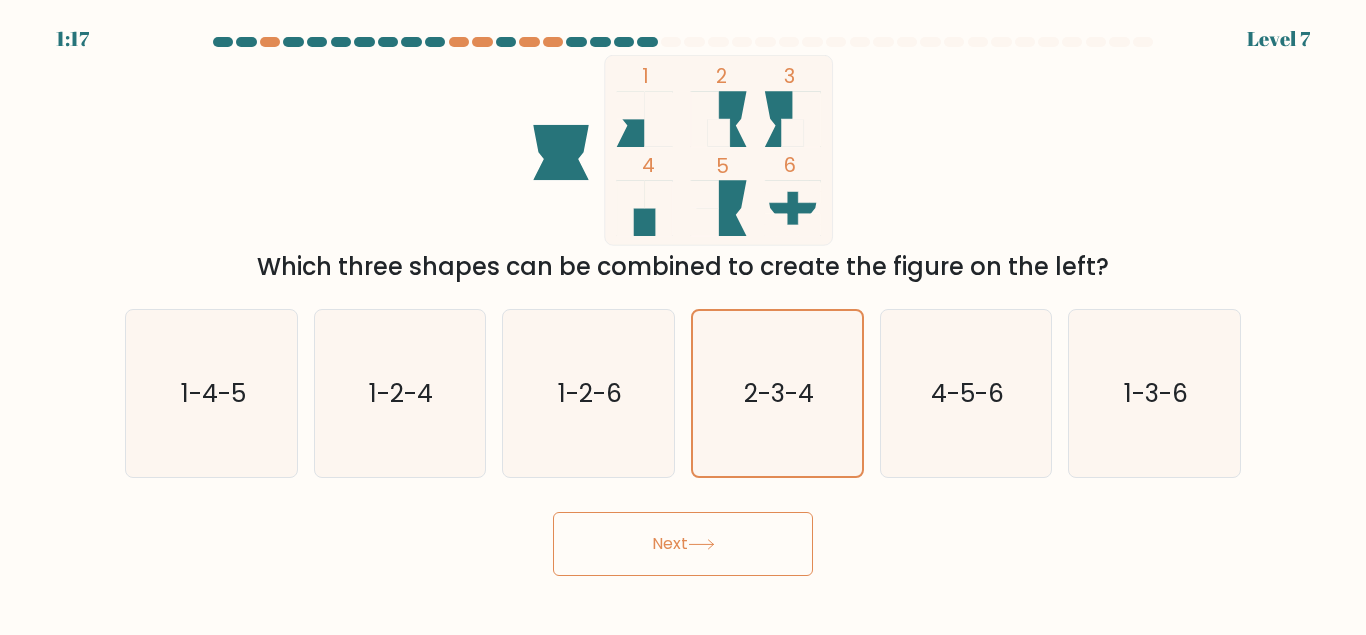 click 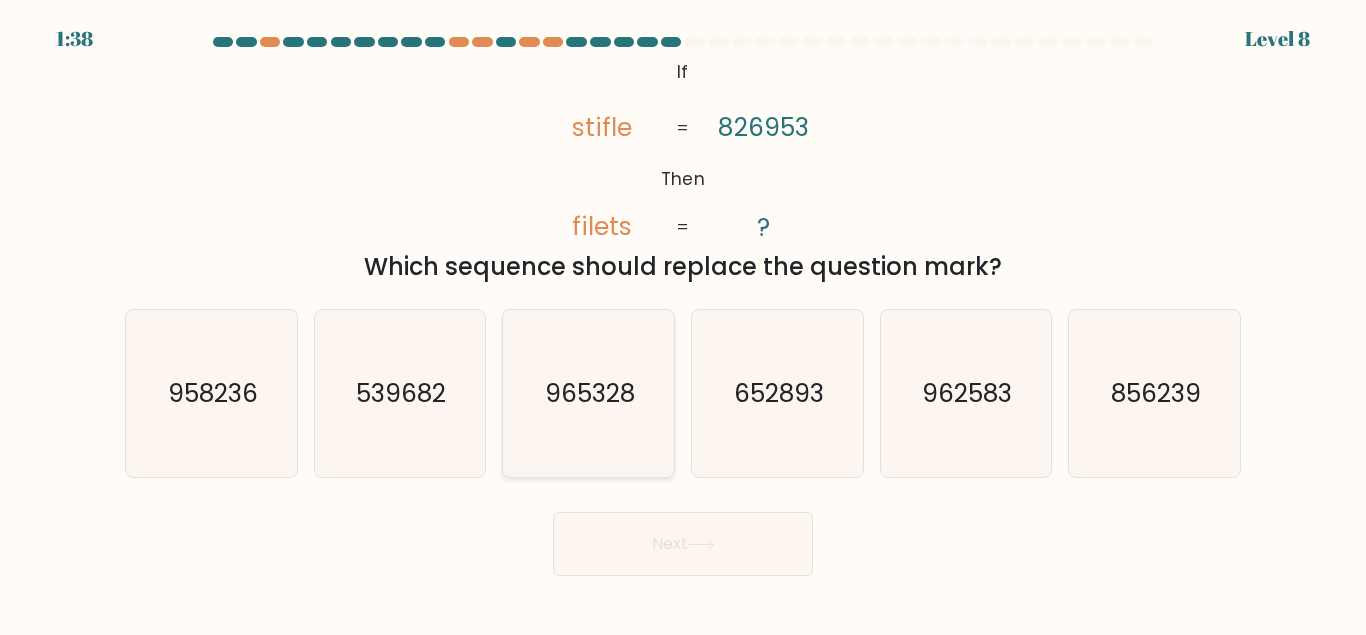 click on "965328" 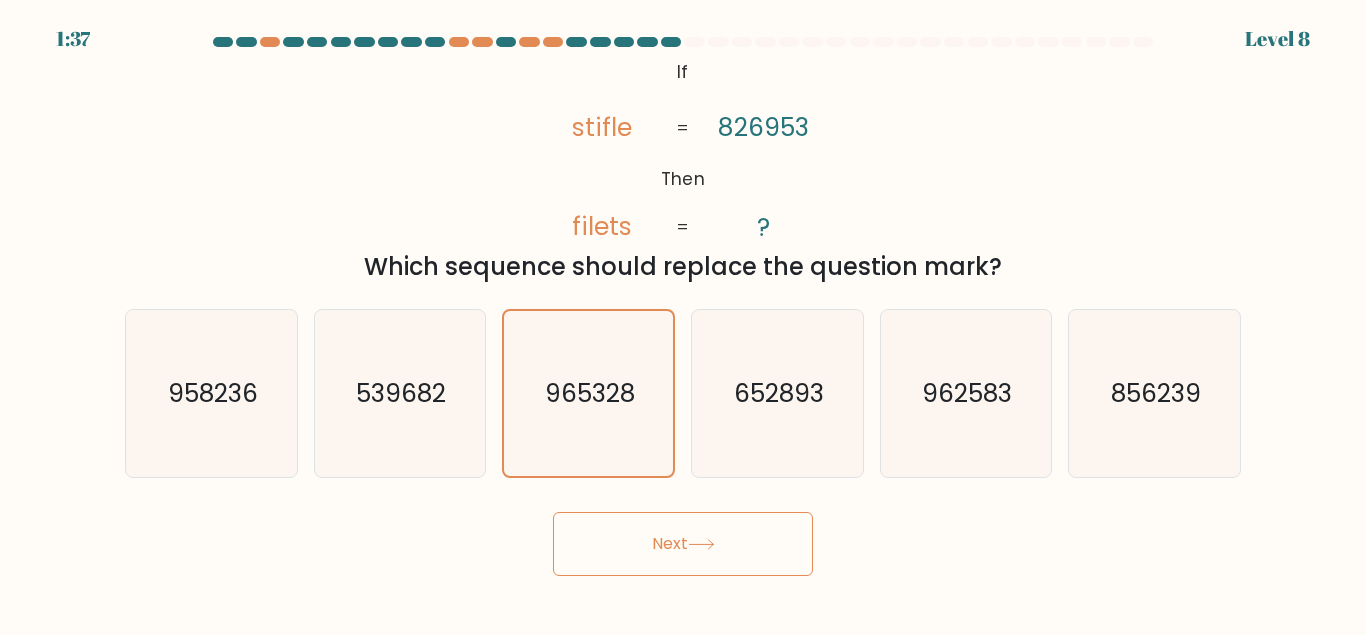 click on "Next" at bounding box center (683, 544) 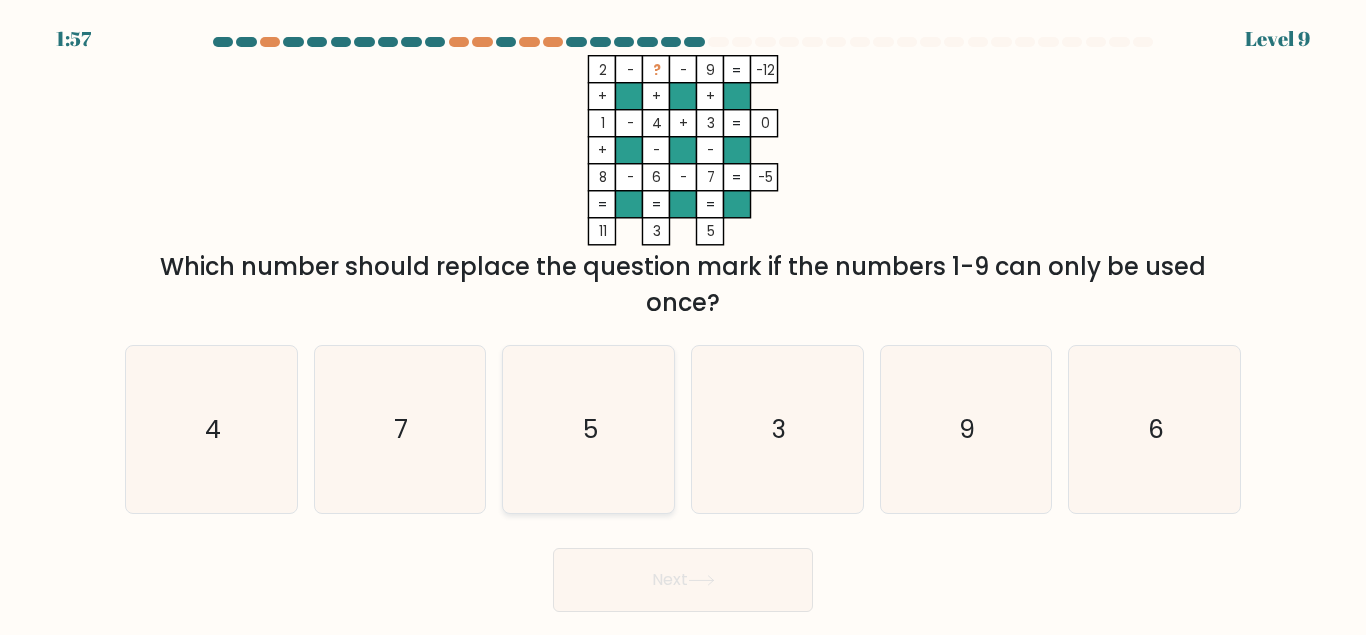 click on "5" 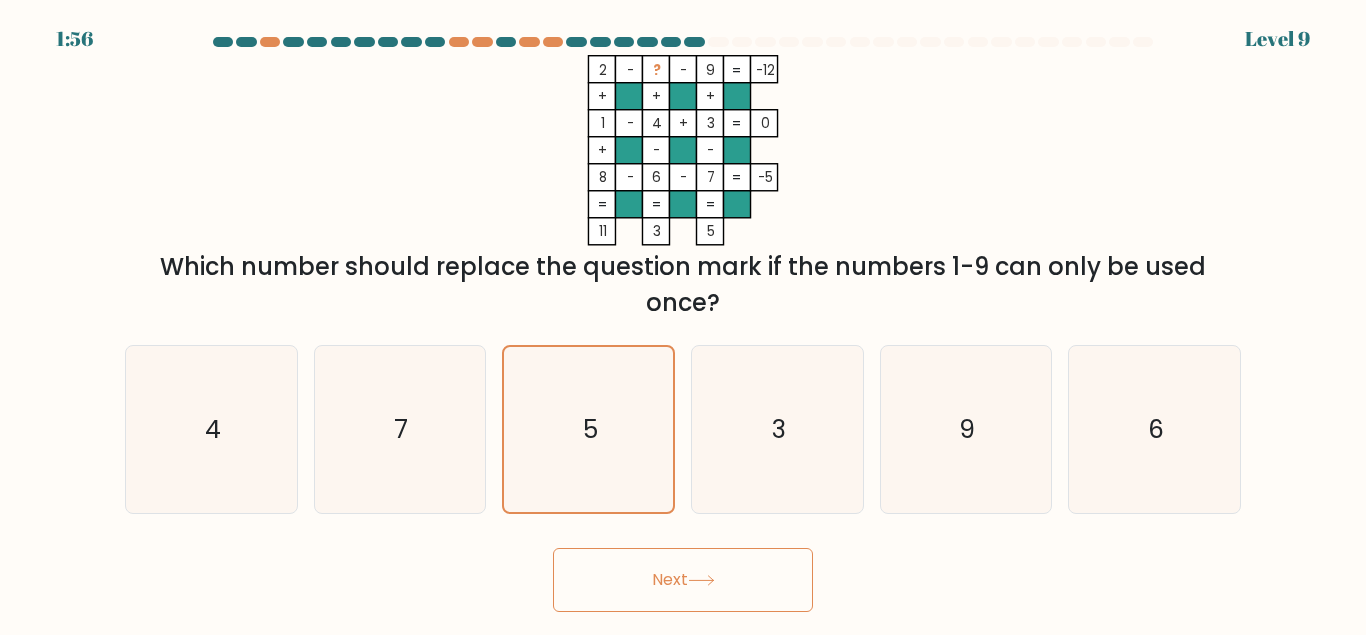 click on "Next" at bounding box center [683, 580] 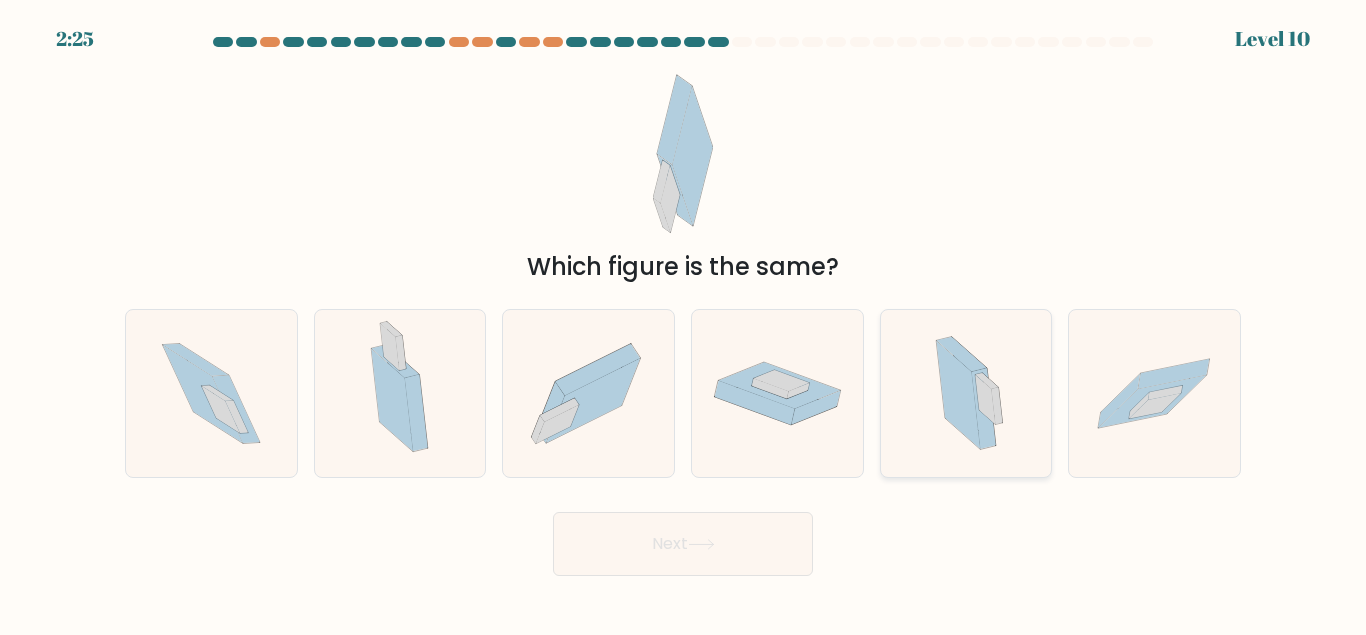 click 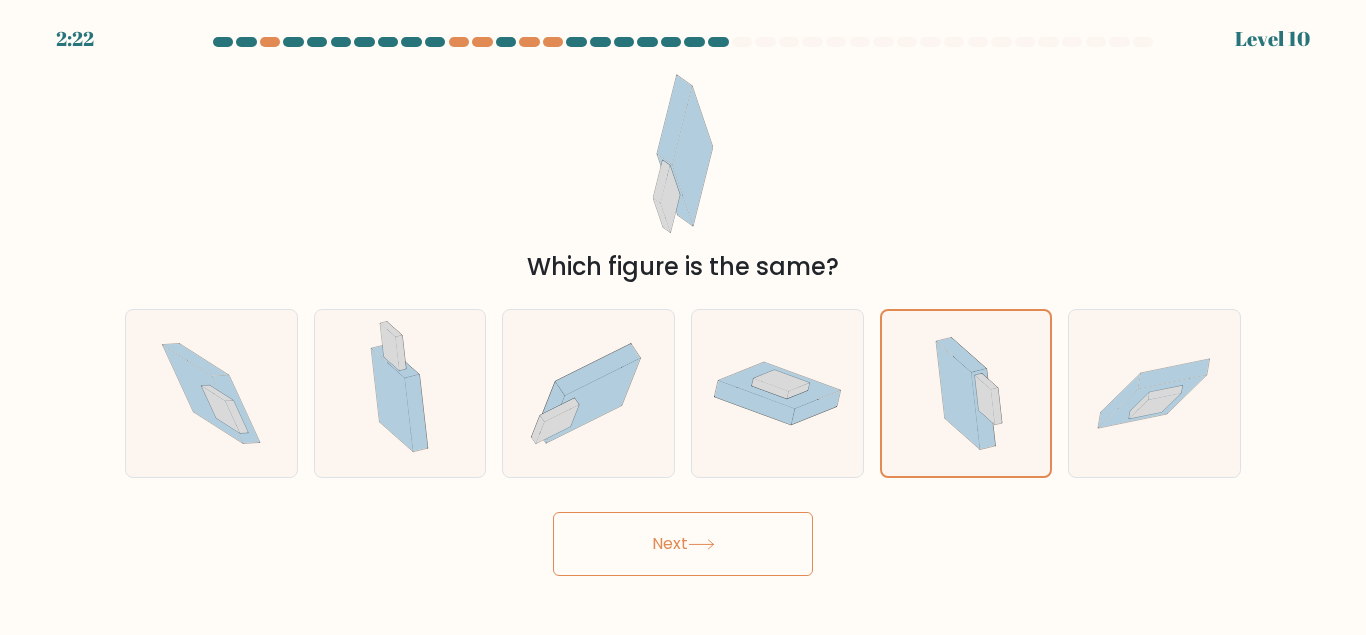 click on "Next" at bounding box center [683, 544] 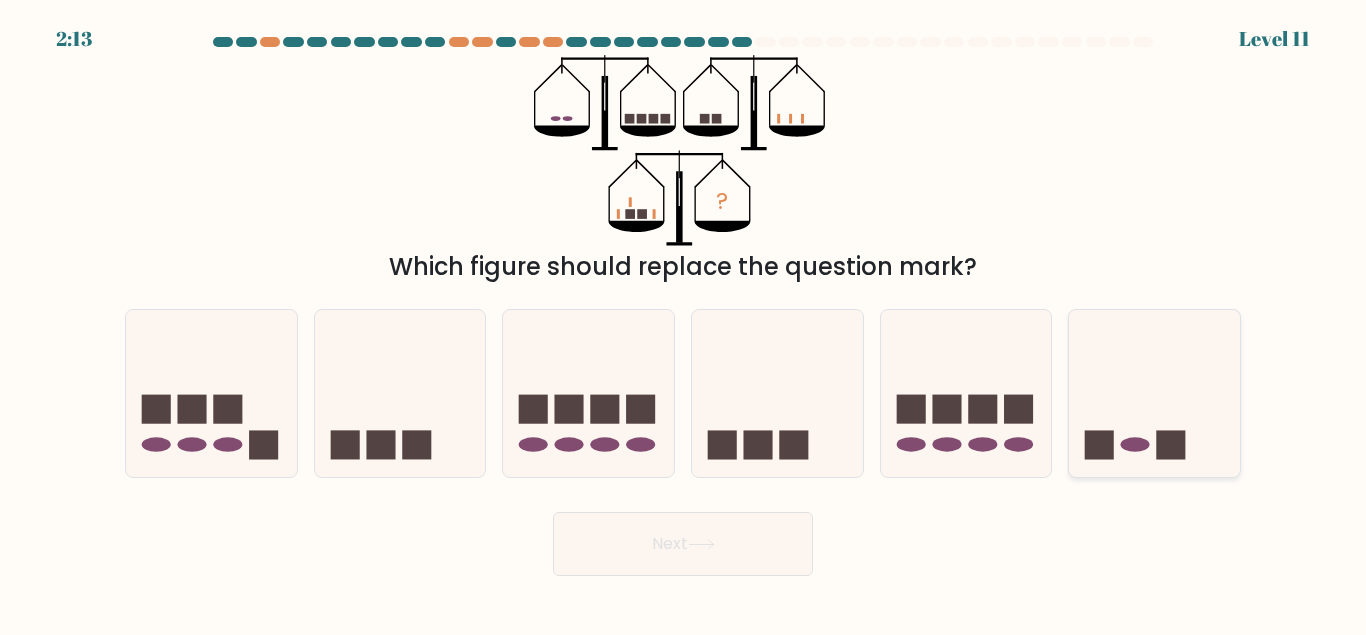 click 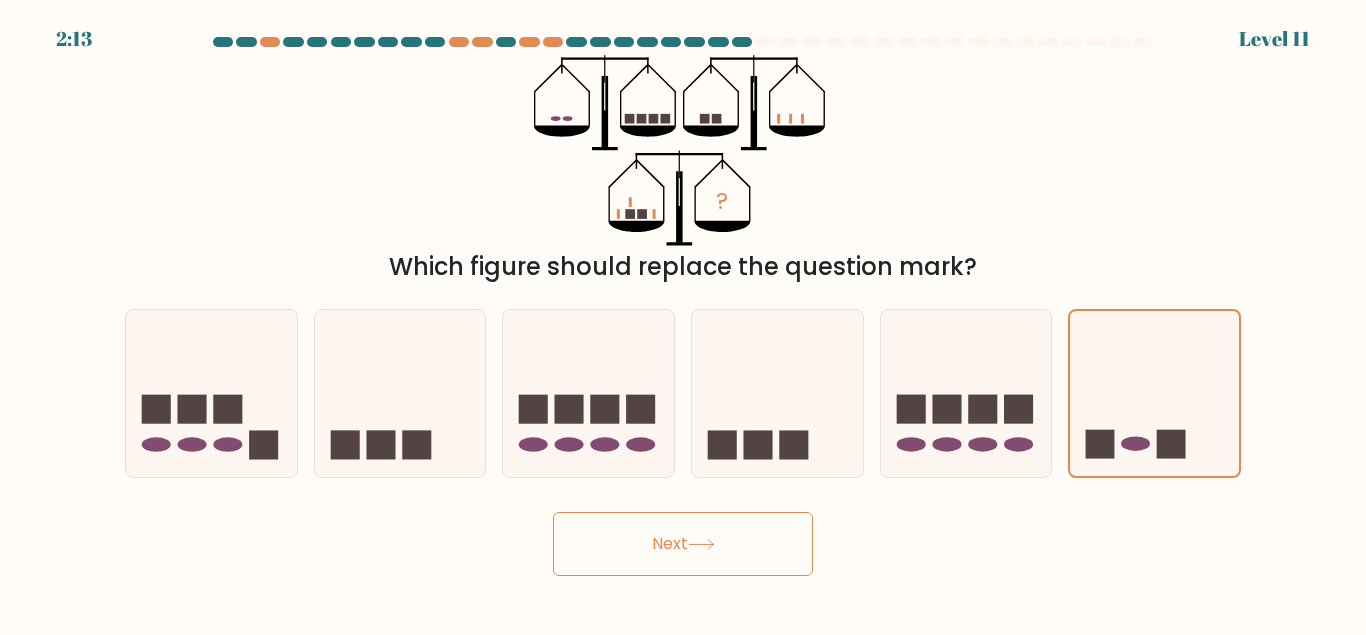 click 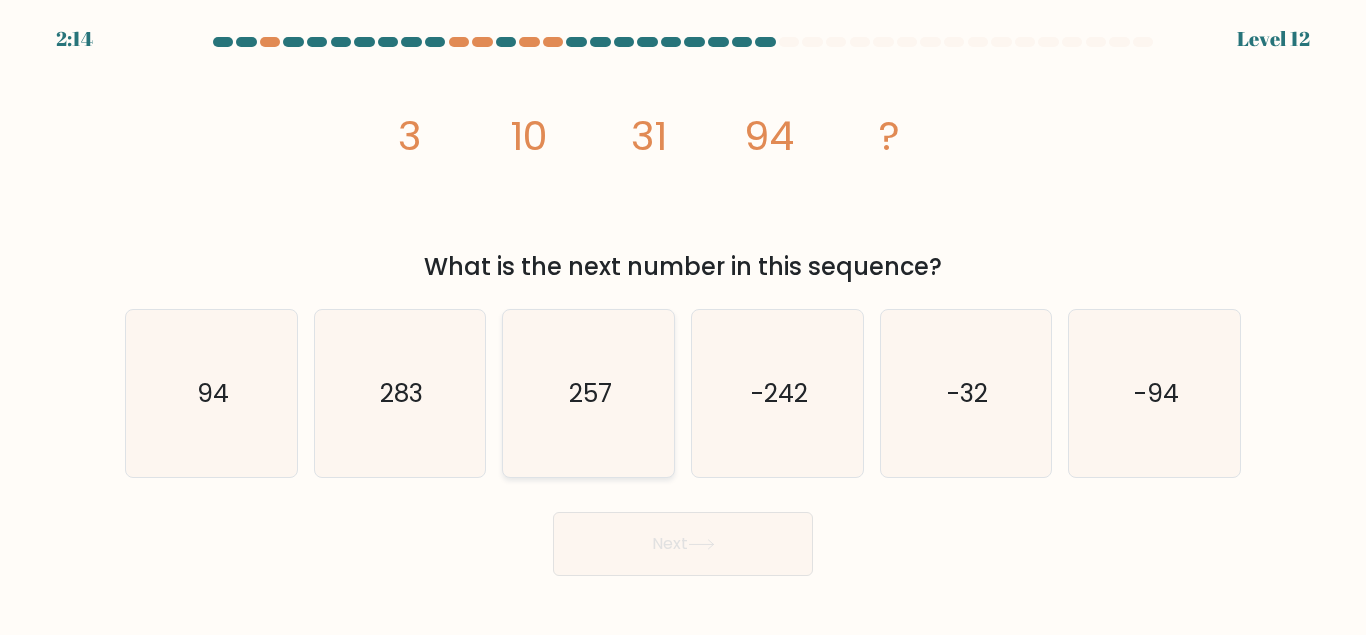 click on "257" 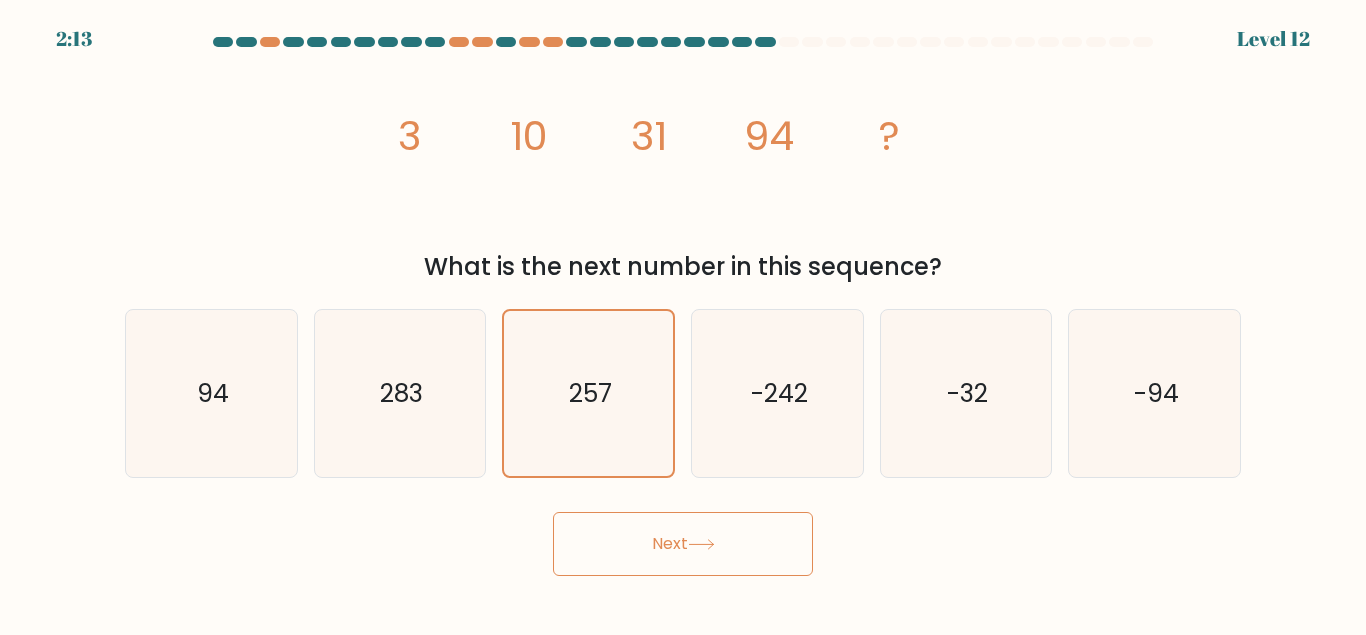 click on "Next" at bounding box center (683, 544) 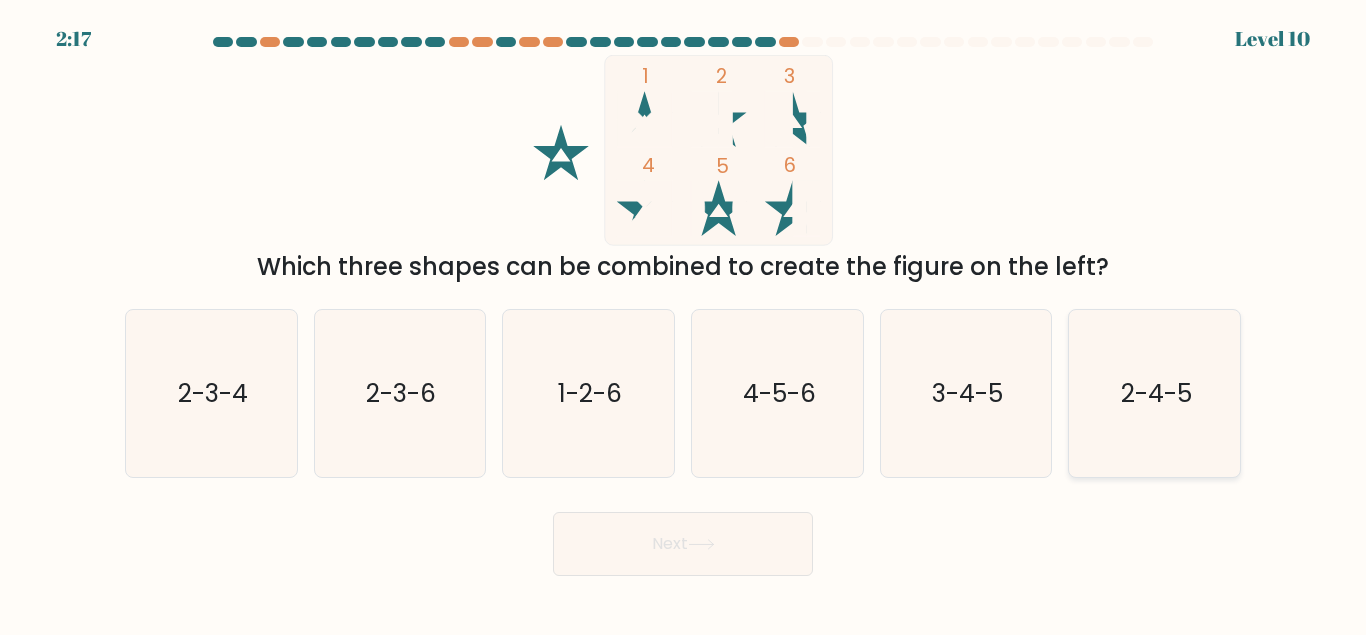 click on "2-4-5" 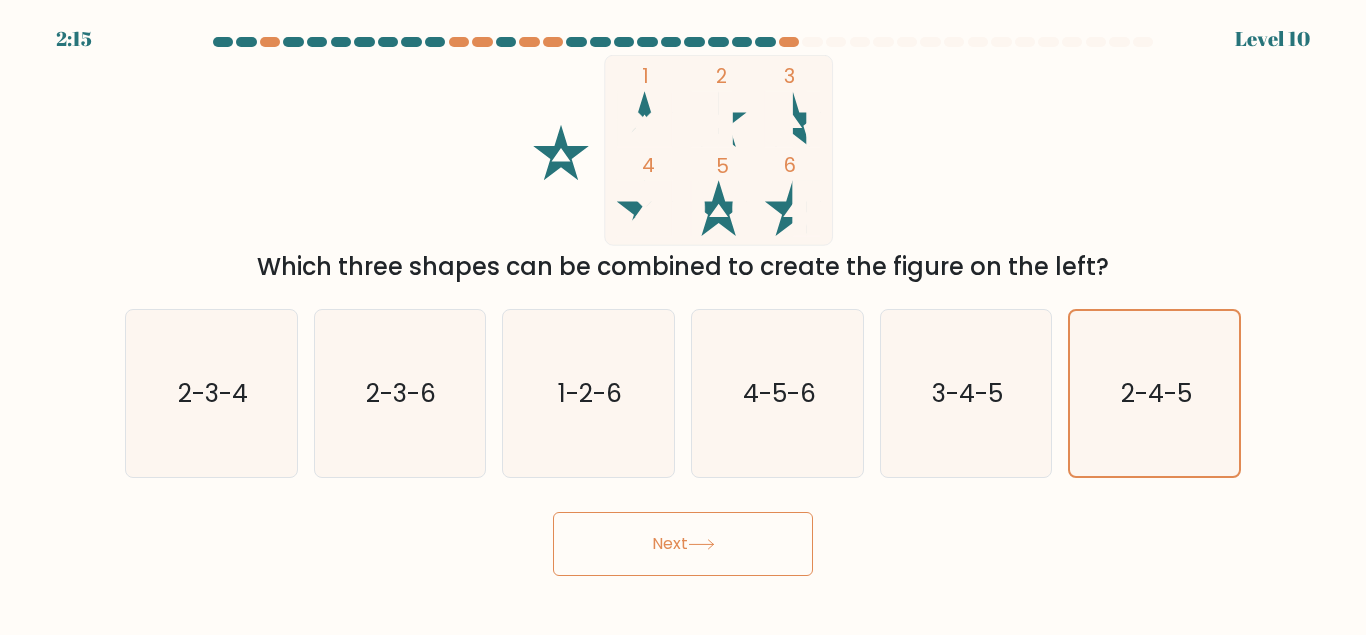 click on "Next" at bounding box center (683, 544) 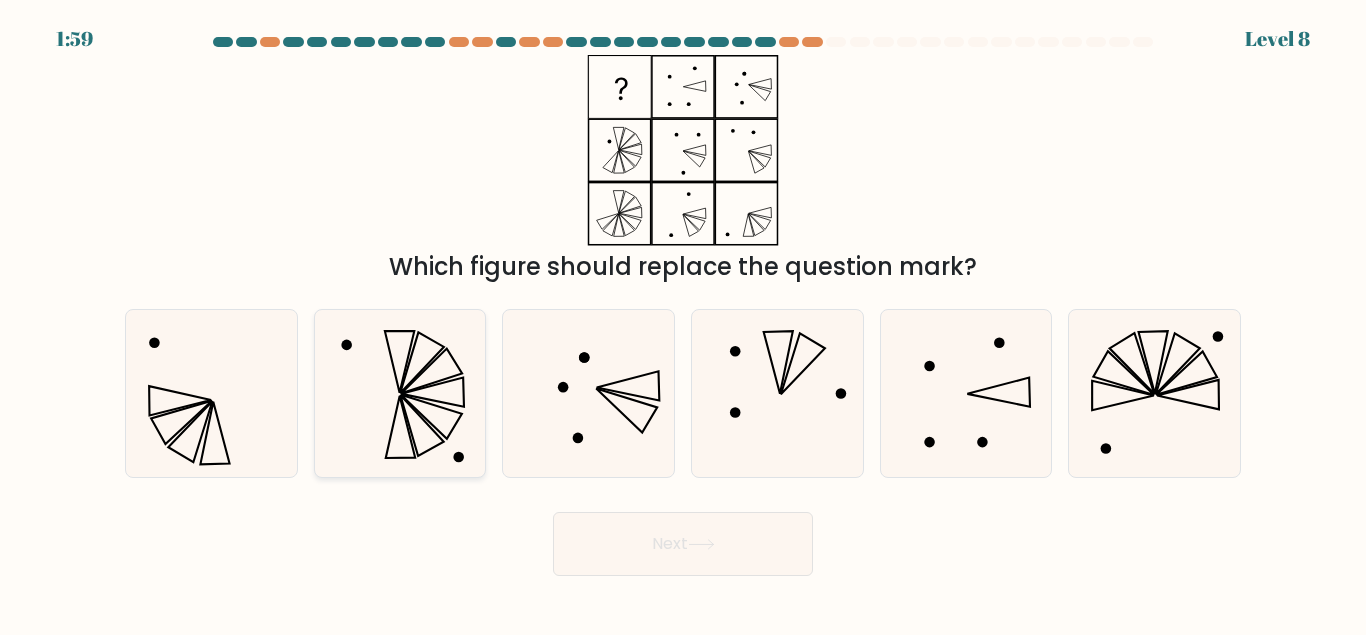 click 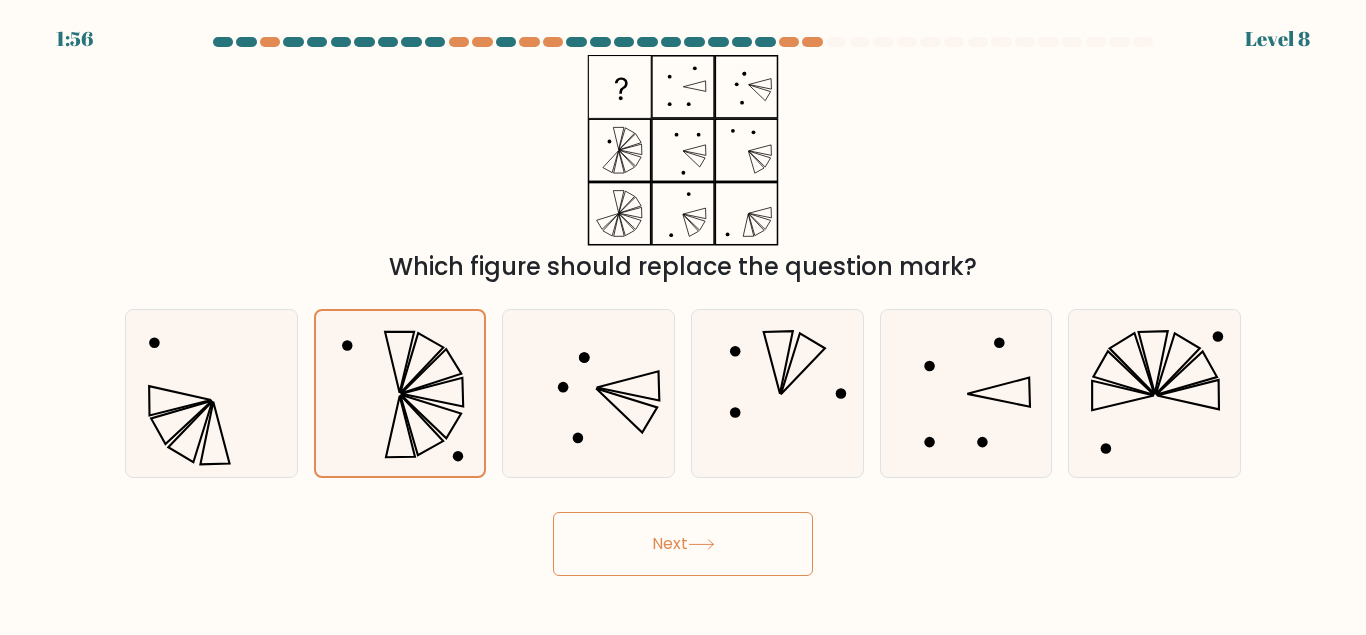 click on "Next" at bounding box center (683, 544) 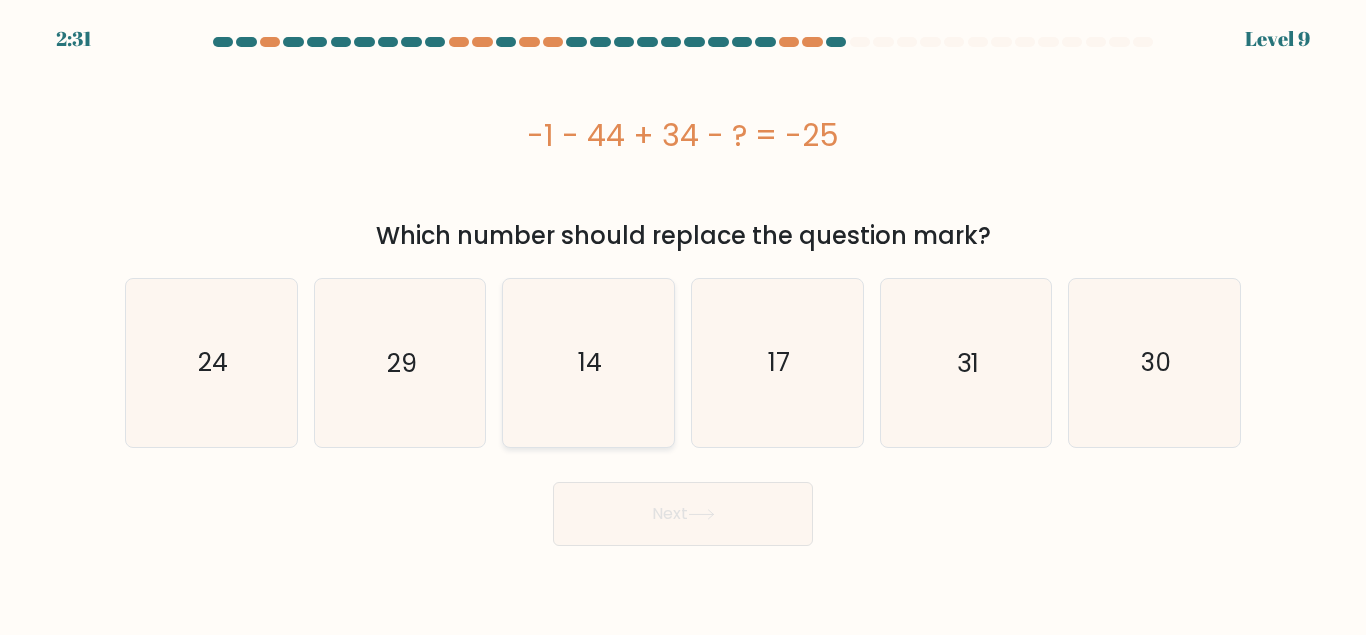 click on "14" 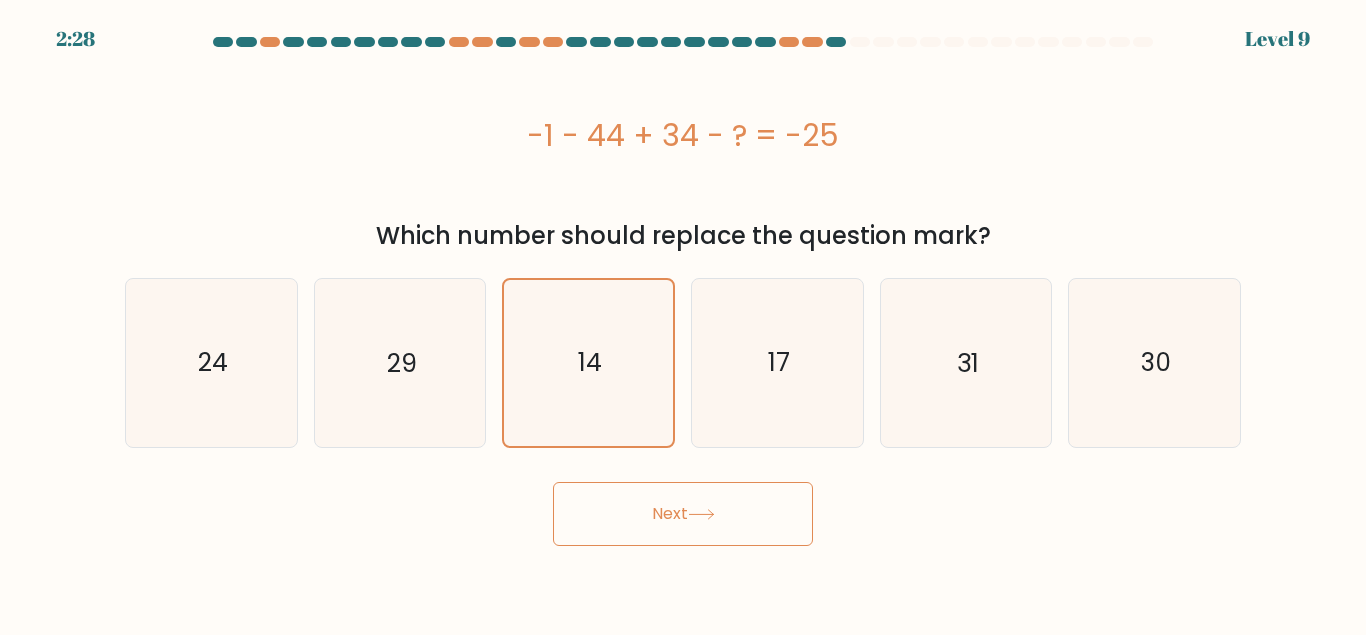 click on "Next" at bounding box center (683, 514) 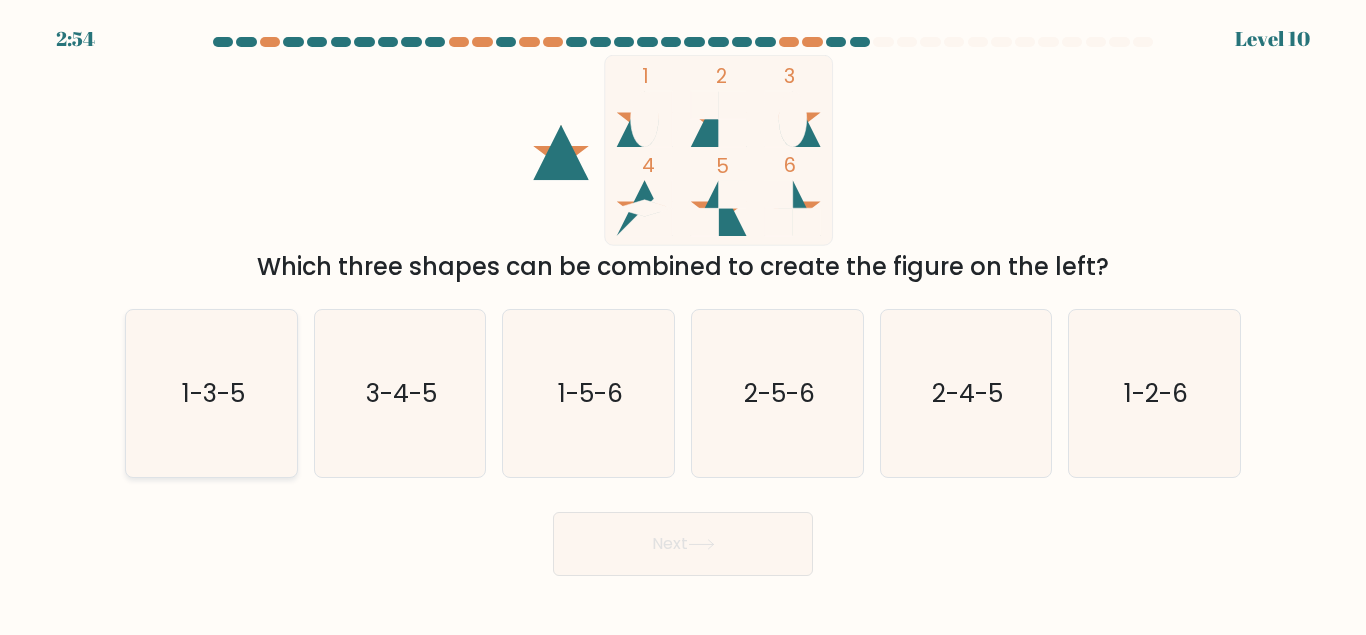 click on "1-3-5" 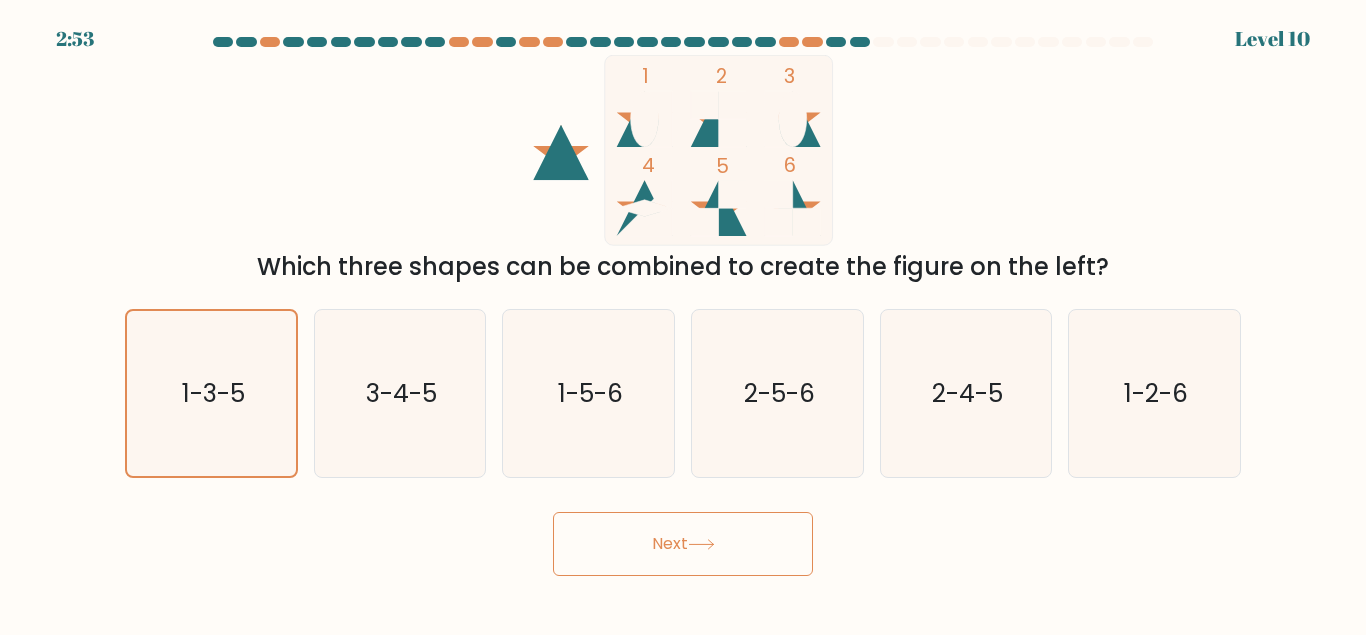 click on "Next" at bounding box center [683, 544] 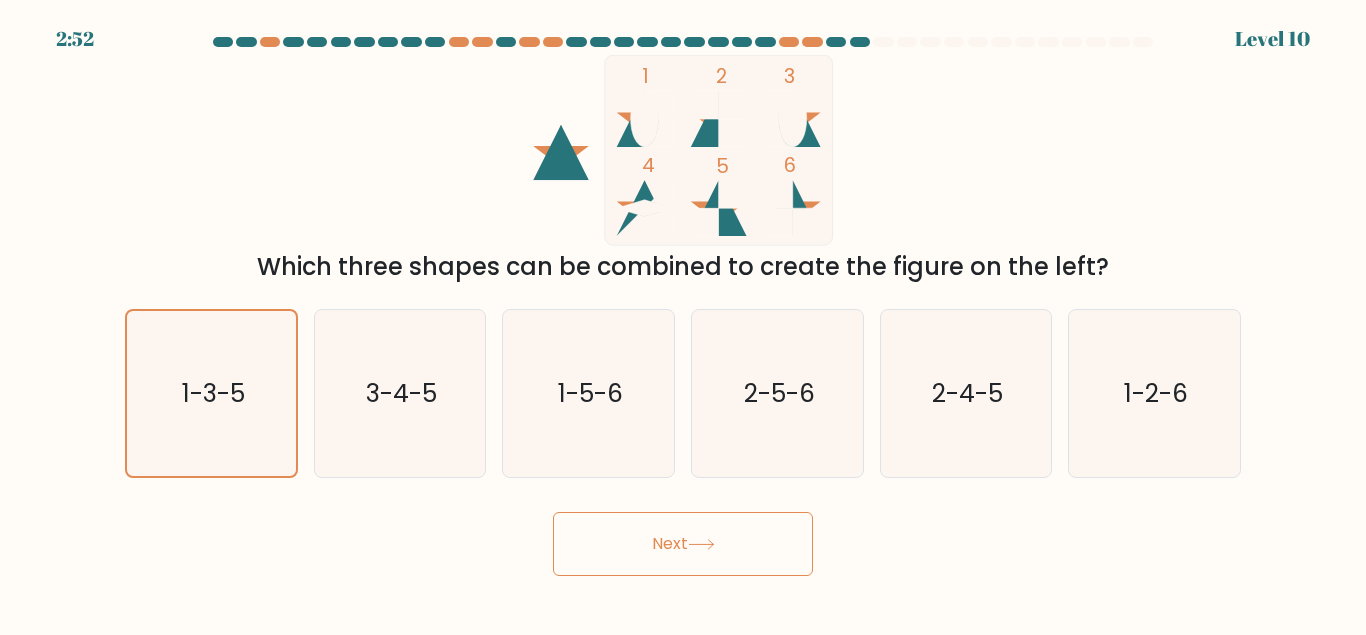 click on "Next" at bounding box center (683, 544) 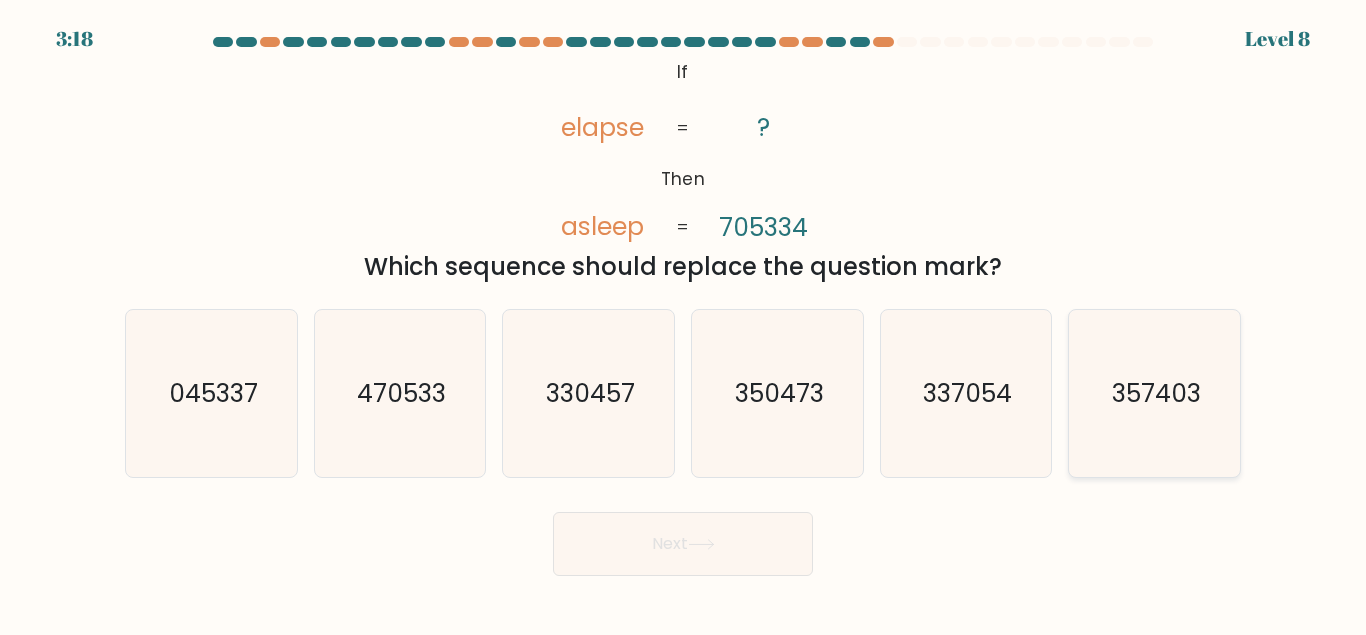 click on "357403" 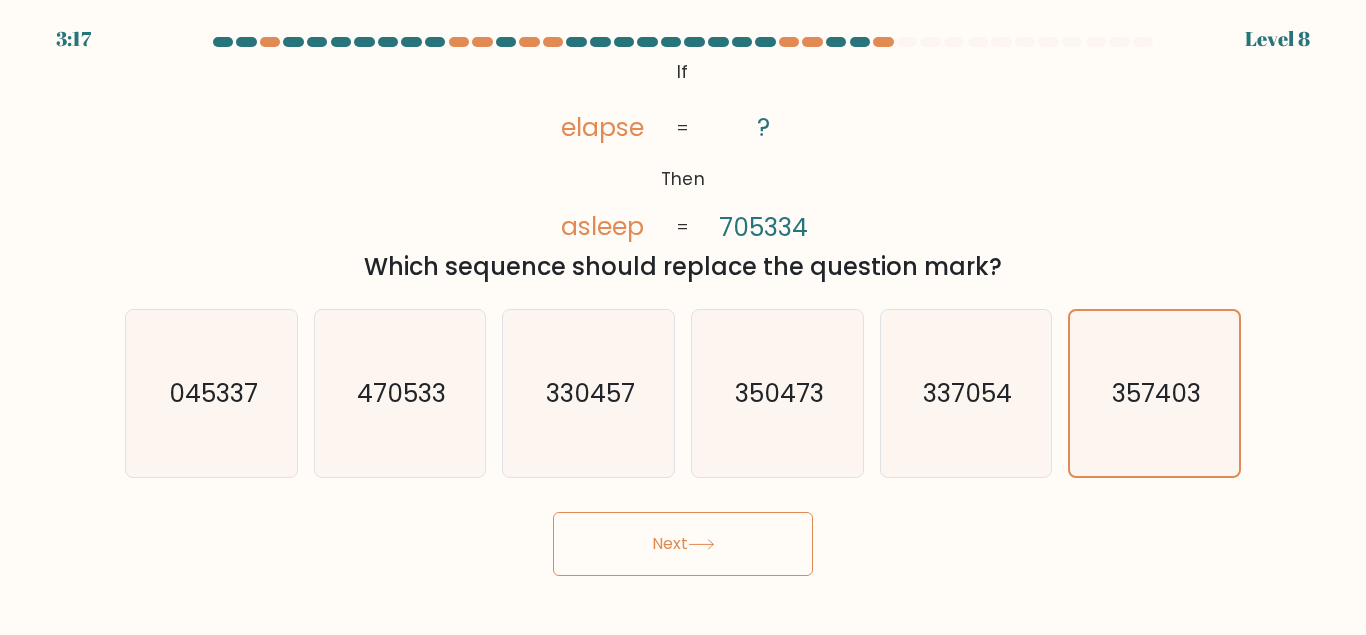 click on "Next" at bounding box center [683, 544] 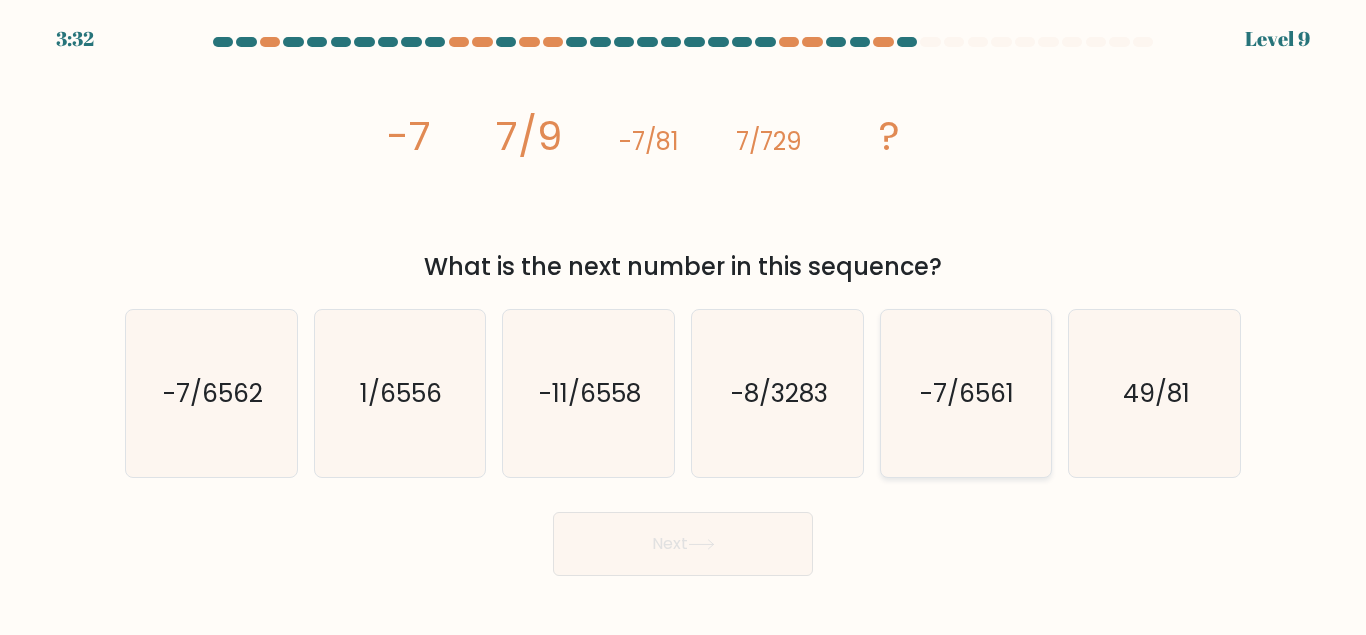 click on "-7/6561" 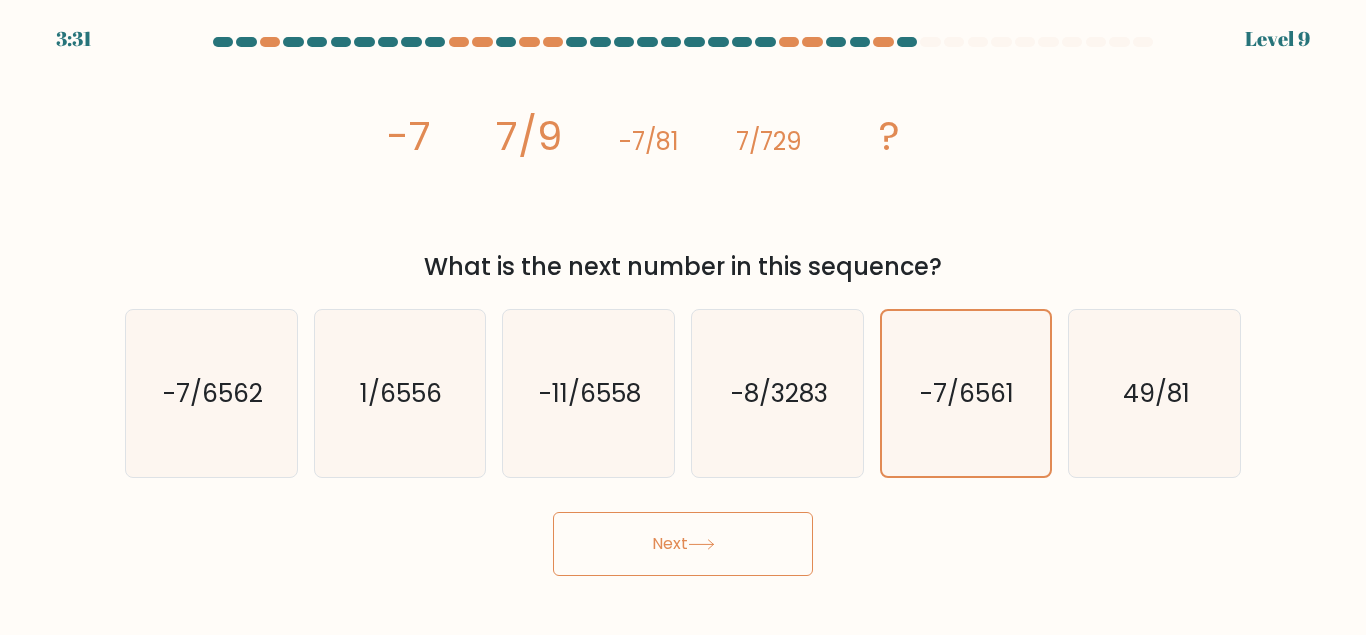 click on "Next" at bounding box center (683, 544) 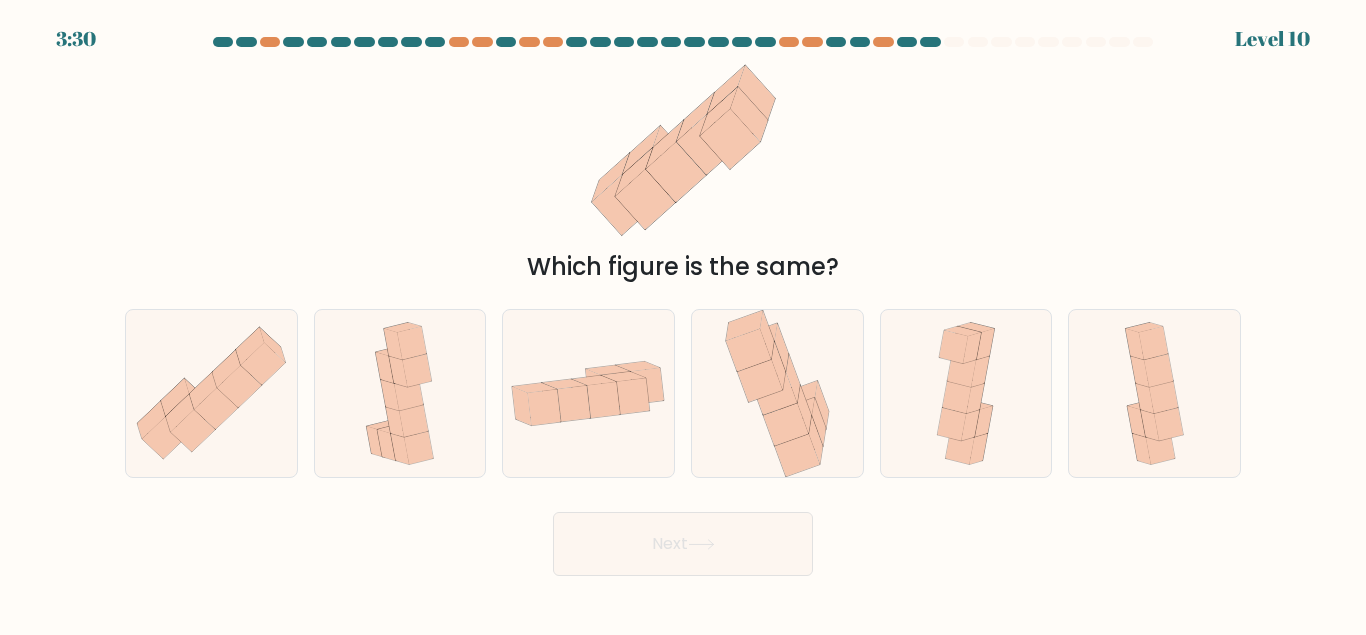 click on "Next" at bounding box center [683, 544] 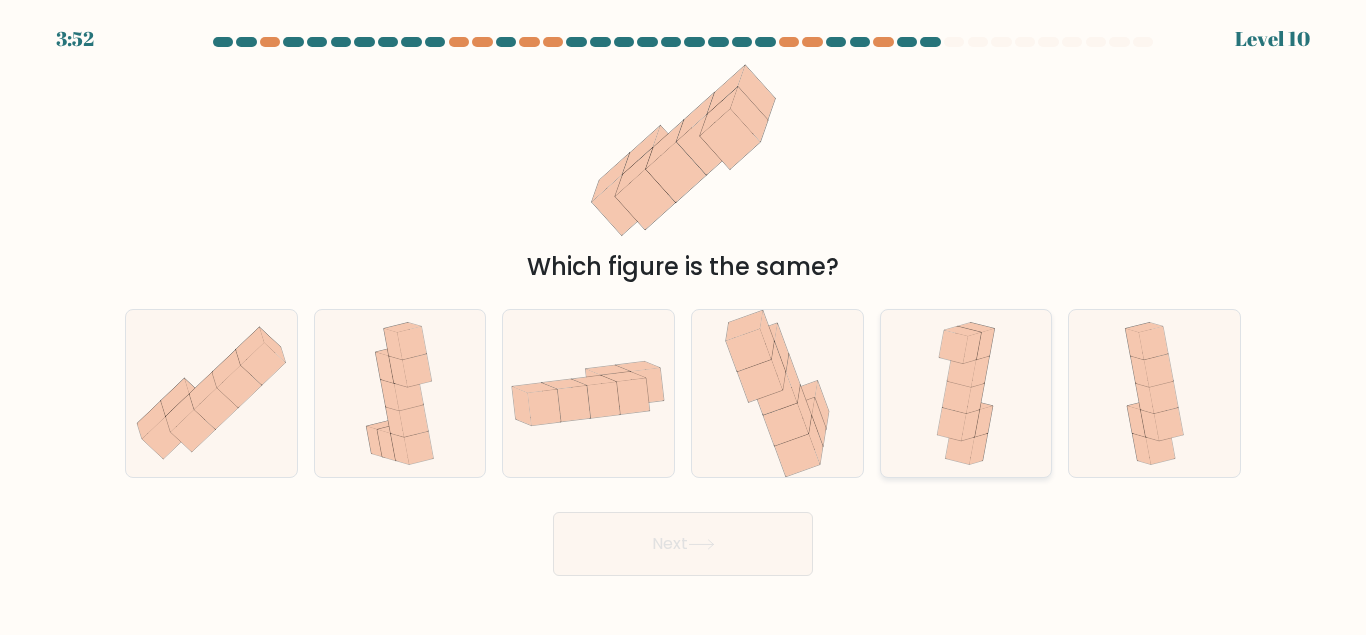 click 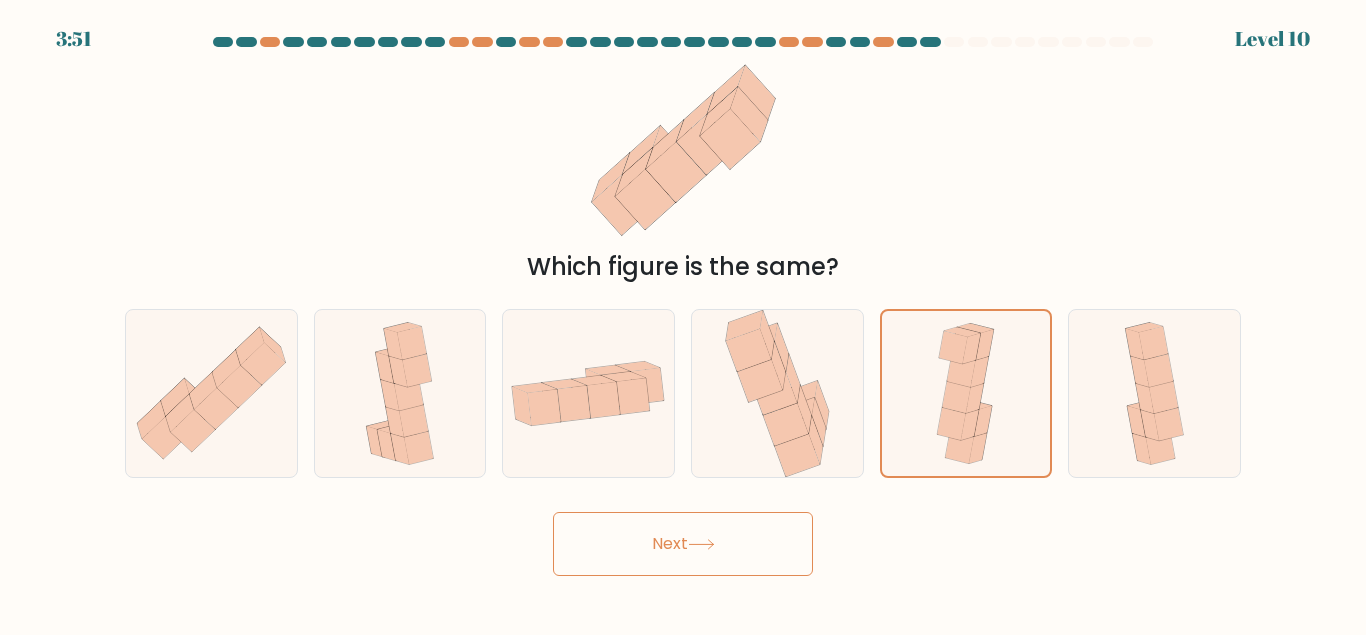 click on "Next" at bounding box center [683, 544] 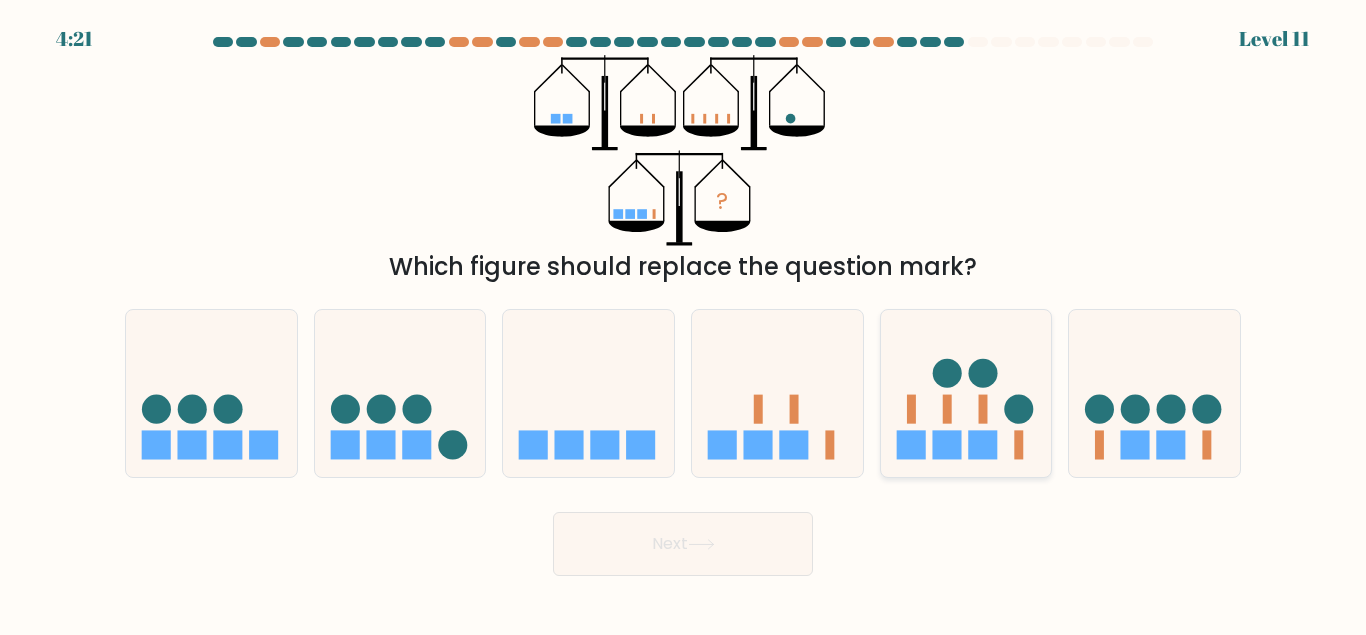 click 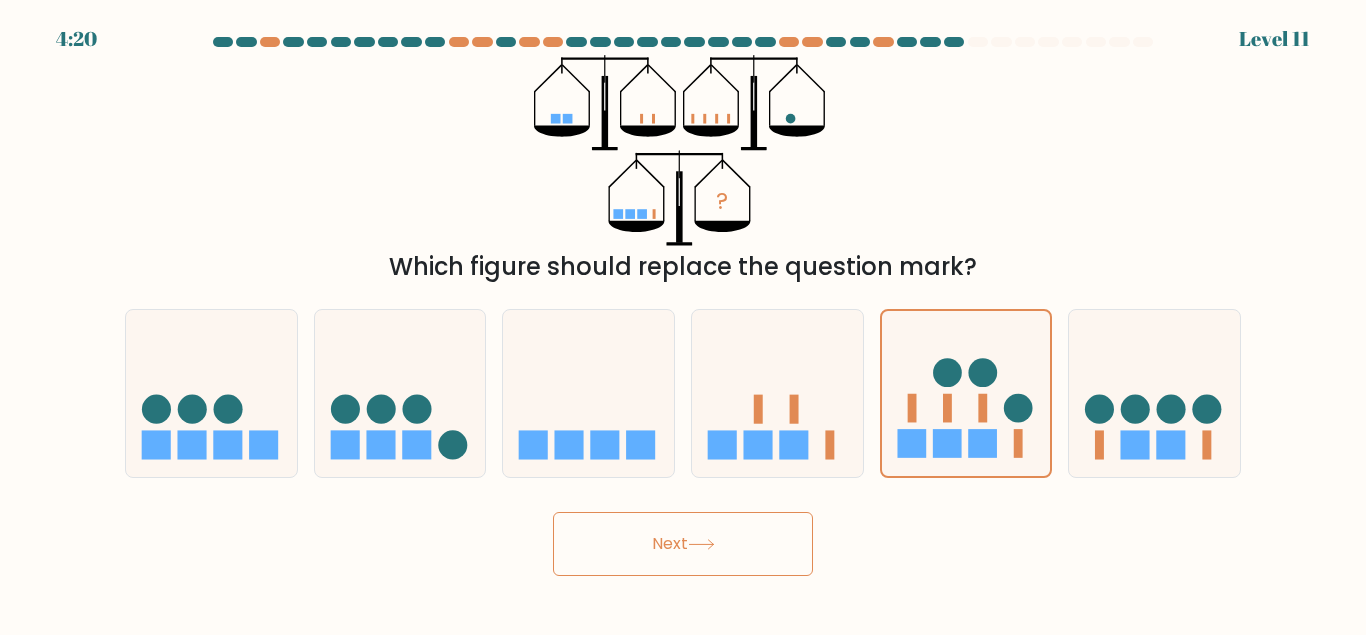 click 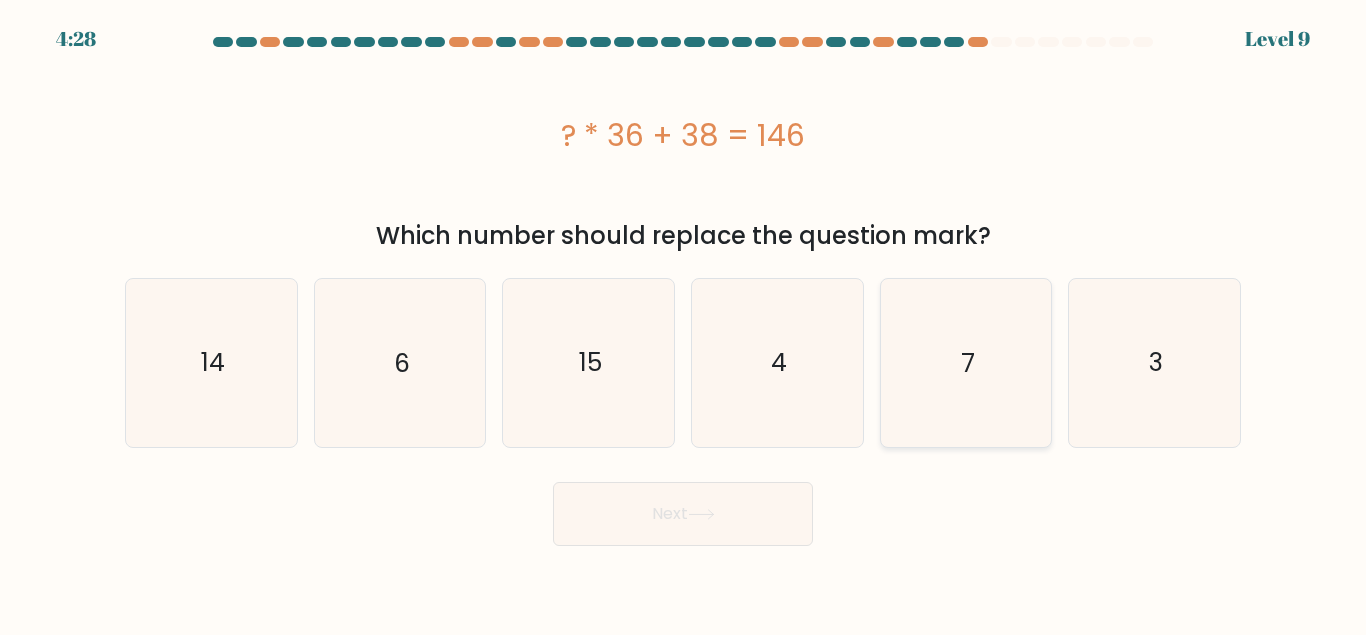 click on "7" 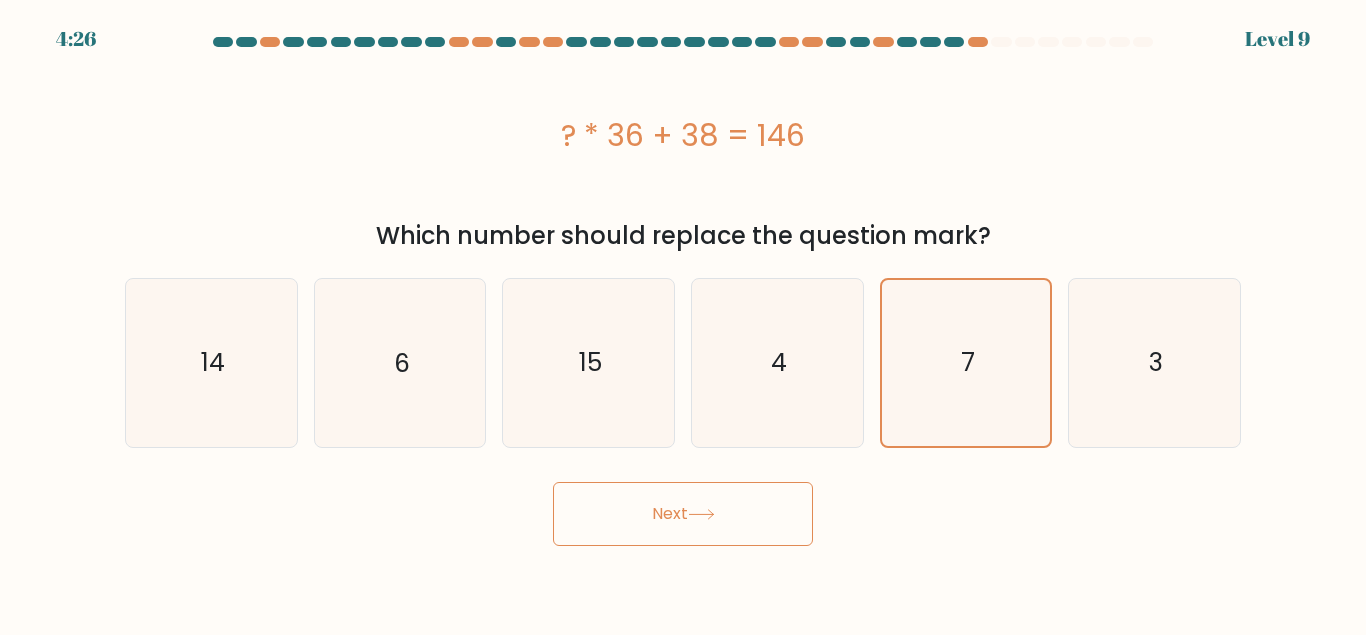 click on "4:26
Level 9
a." at bounding box center [683, 317] 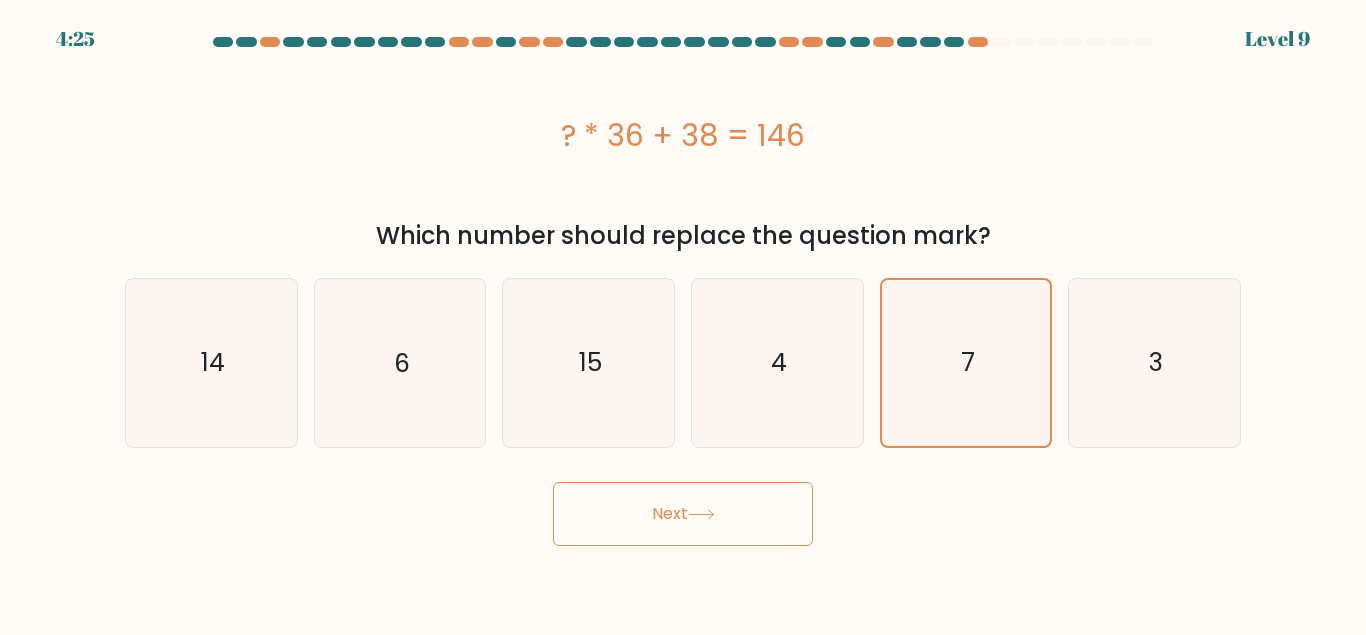 click on "Next" at bounding box center (683, 514) 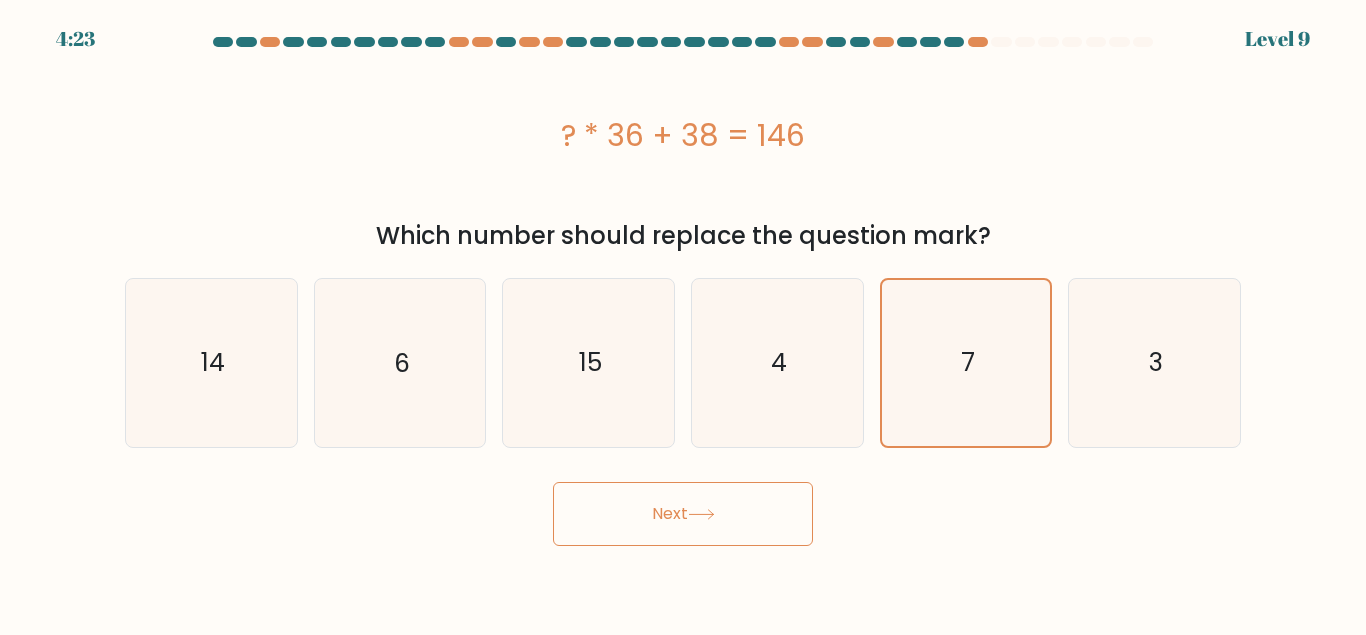 click on "Next" at bounding box center (683, 514) 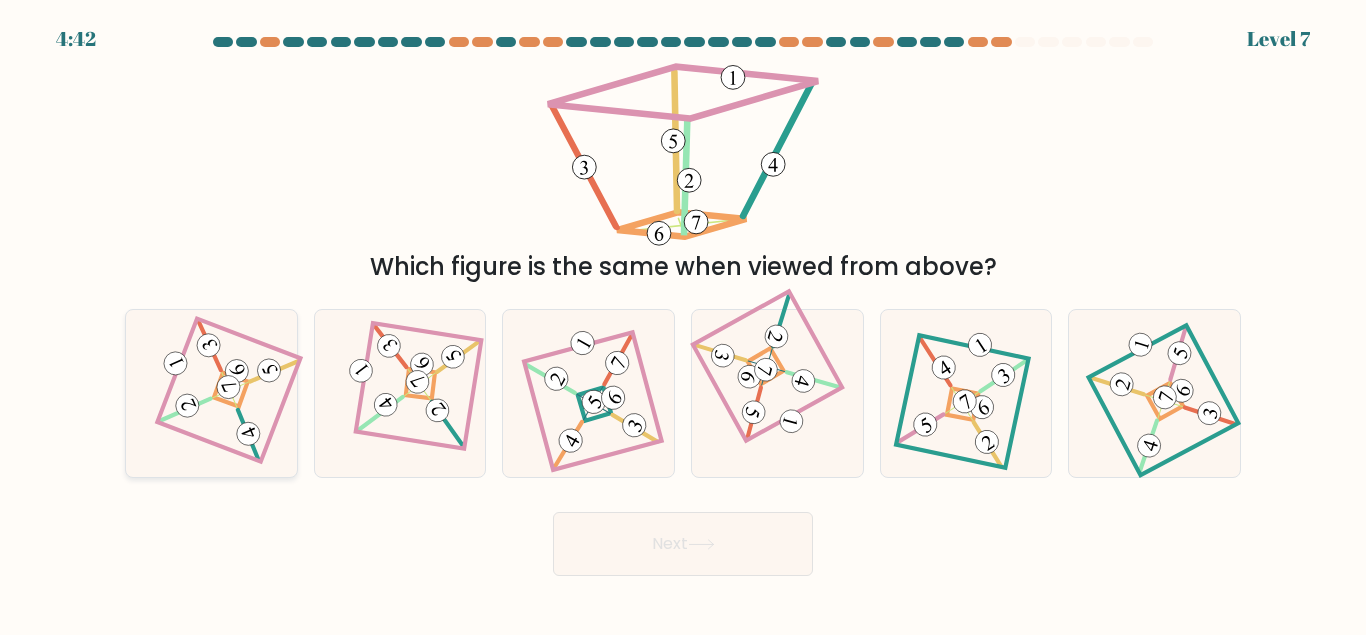 click 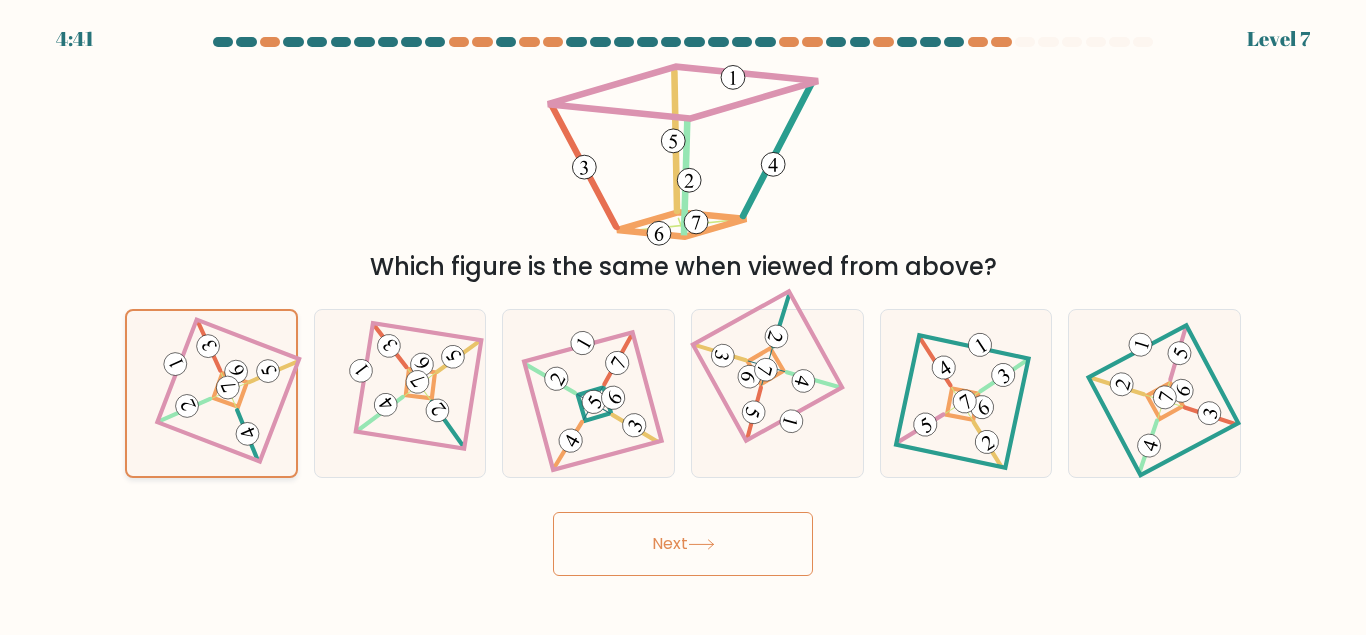 click 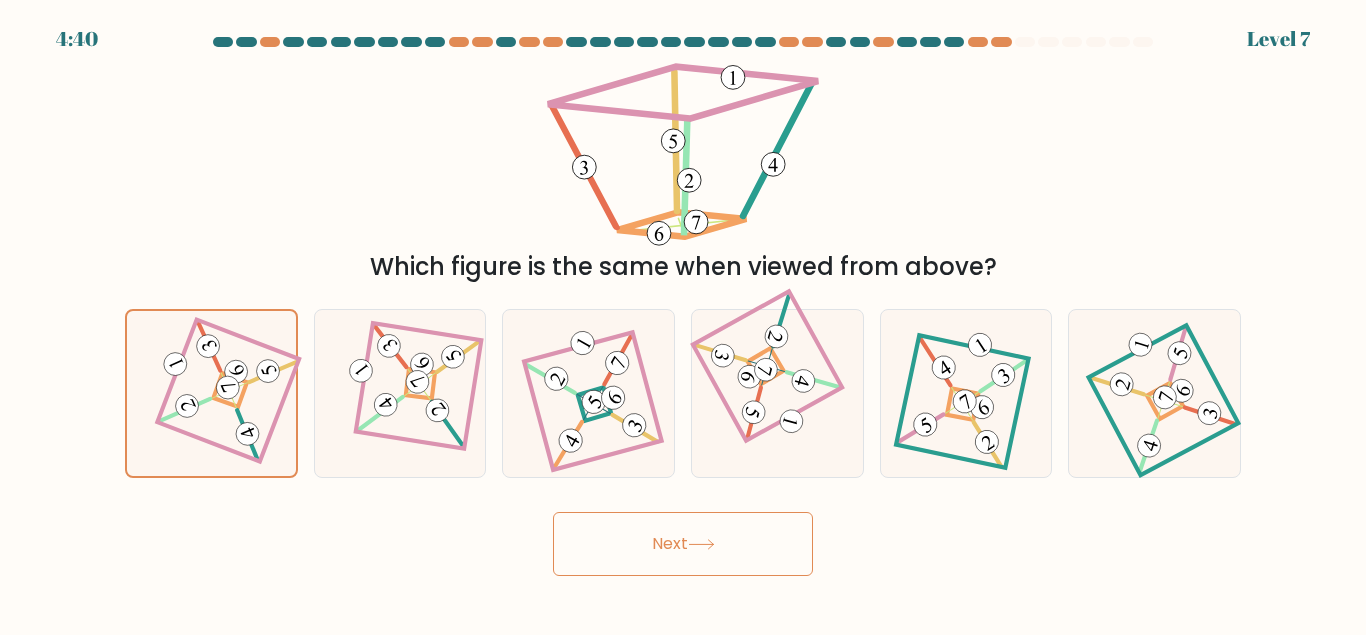 click on "Next" at bounding box center (683, 544) 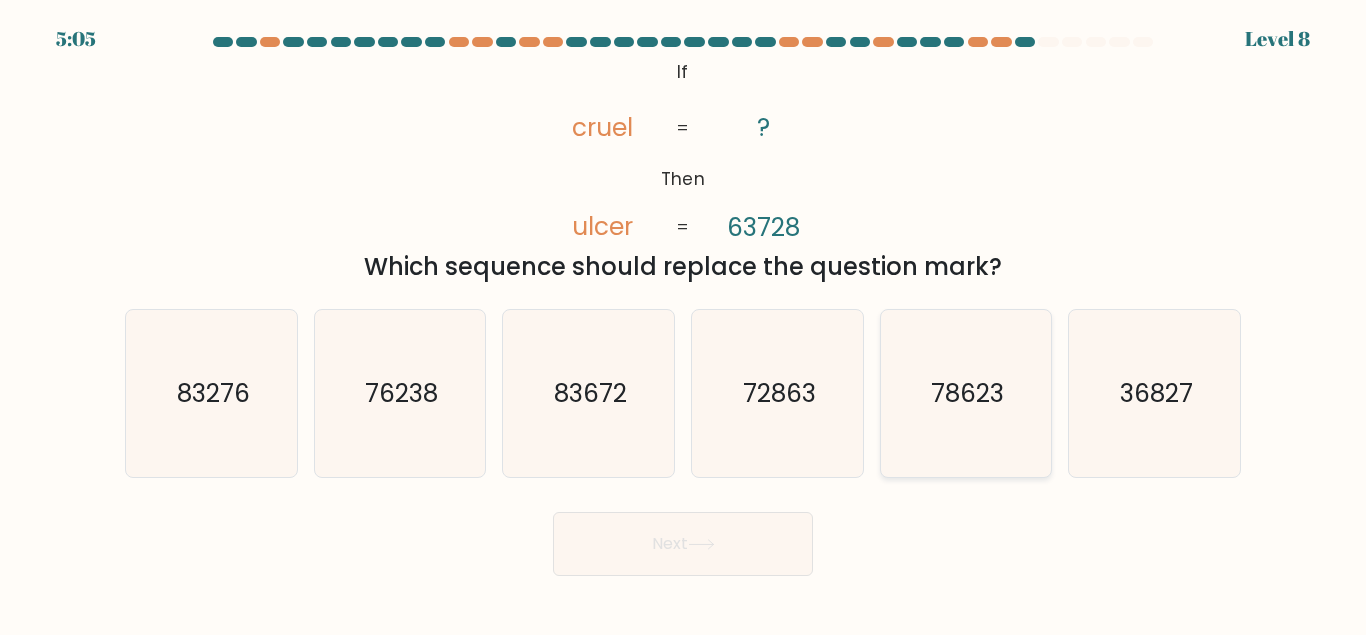click on "78623" 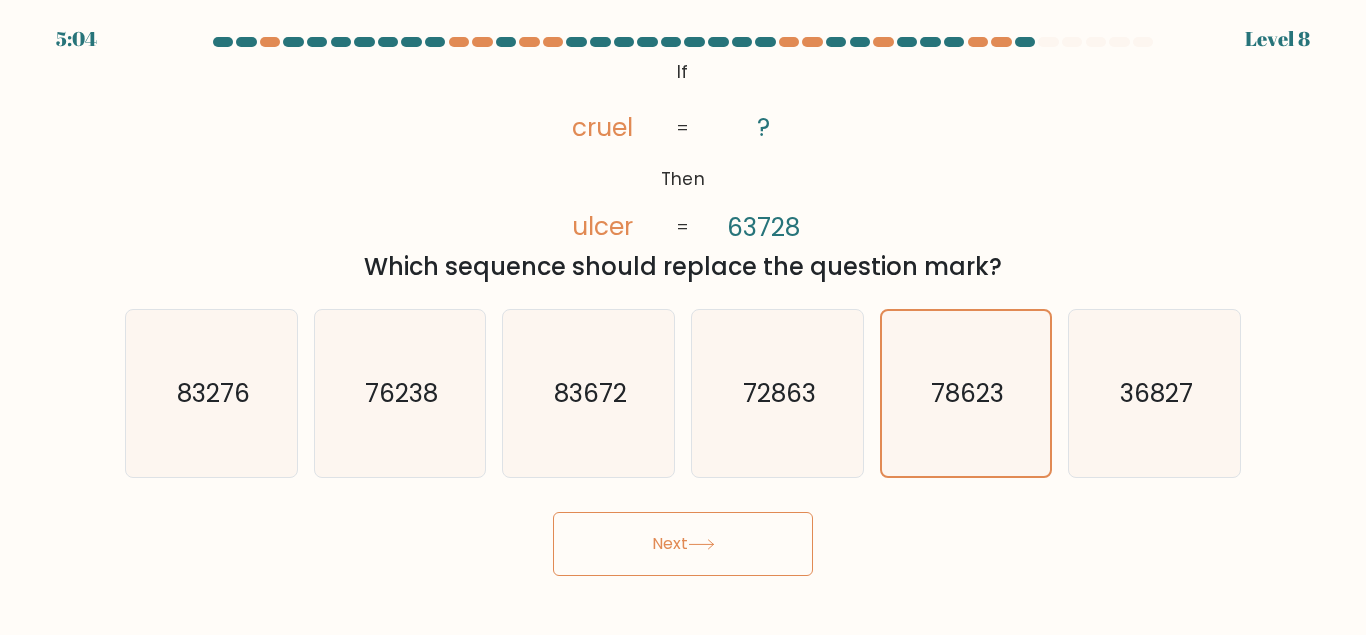 click on "Next" at bounding box center [683, 544] 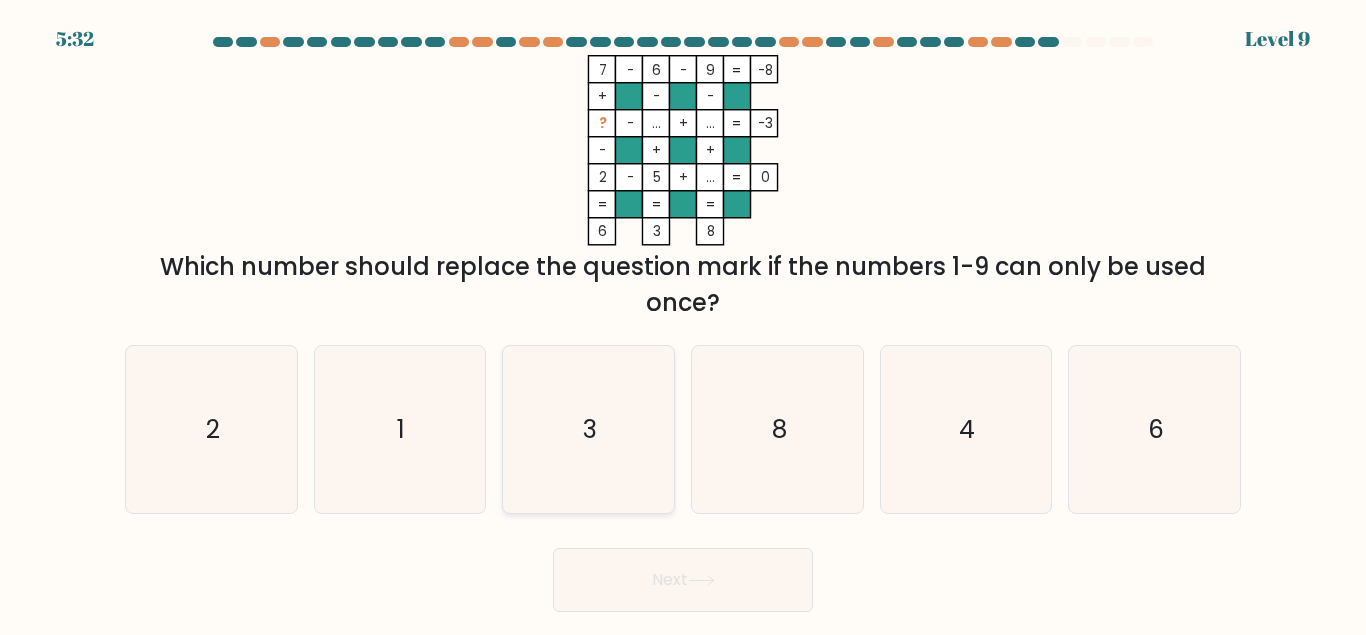 click on "3" 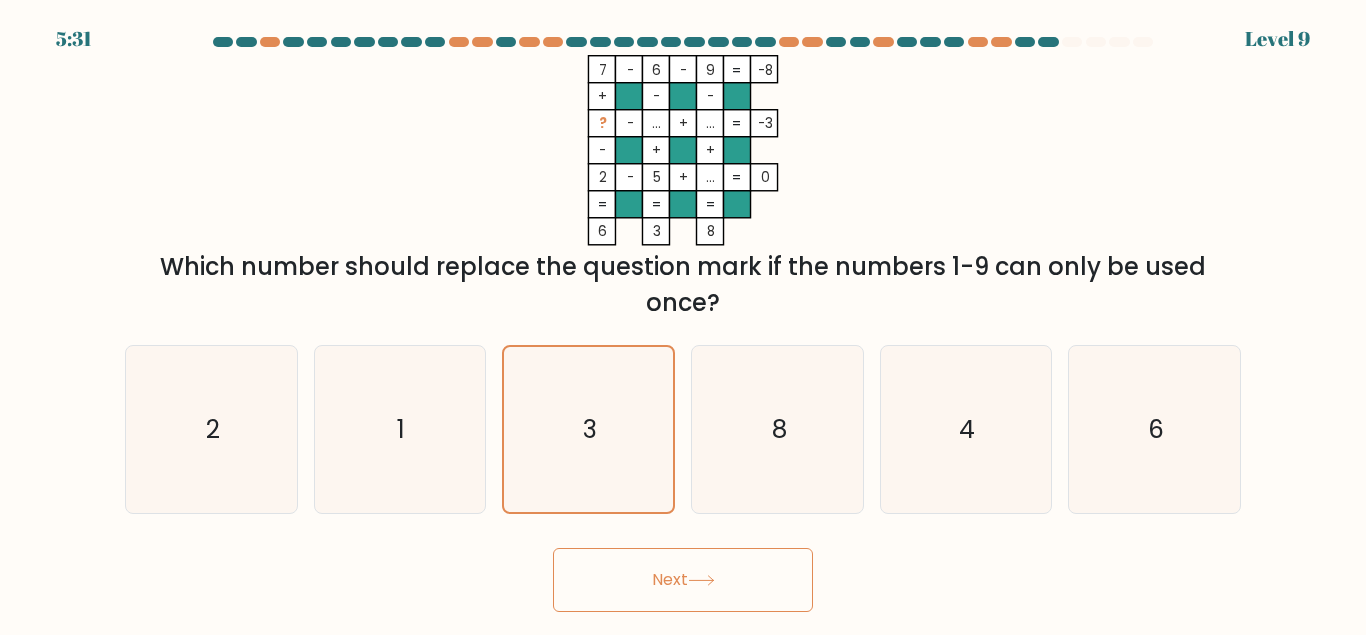 click on "Next" at bounding box center [683, 580] 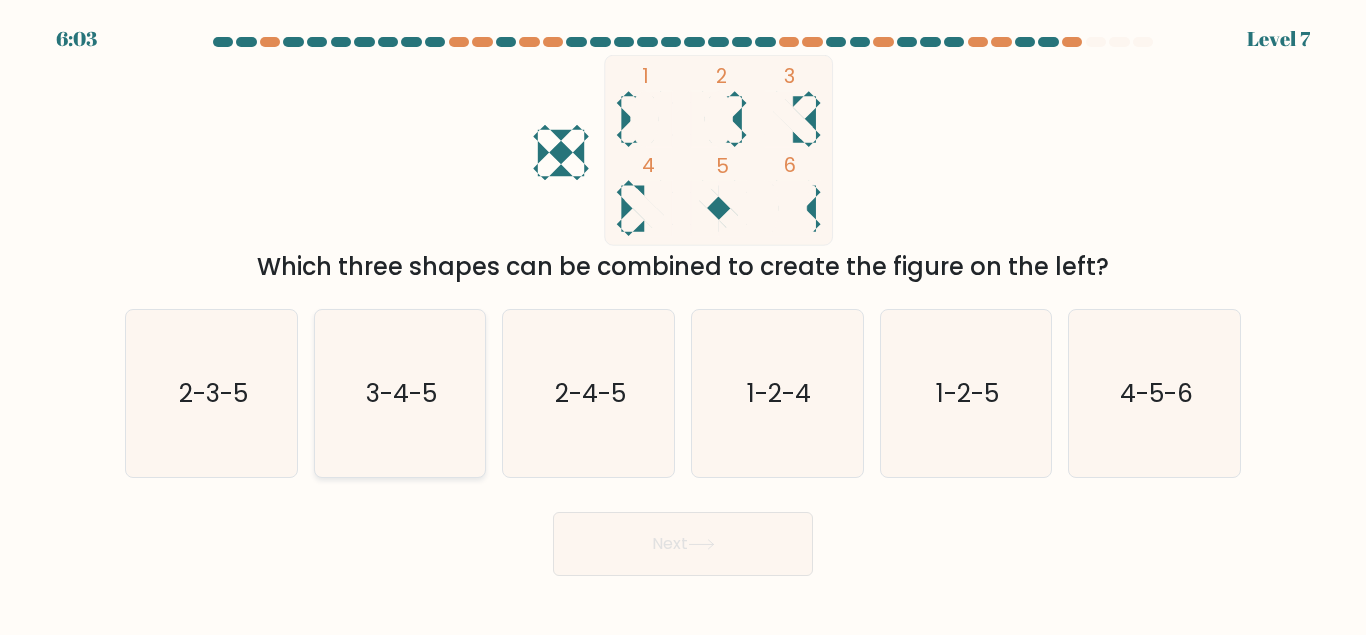 click on "3-4-5" 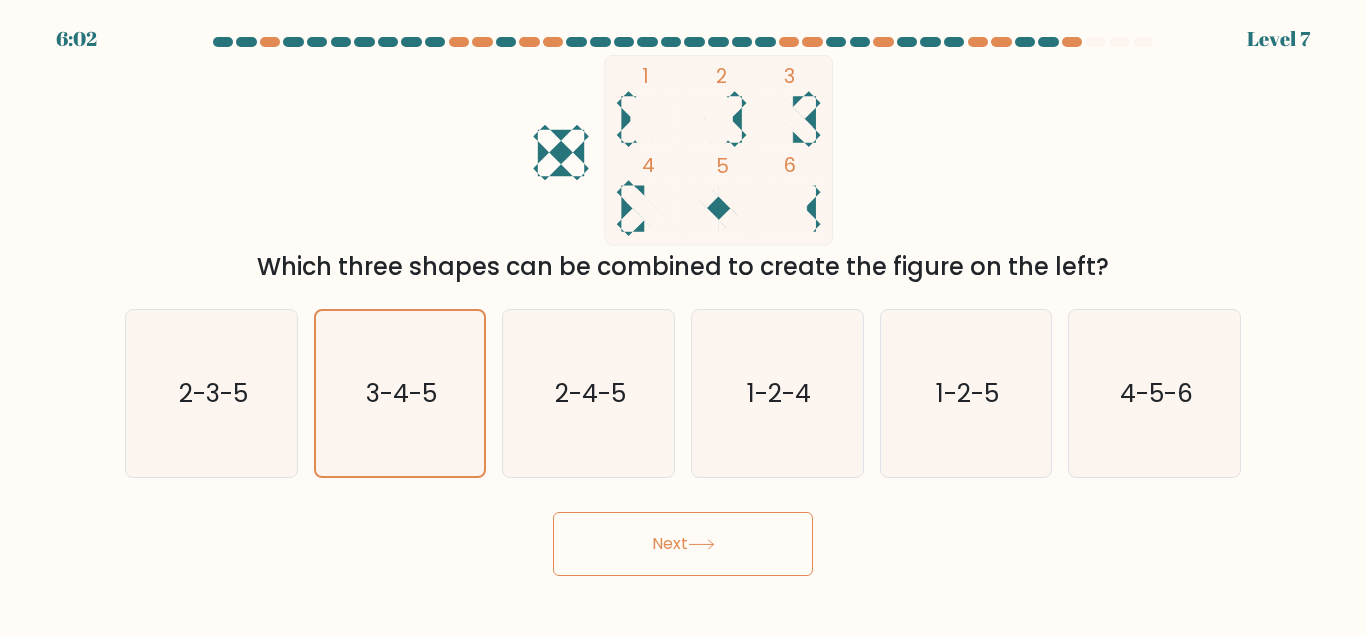 click on "Next" at bounding box center [683, 544] 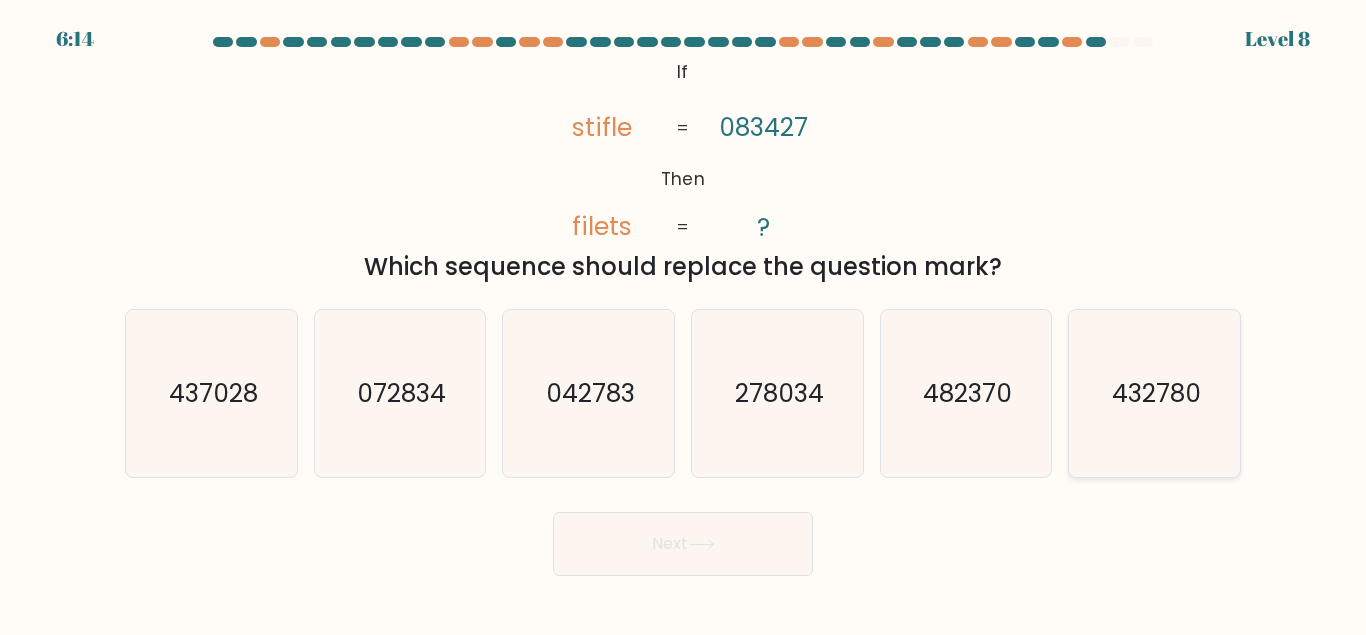 click on "432780" 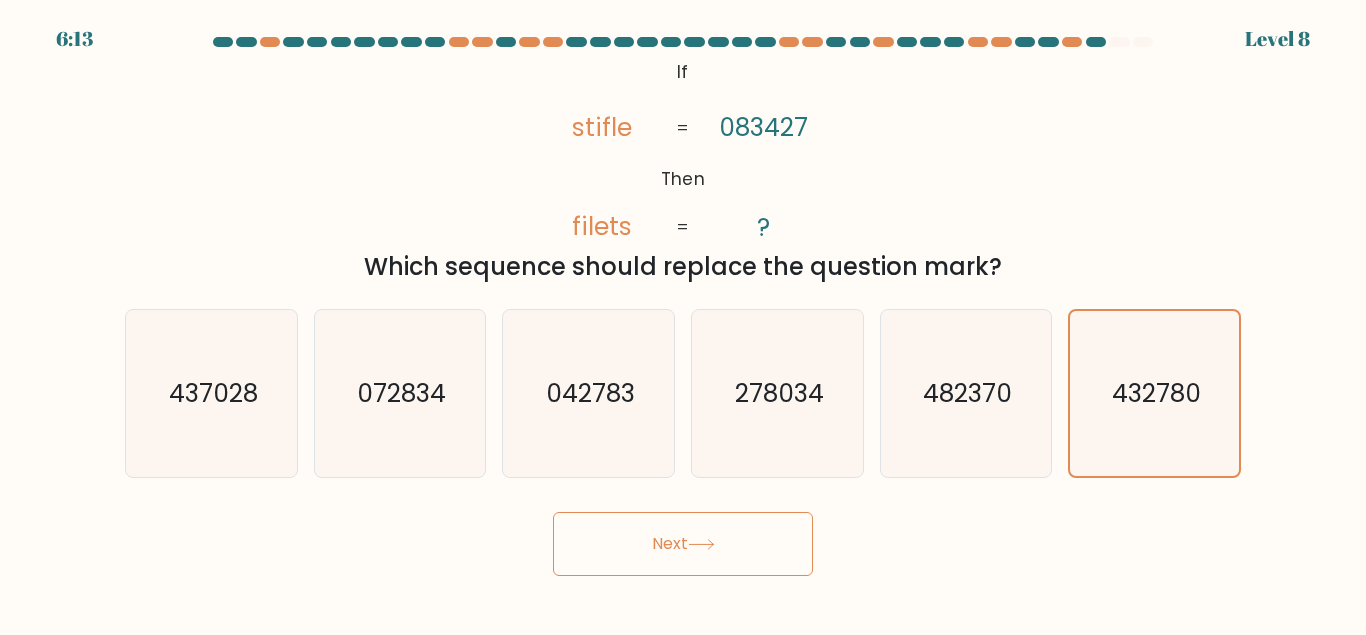 click on "Next" at bounding box center [683, 544] 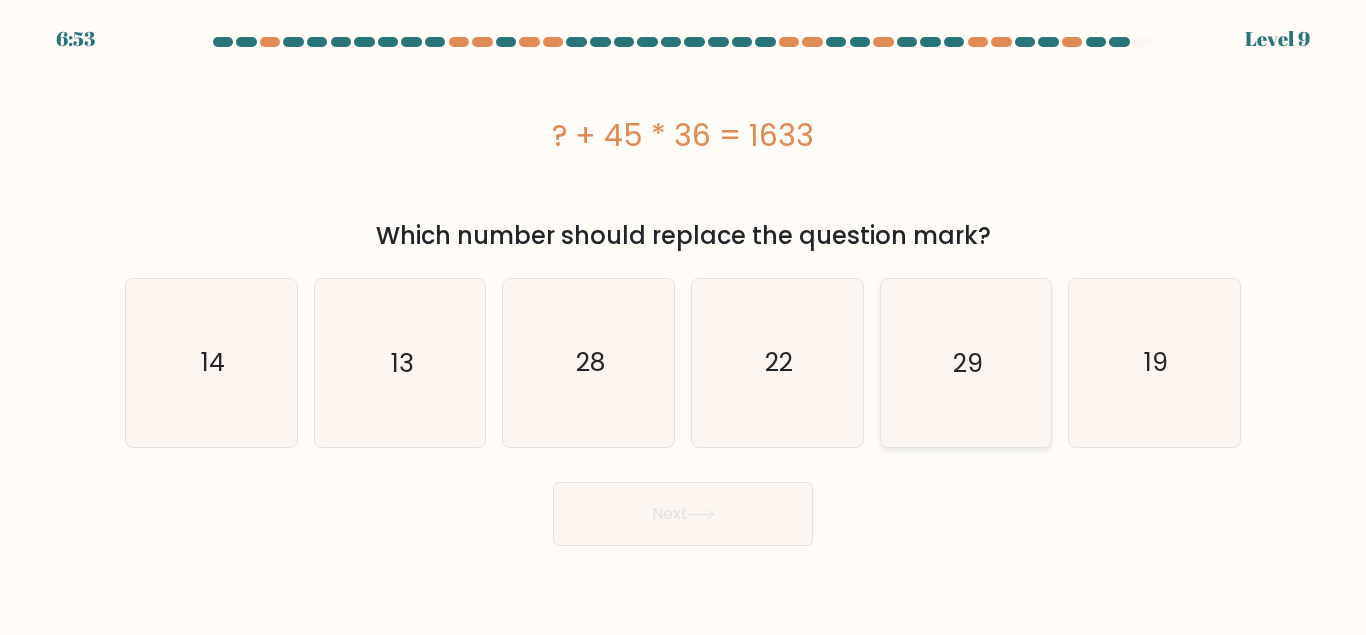 click on "29" 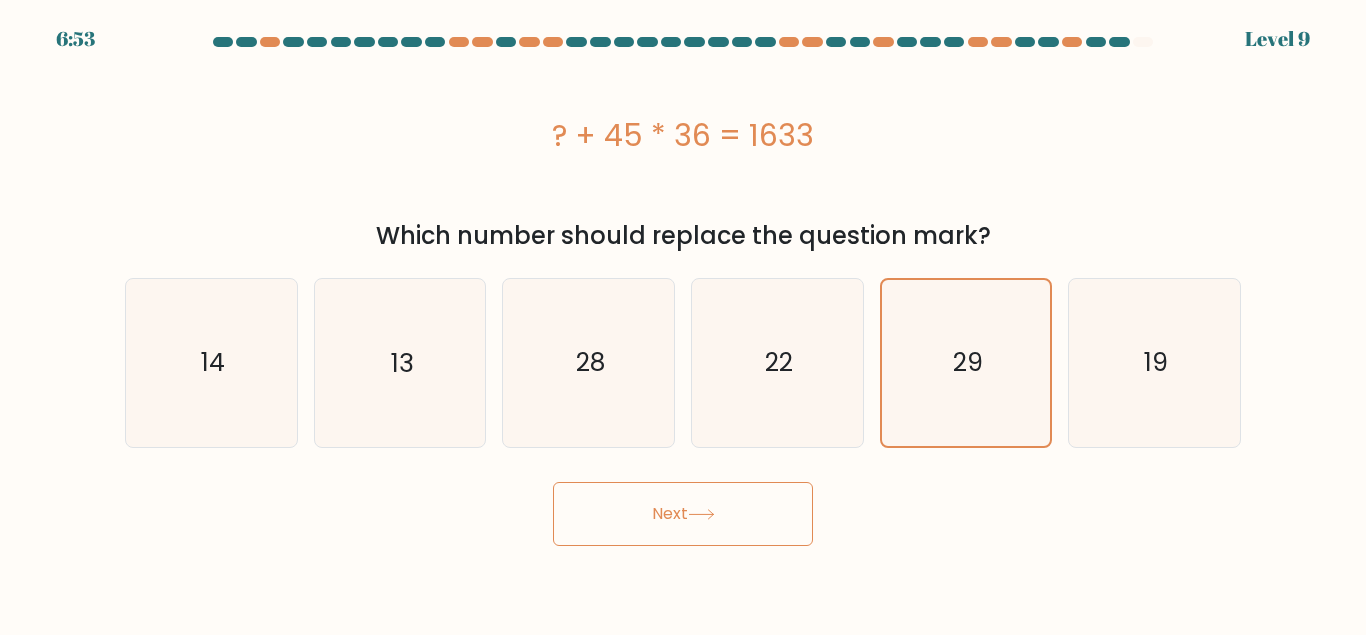 click on "Next" at bounding box center [683, 514] 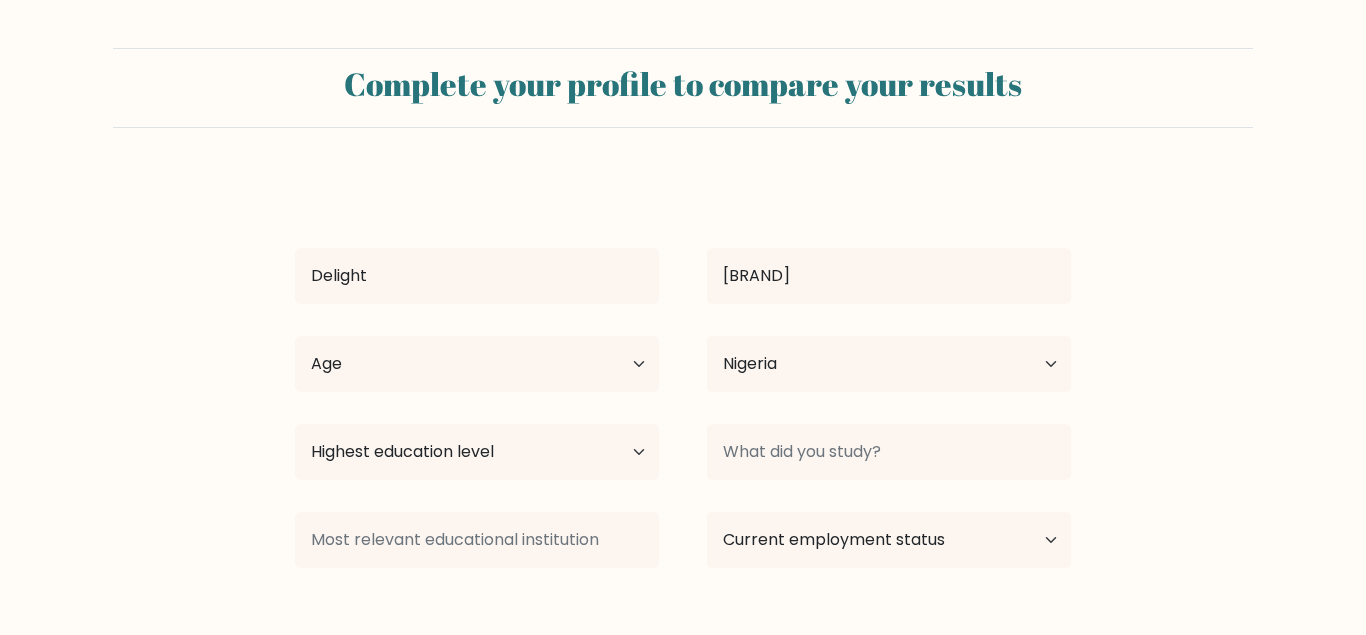 select on "NG" 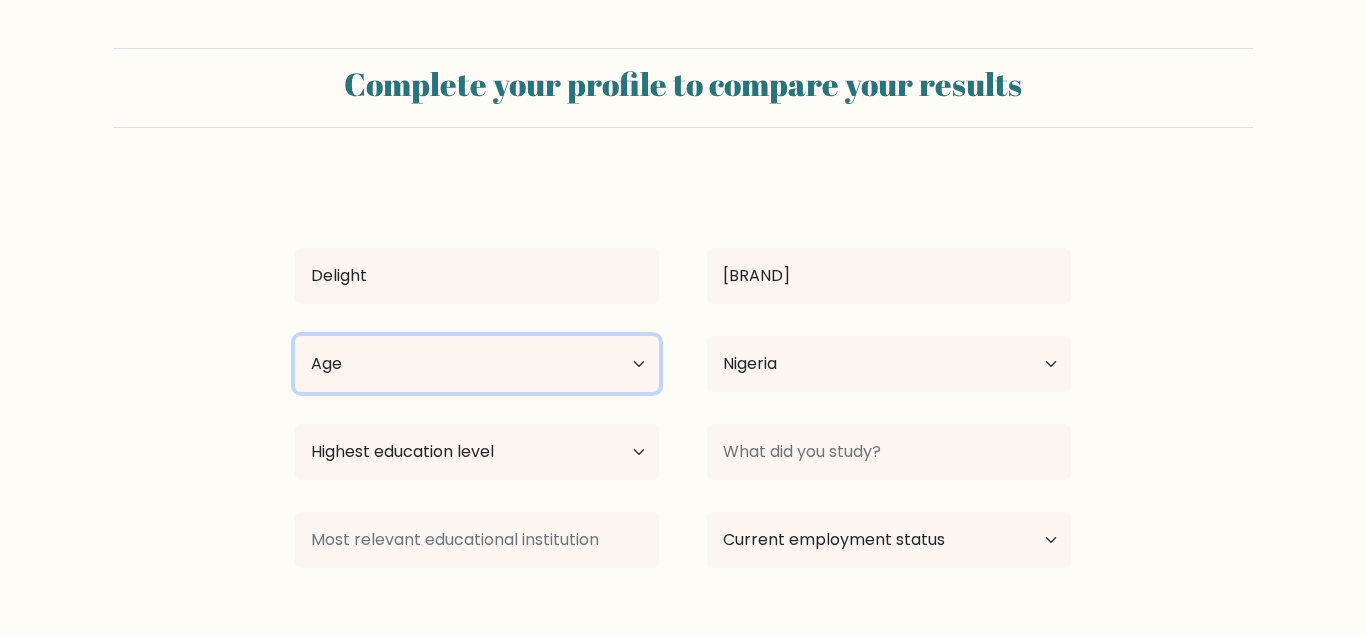 click on "Age
Under 18 years old
18-24 years old
25-34 years old
35-44 years old
45-54 years old
55-64 years old
65 years old and above" at bounding box center [477, 364] 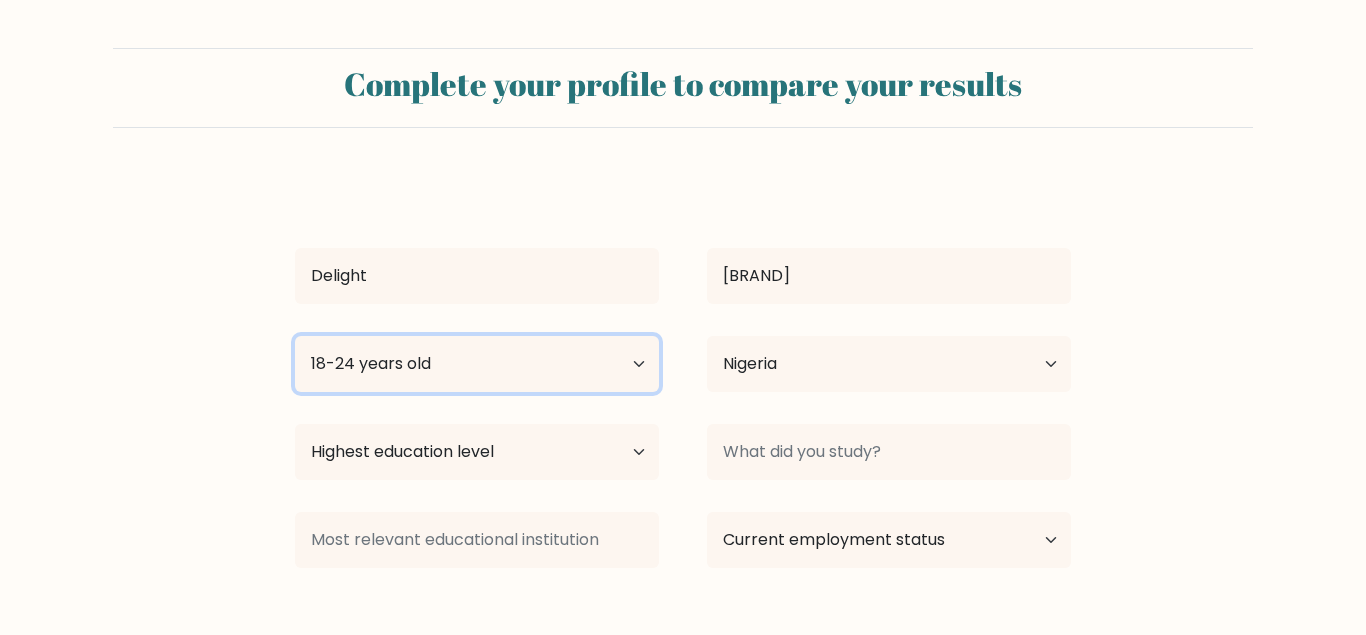 click on "18-24 years old" at bounding box center [0, 0] 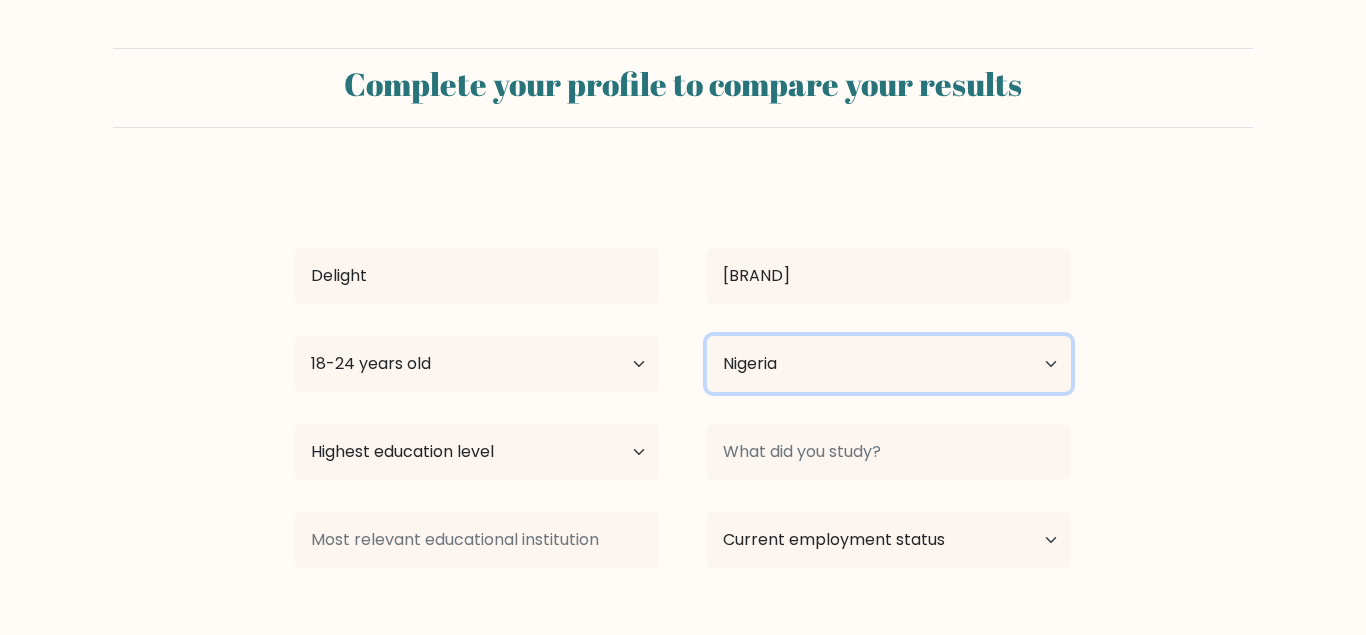 click on "Country
Afghanistan
Albania
Algeria
American Samoa
Andorra
Angola
Anguilla
Antarctica
Antigua and Barbuda
Argentina
Armenia
Aruba
Australia
Austria
Azerbaijan
Bahamas
Bahrain
Bangladesh
Barbados
Belarus
Belgium
Belize
Benin
Bermuda
Bhutan
Bolivia
Bonaire, Sint Eustatius and Saba
Bosnia and Herzegovina
Botswana
Bouvet Island
Brazil
British Indian Ocean Territory
Brunei
Bulgaria
Burkina Faso
Burundi
Cabo Verde
Cambodia
Cameroon
Canada
Cayman Islands
Central African Republic
Chad
Chile
China
Christmas Island
Cocos (Keeling) Islands
Colombia
Comoros
Congo
Congo (the Democratic Republic of the)
Cook Islands
Costa Rica
Côte d'Ivoire
Croatia
Cuba" at bounding box center (889, 364) 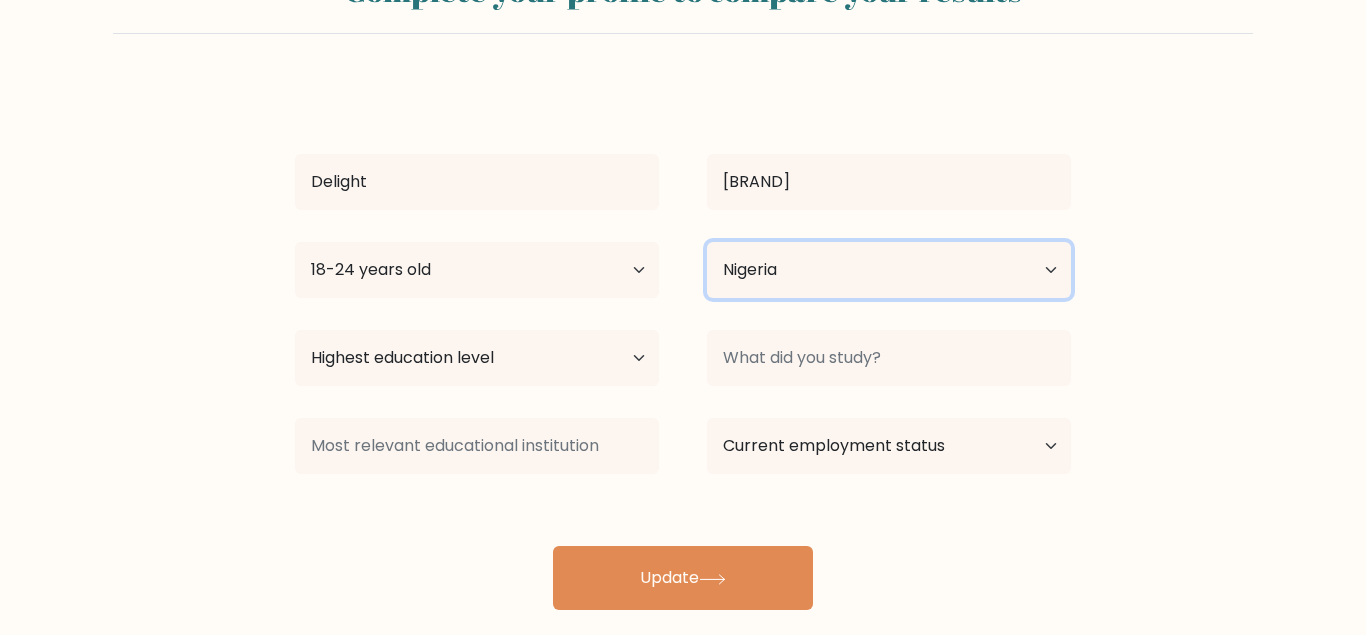 scroll, scrollTop: 123, scrollLeft: 0, axis: vertical 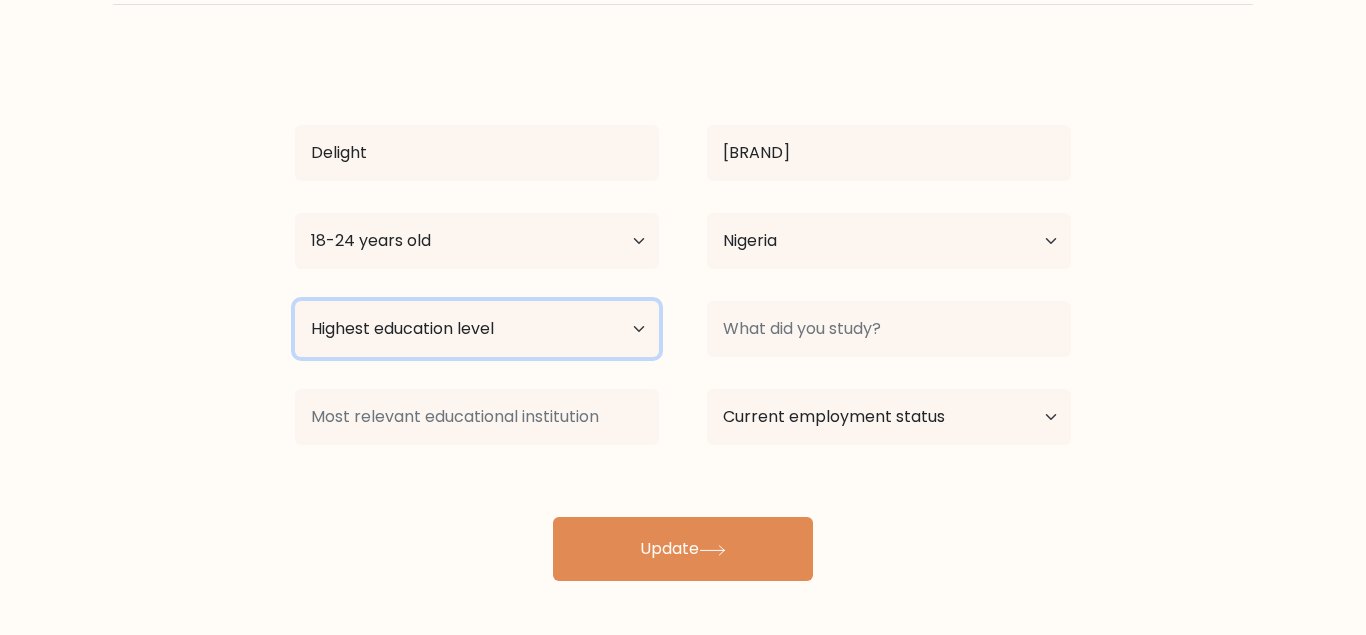 click on "Highest education level
No schooling
Primary
Lower Secondary
Upper Secondary
Occupation Specific
Bachelor's degree
Master's degree
Doctoral degree" at bounding box center (477, 329) 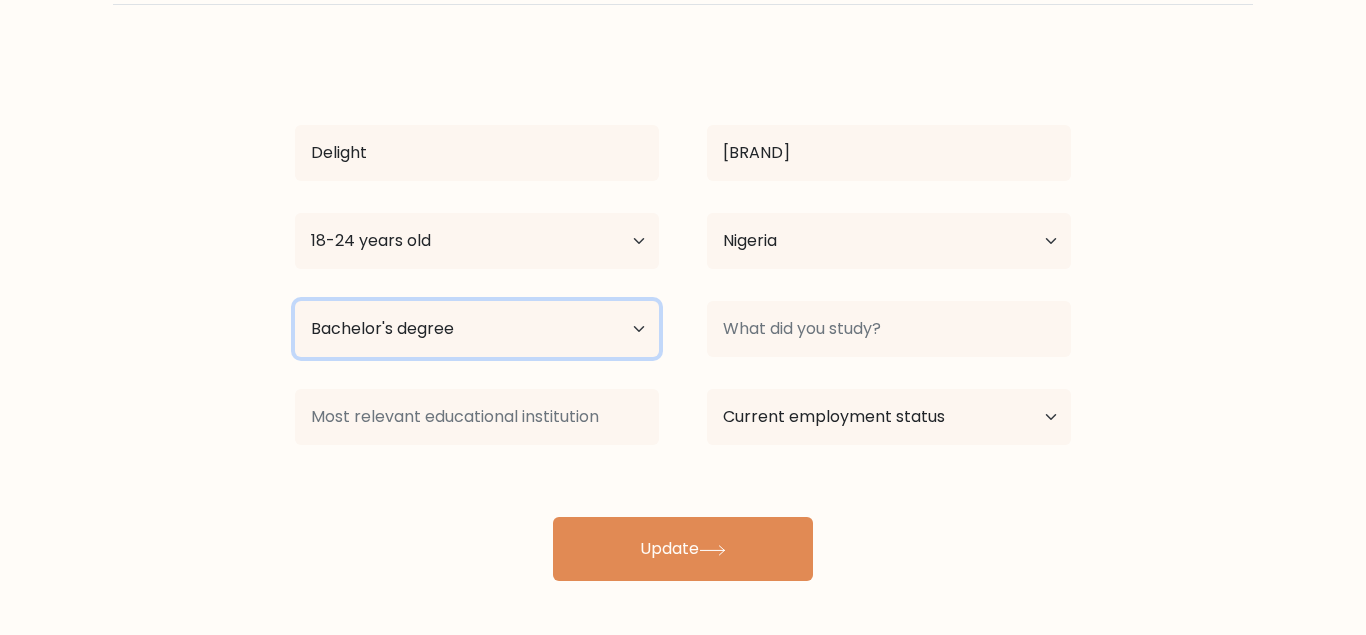 click on "Bachelor's degree" at bounding box center [0, 0] 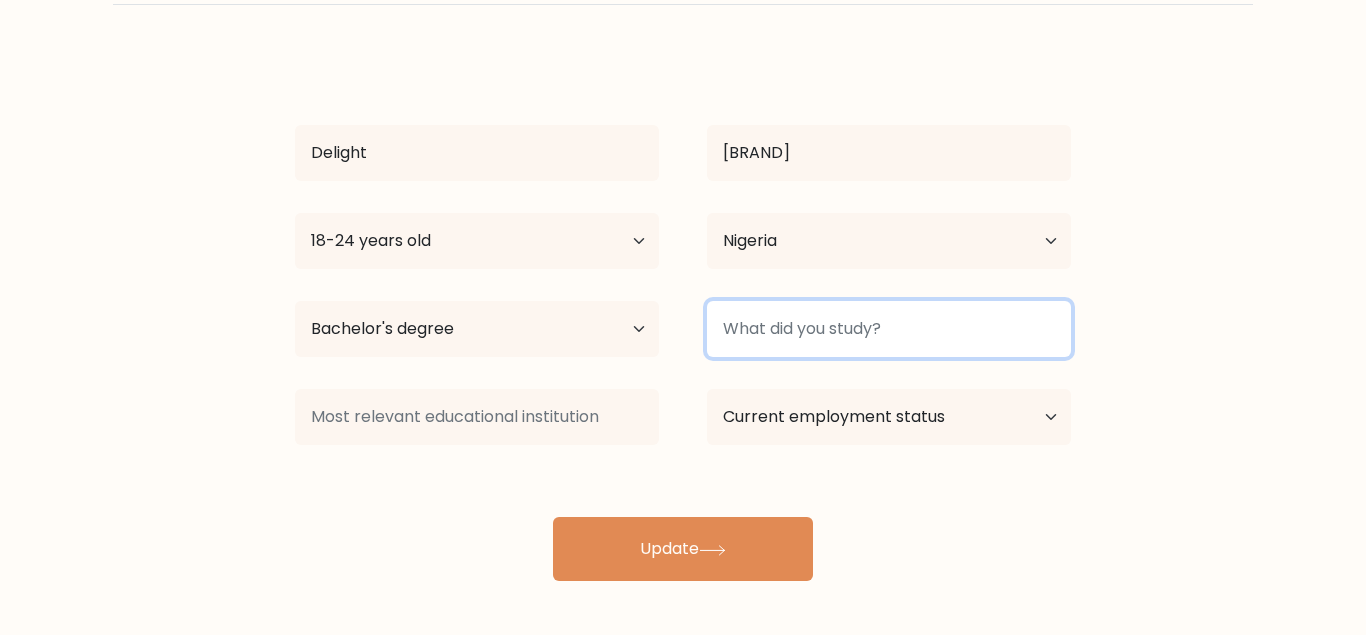 click at bounding box center (889, 329) 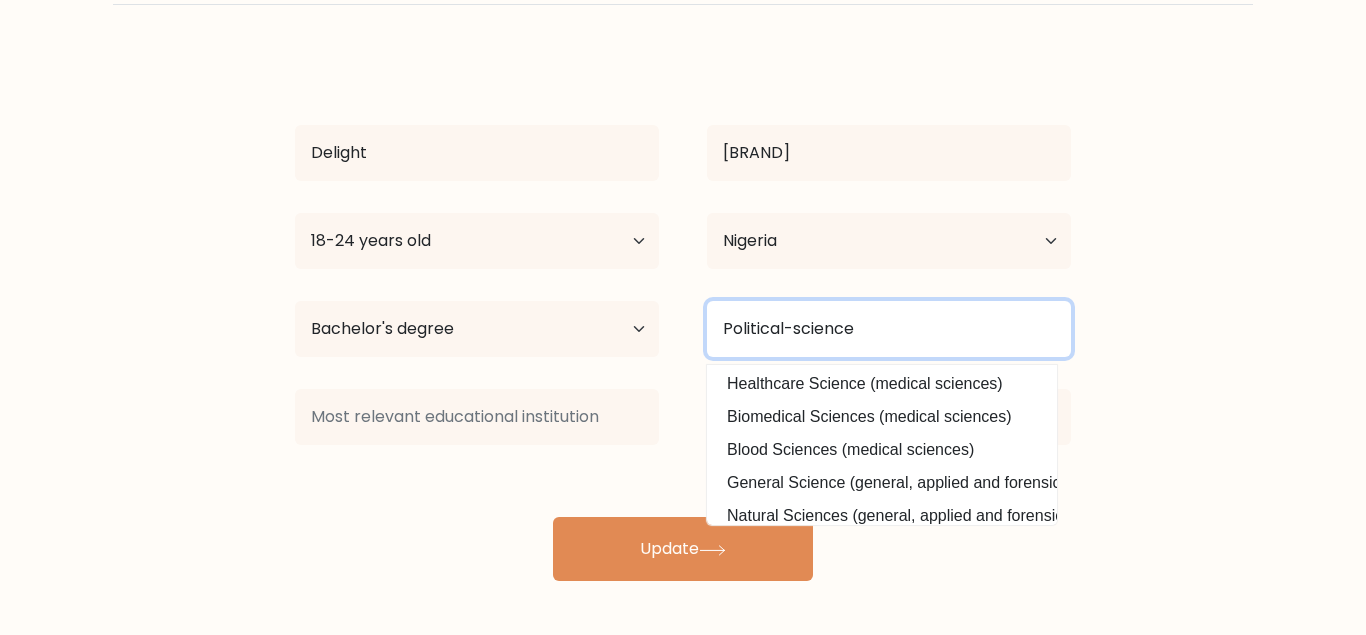 scroll, scrollTop: 0, scrollLeft: 0, axis: both 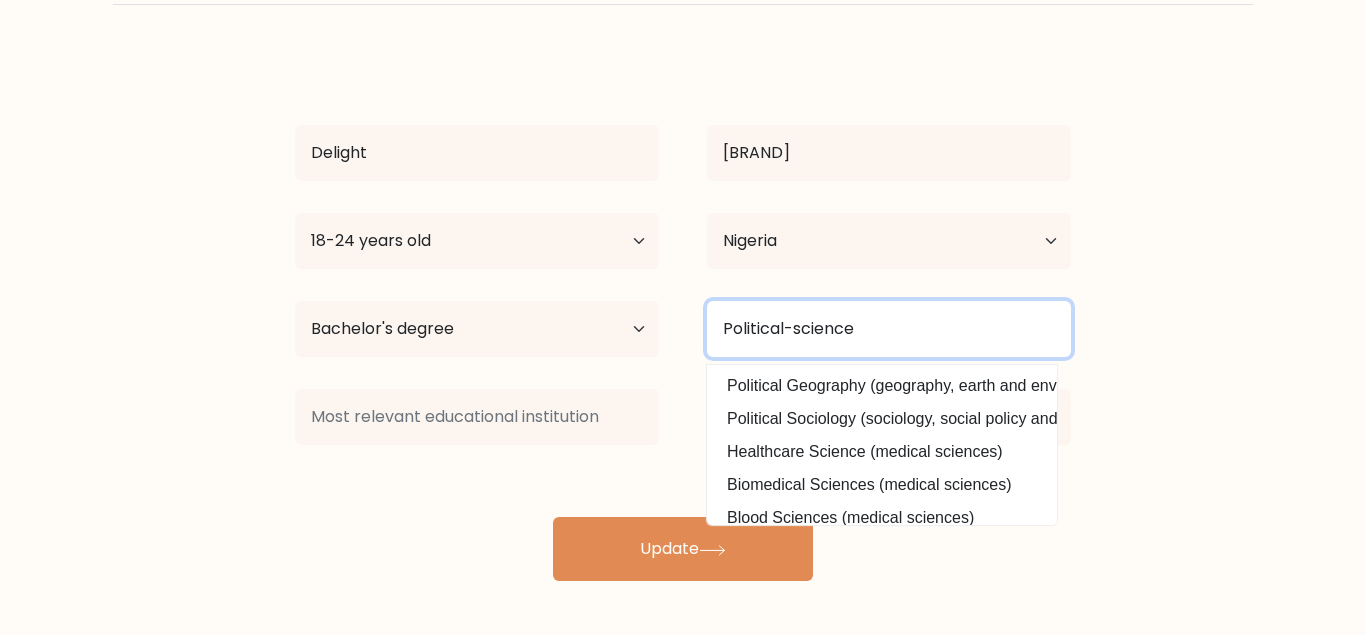 type on "Political-science" 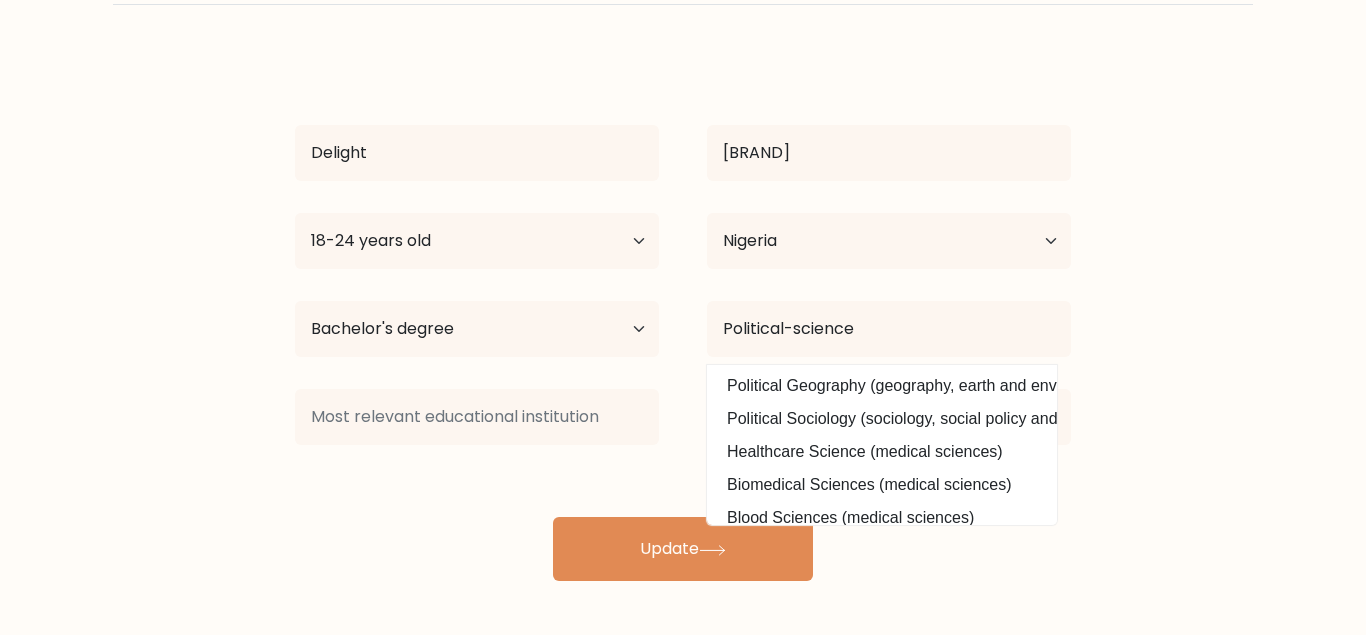 click on "Complete your profile to compare your results
Delight
Lilly
Age
Under 18 years old
18-24 years old
25-34 years old
35-44 years old
45-54 years old
55-64 years old
65 years old and above
Country
Afghanistan
Albania
Algeria
American Samoa" at bounding box center (683, 253) 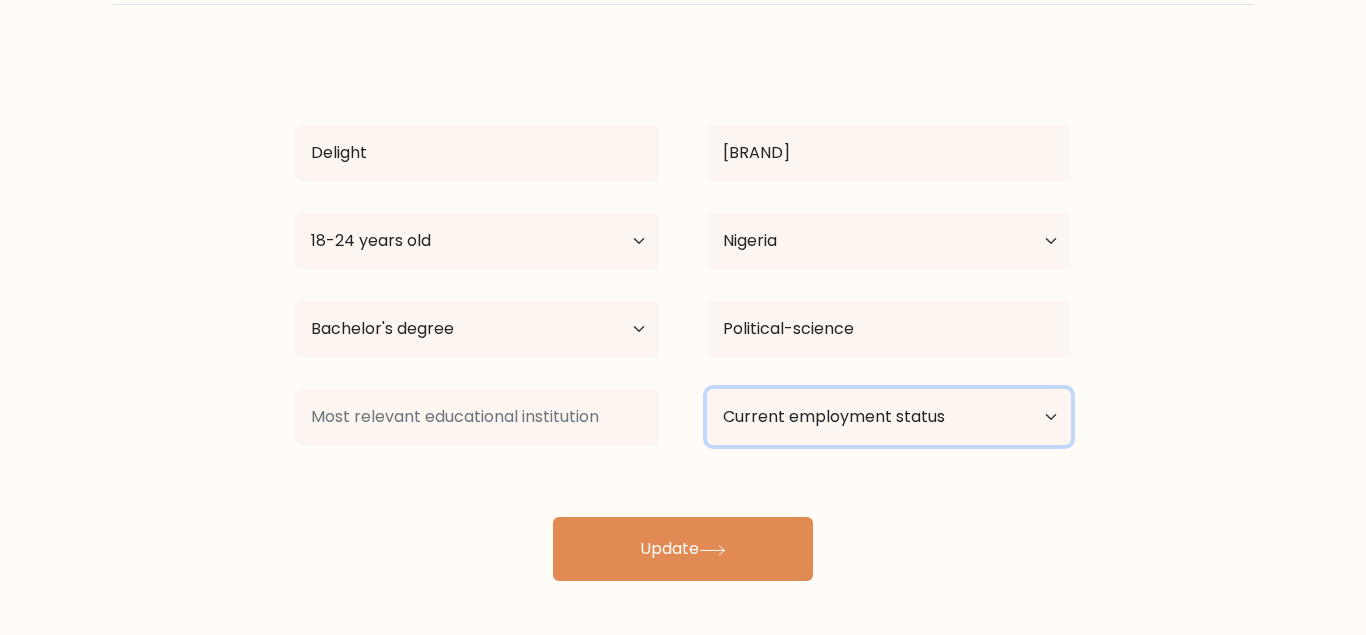 click on "Current employment status
Employed
Student
Retired
Other / prefer not to answer" at bounding box center (889, 417) 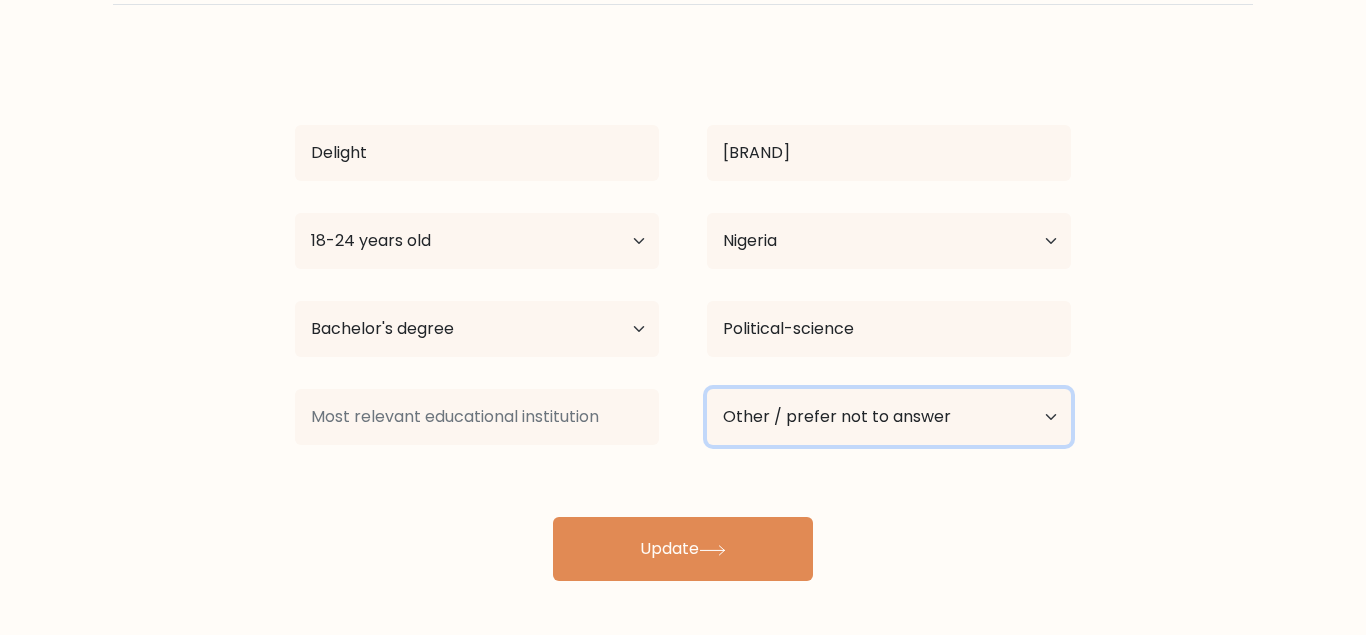 click on "Other / prefer not to answer" at bounding box center (0, 0) 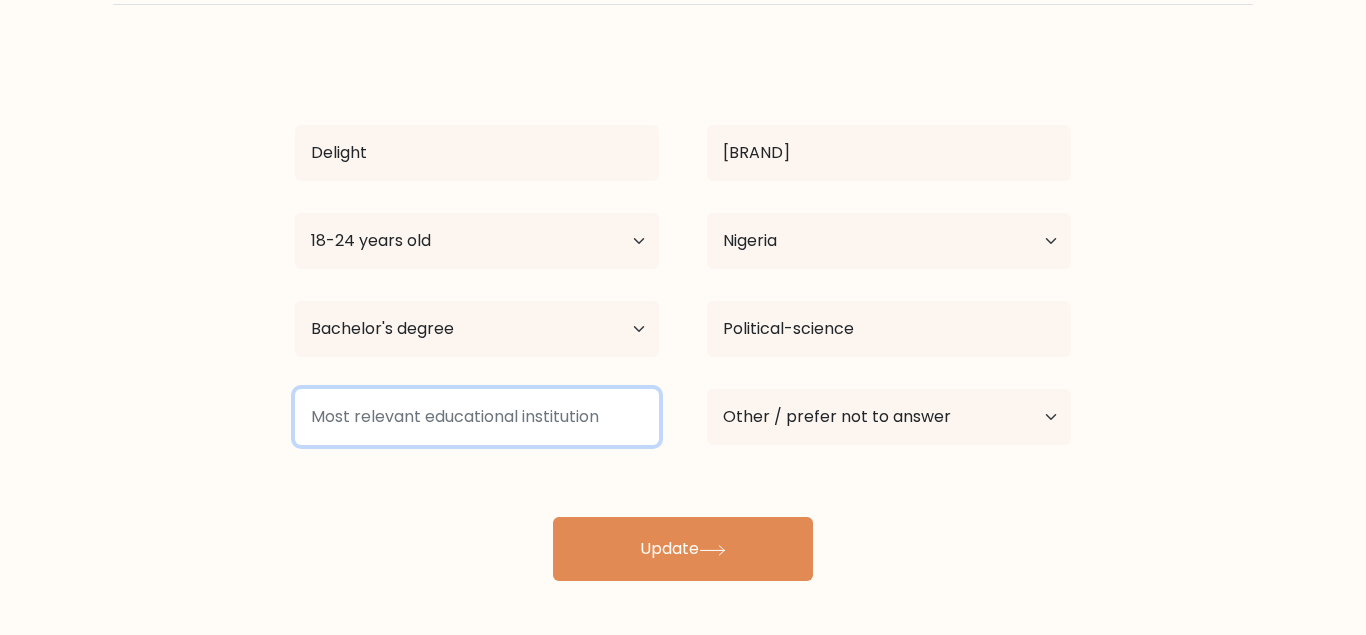 click at bounding box center [477, 417] 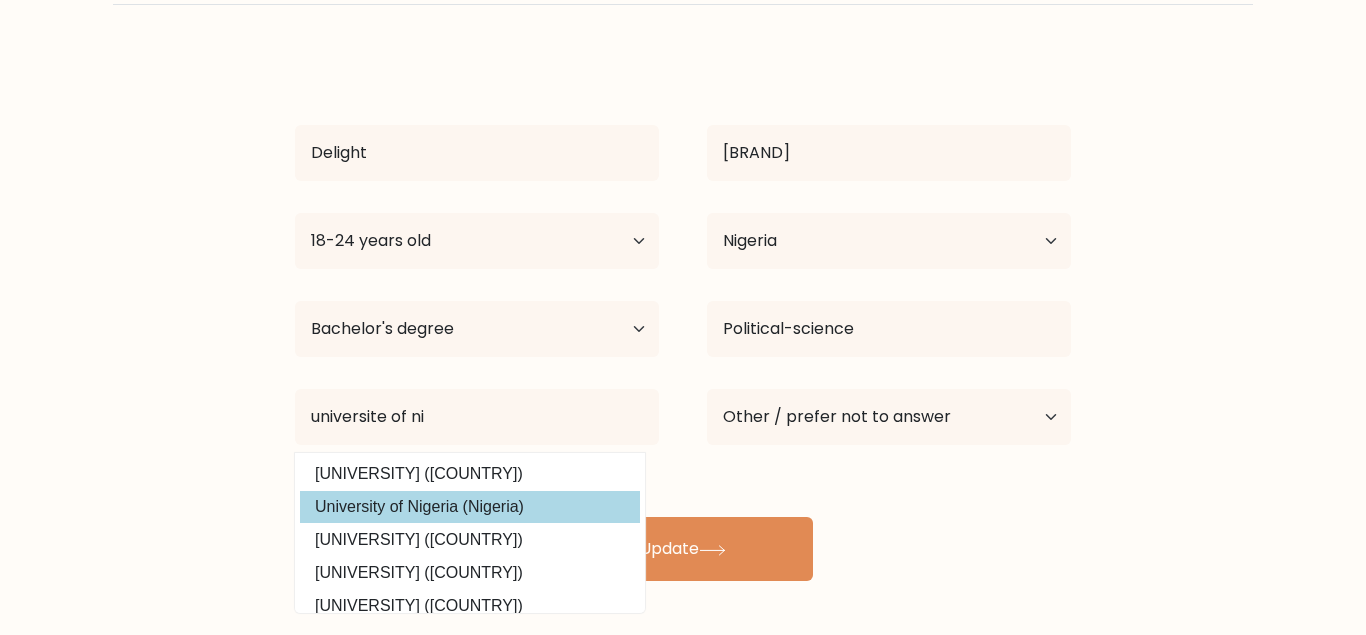 click on "Delight
Lilly
Age
Under 18 years old
18-24 years old
25-34 years old
35-44 years old
45-54 years old
55-64 years old
65 years old and above
Country
Afghanistan
Albania
Algeria
American Samoa
Andorra
Angola
Anguilla
Antarctica
Antigua and Barbuda
Argentina
Armenia
Aruba
Australia
Austria
Azerbaijan
Bahamas
Bahrain
Bangladesh
Barbados
Belarus
Belgium
Belize
Benin
Bermuda
Bhutan" at bounding box center (683, 317) 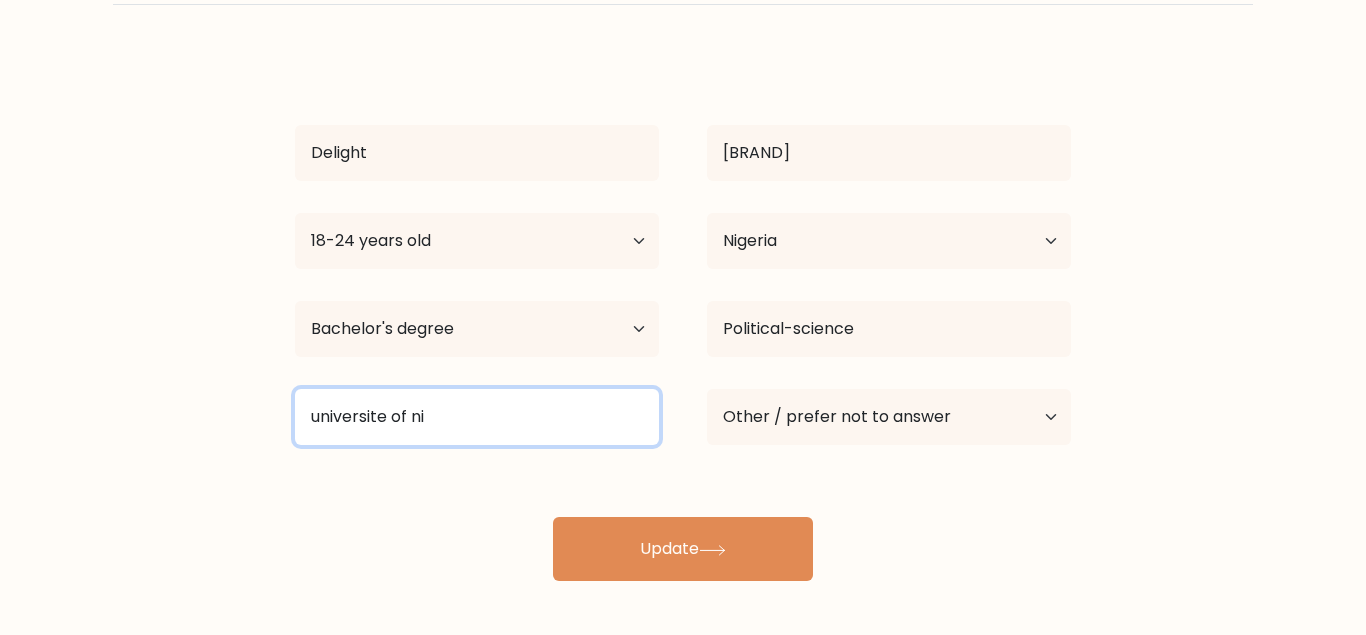 click on "universite of ni" at bounding box center [477, 417] 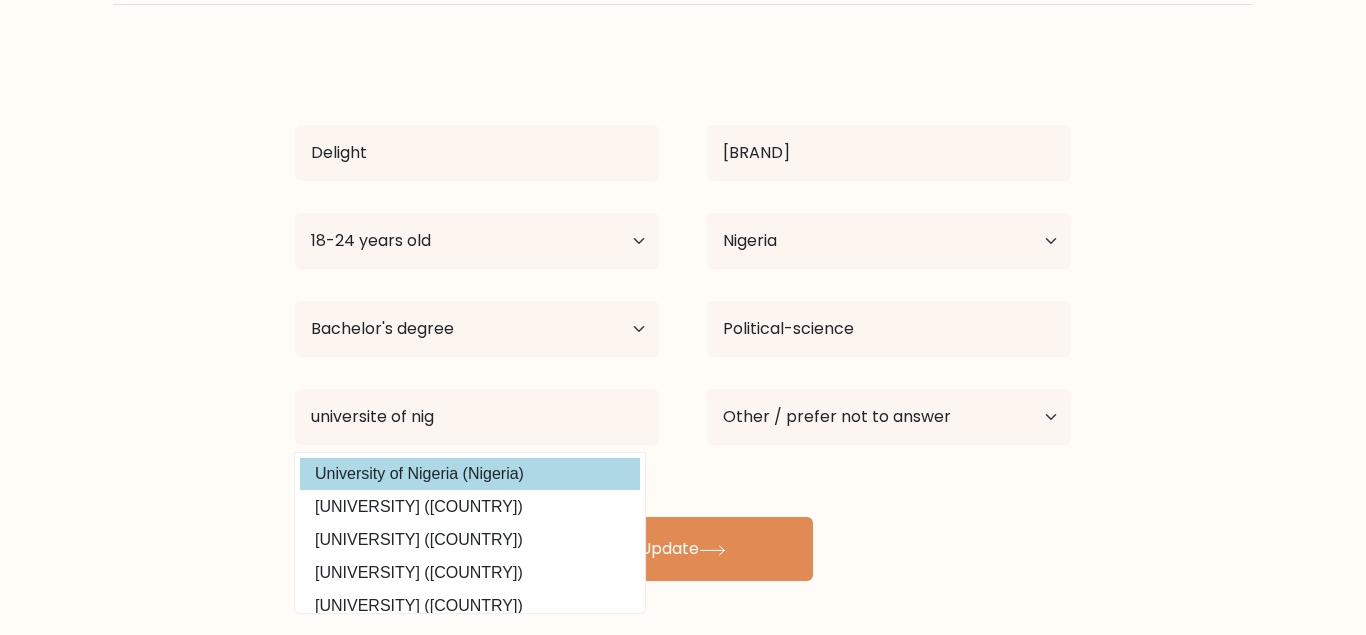 click on "Delight
Lilly
Age
Under 18 years old
18-24 years old
25-34 years old
35-44 years old
45-54 years old
55-64 years old
65 years old and above
Country
Afghanistan
Albania
Algeria
American Samoa
Andorra
Angola
Anguilla
Antarctica
Antigua and Barbuda
Argentina
Armenia
Aruba
Australia
Austria
Azerbaijan
Bahamas
Bahrain
Bangladesh
Barbados
Belarus
Belgium
Belize
Benin
Bermuda
Bhutan" at bounding box center (683, 317) 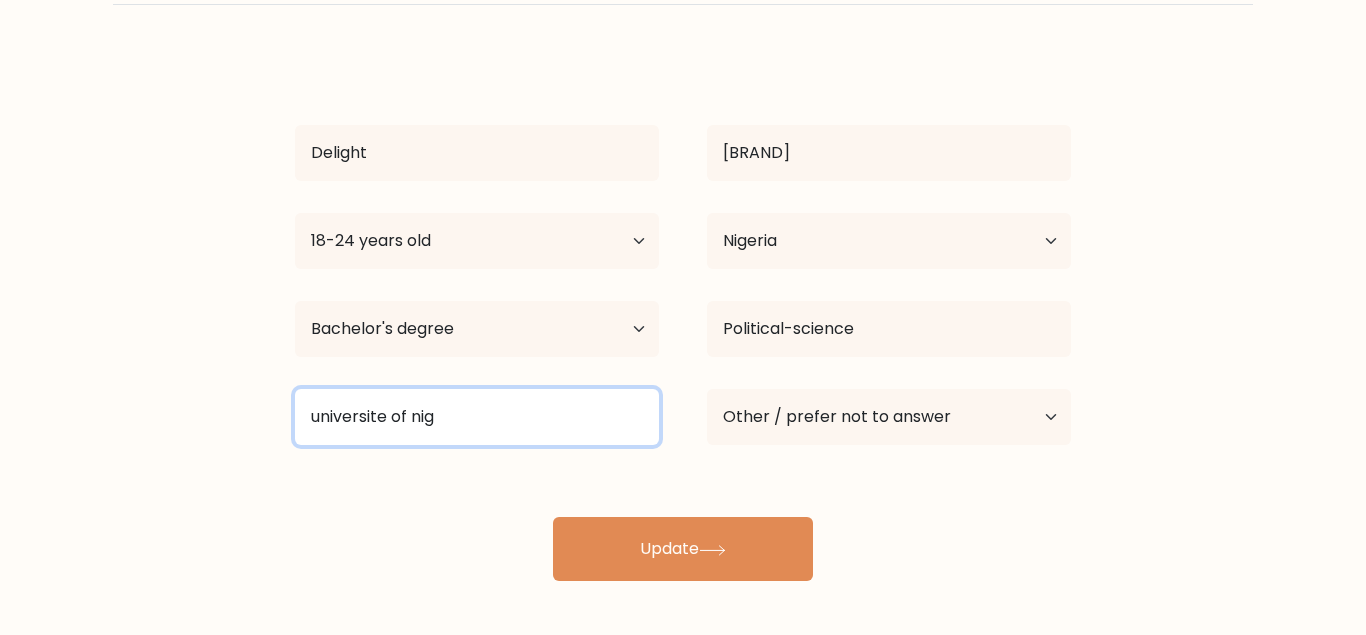 click on "universite of nig" at bounding box center [477, 417] 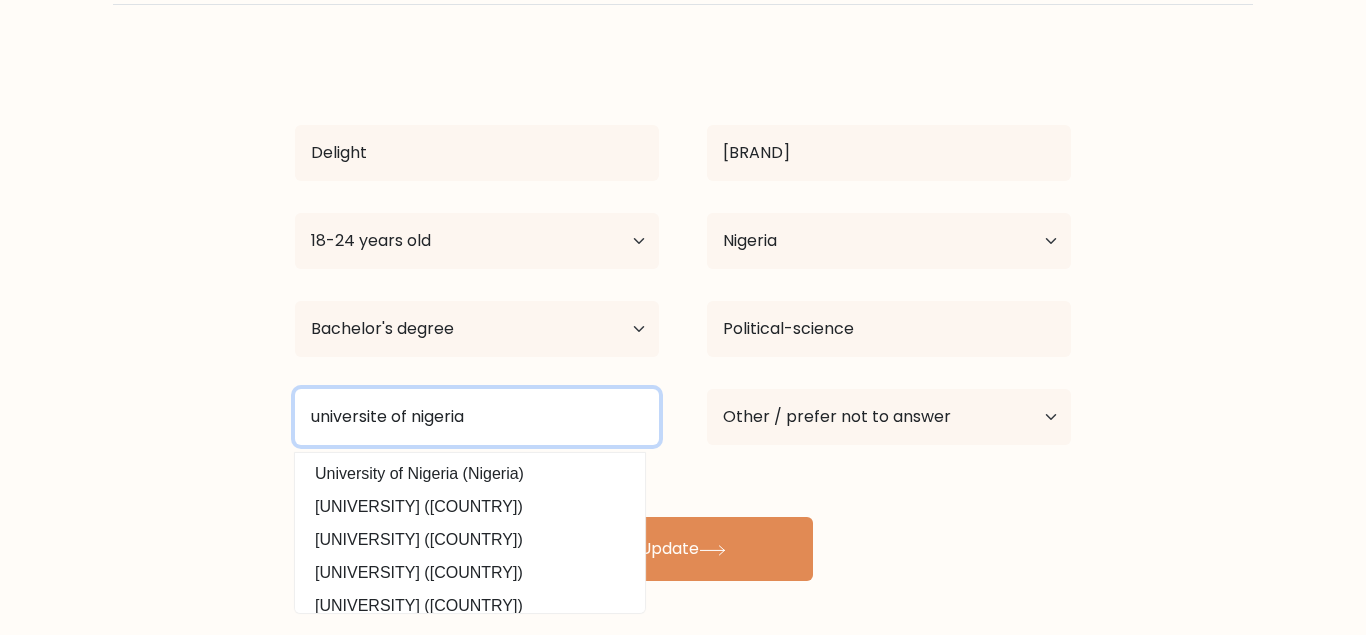 click on "universite of nigeria" at bounding box center [477, 417] 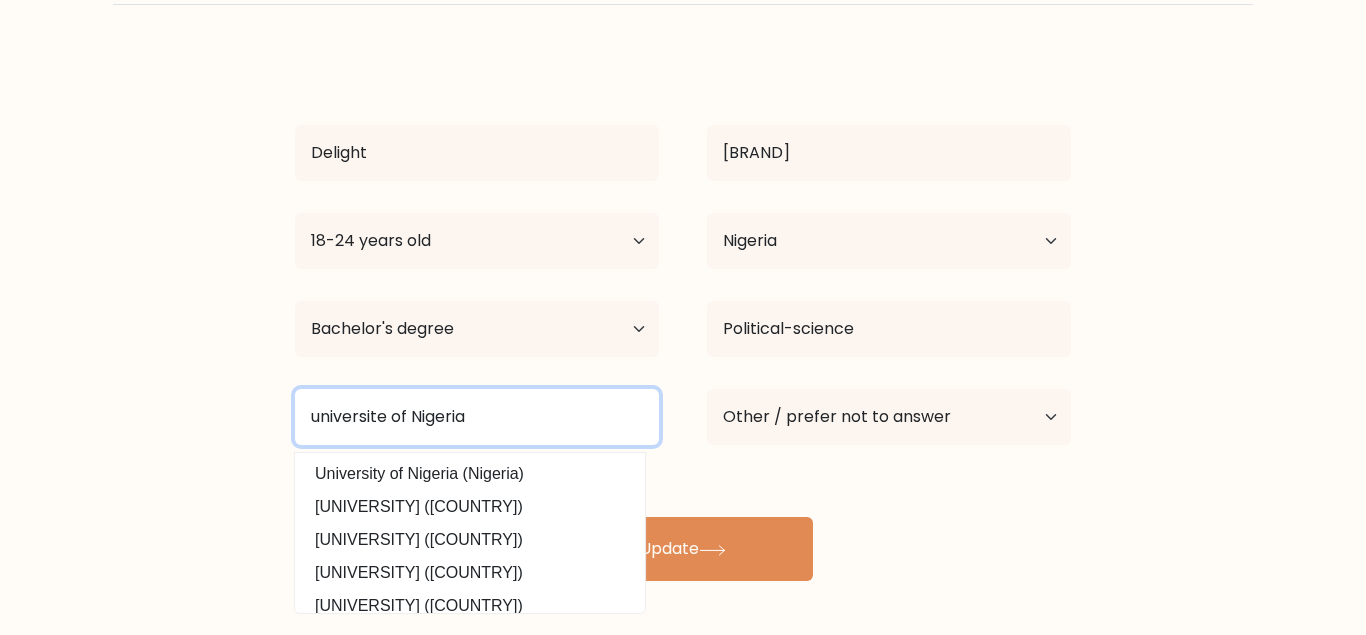 click on "universite of Nigeria" at bounding box center [477, 417] 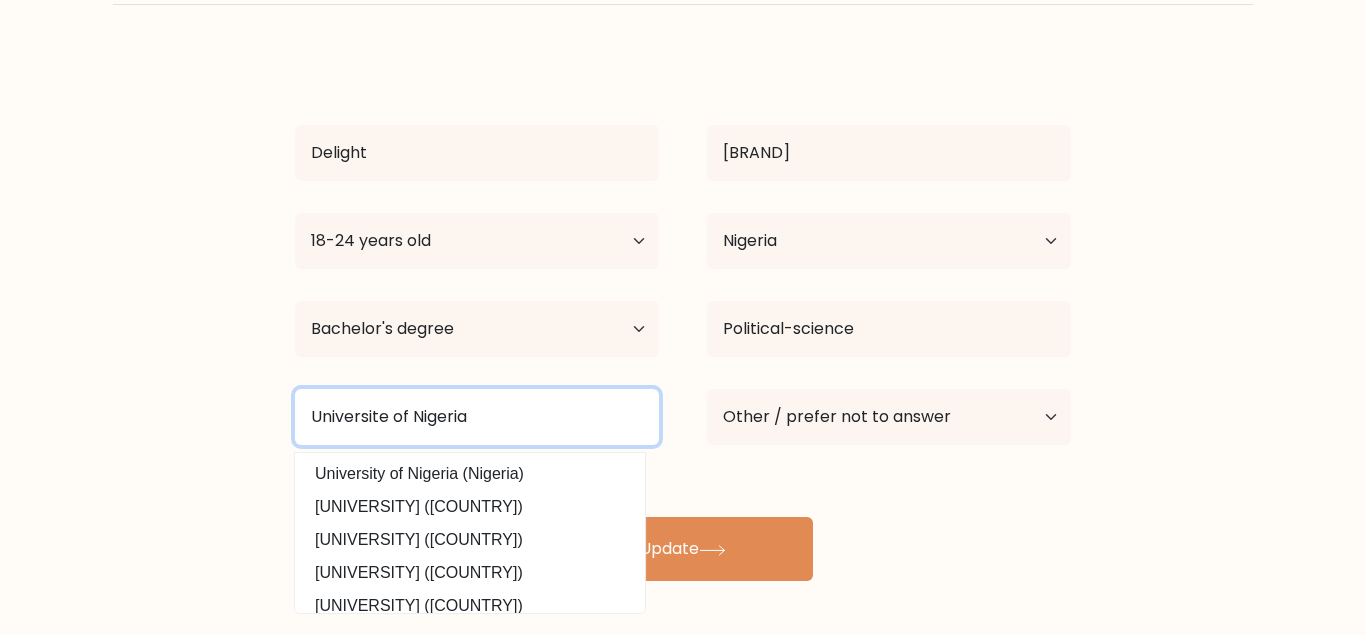 type on "Universite of Nigeria" 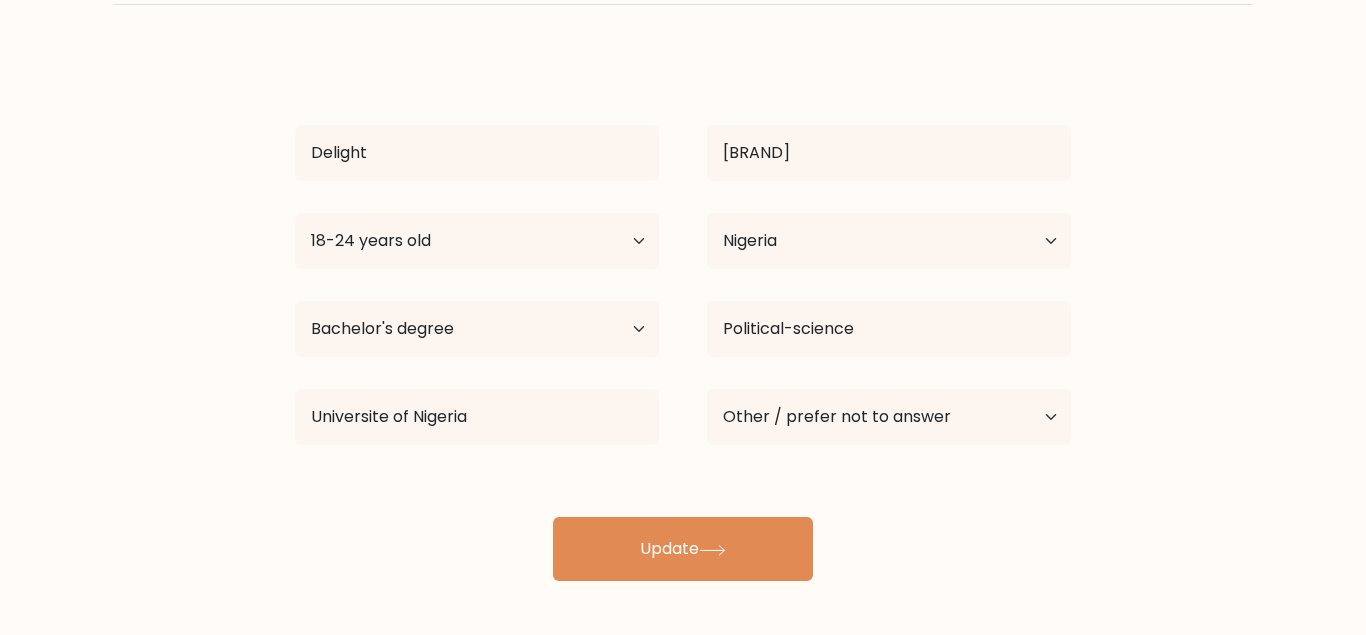 click on "Delight
Lilly
Age
Under 18 years old
18-24 years old
25-34 years old
35-44 years old
45-54 years old
55-64 years old
65 years old and above
Country
Afghanistan
Albania
Algeria
American Samoa
Andorra
Angola
Anguilla
Antarctica
Antigua and Barbuda
Argentina
Armenia
Aruba
Australia
Austria
Azerbaijan
Bahamas
Bahrain
Bangladesh
Barbados
Belarus
Belgium
Belize
Benin
Bermuda
Bhutan" at bounding box center (683, 317) 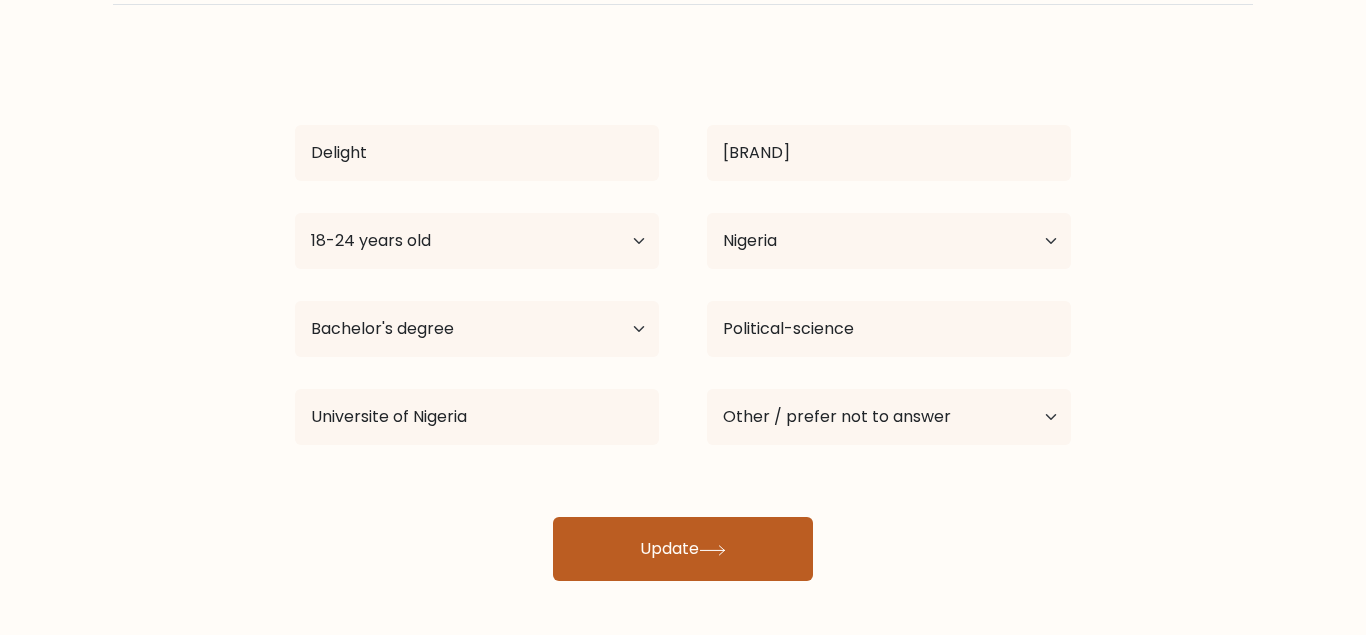 click on "Update" at bounding box center [683, 549] 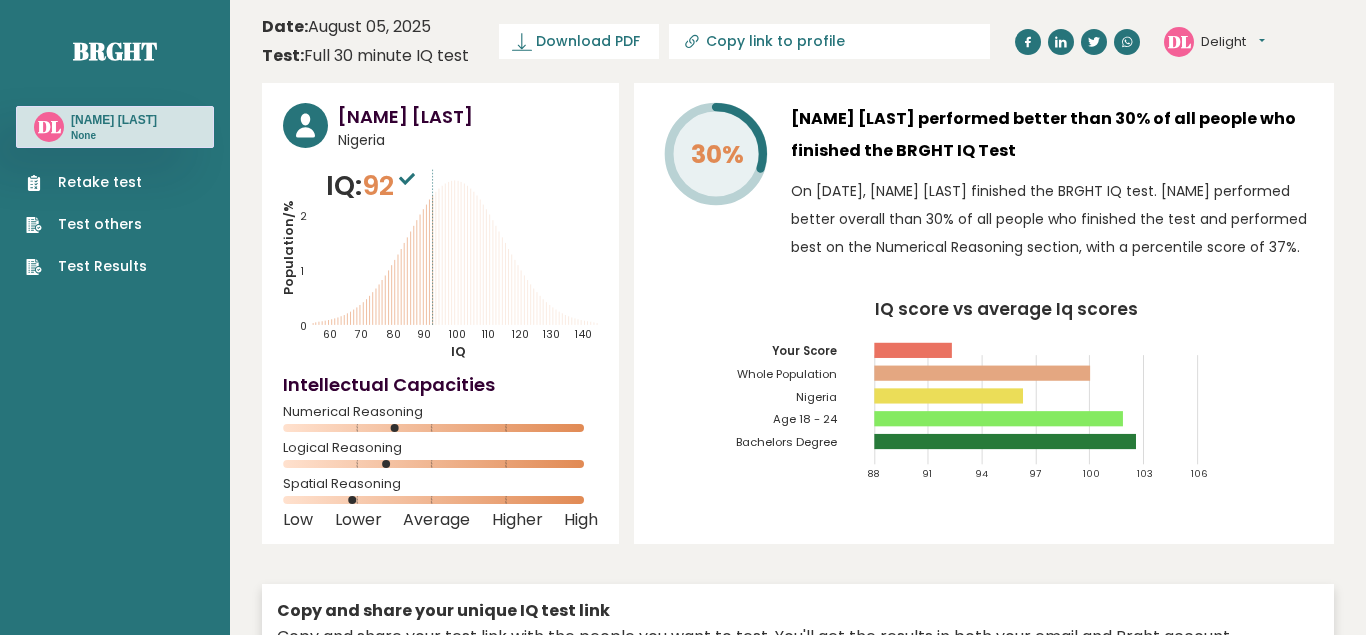 scroll, scrollTop: 0, scrollLeft: 0, axis: both 